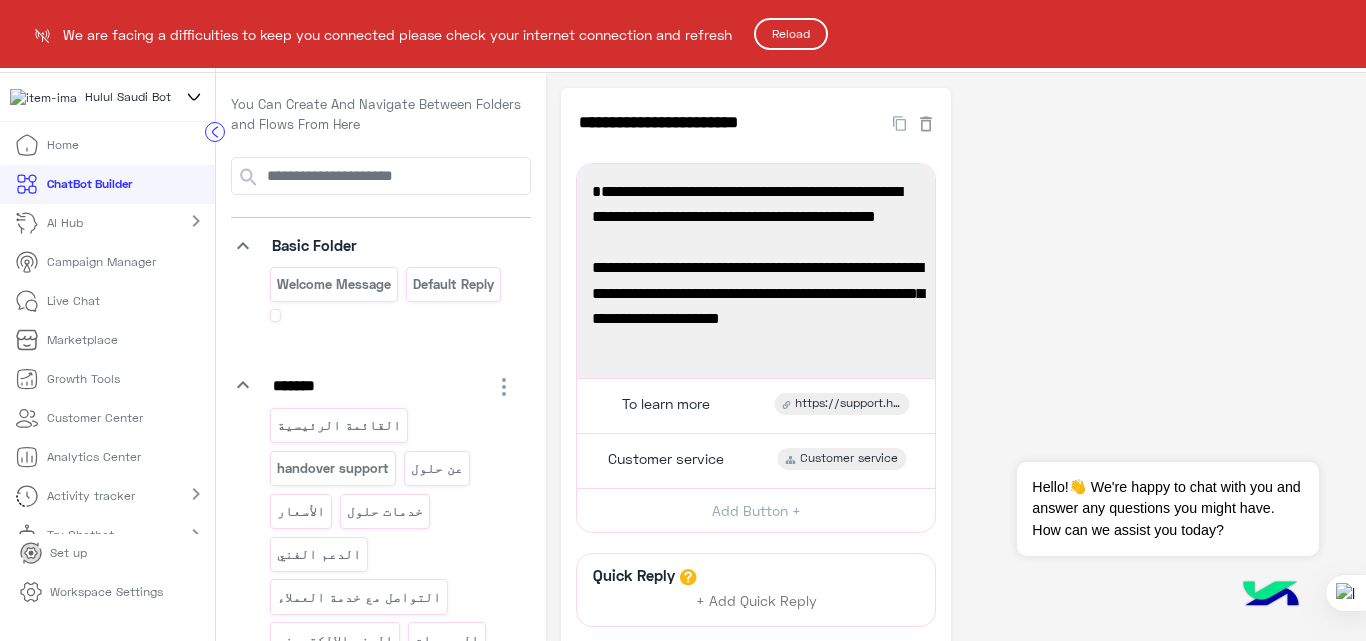 scroll, scrollTop: 0, scrollLeft: 0, axis: both 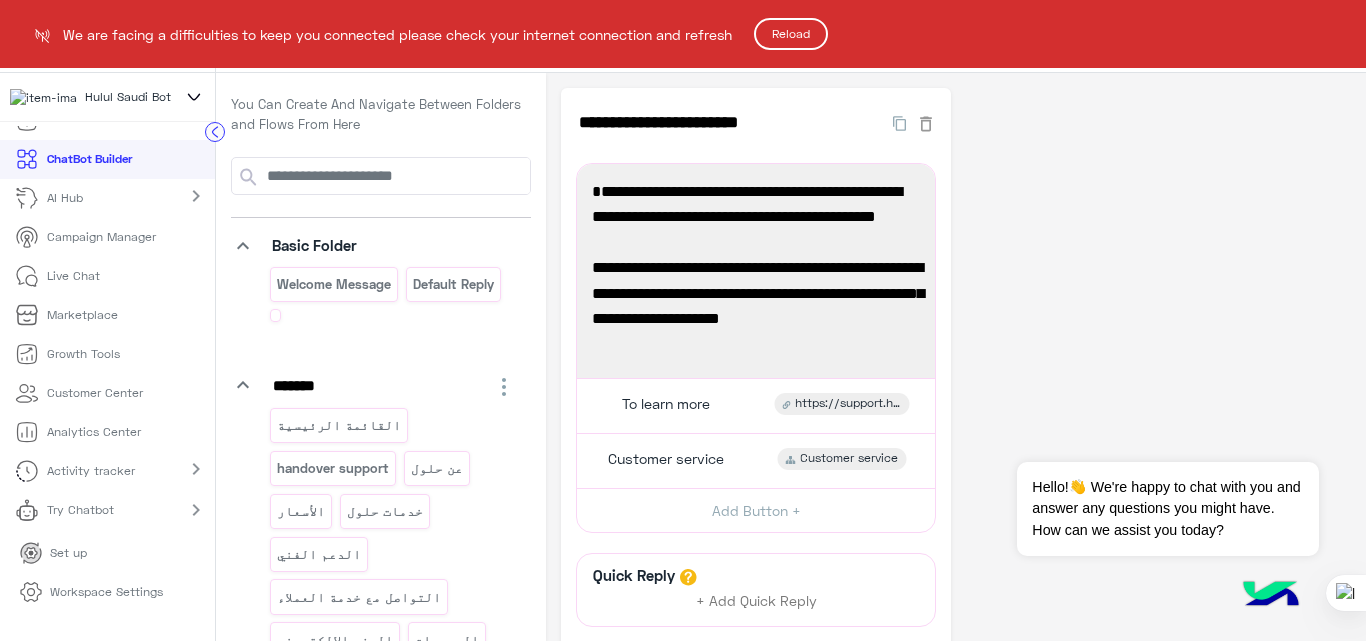 click on "Reload" 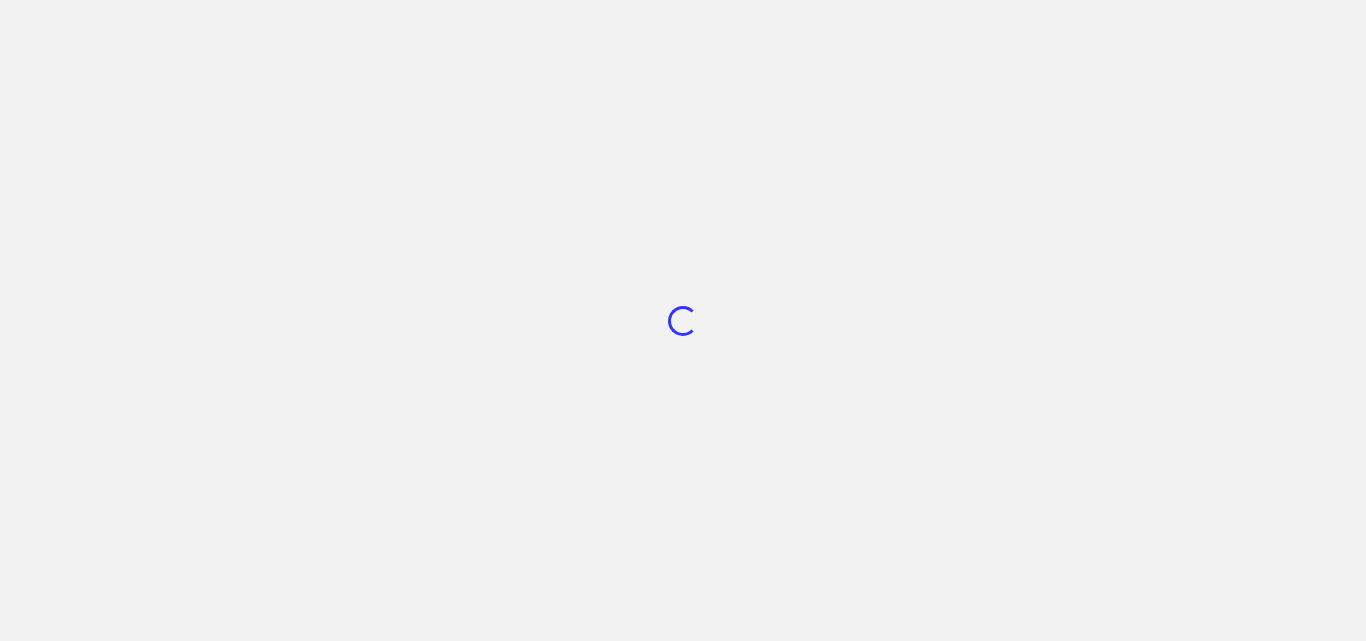 scroll, scrollTop: 0, scrollLeft: 0, axis: both 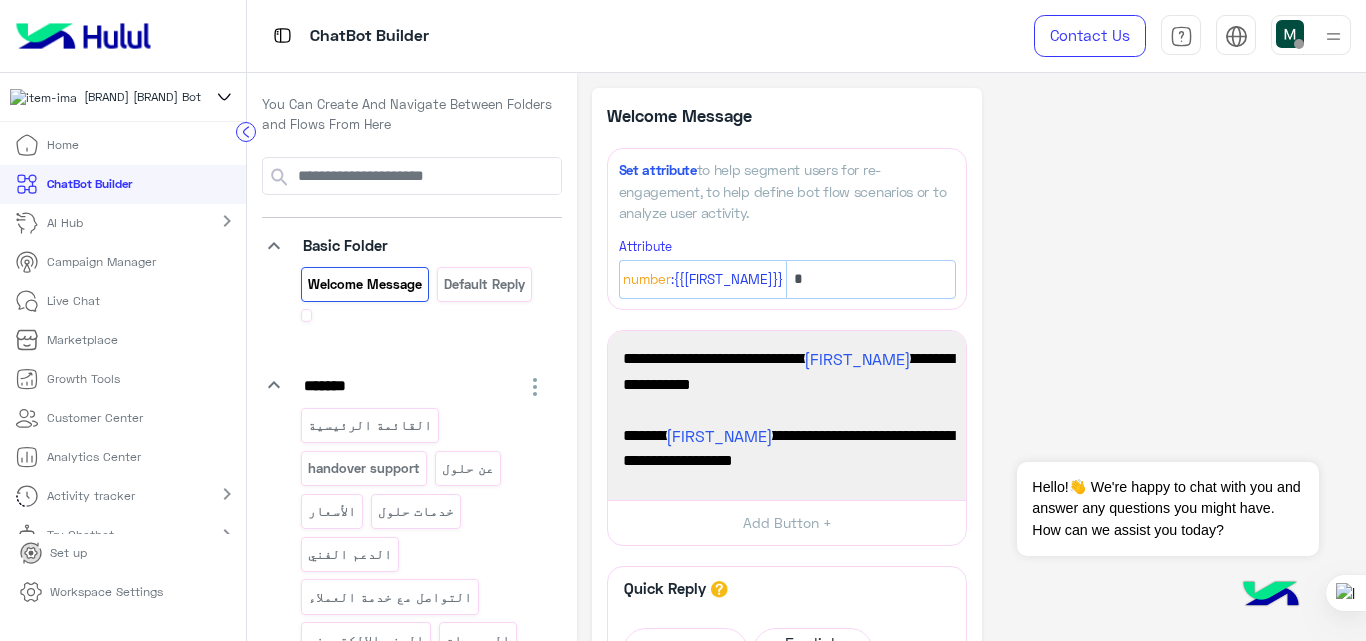 click 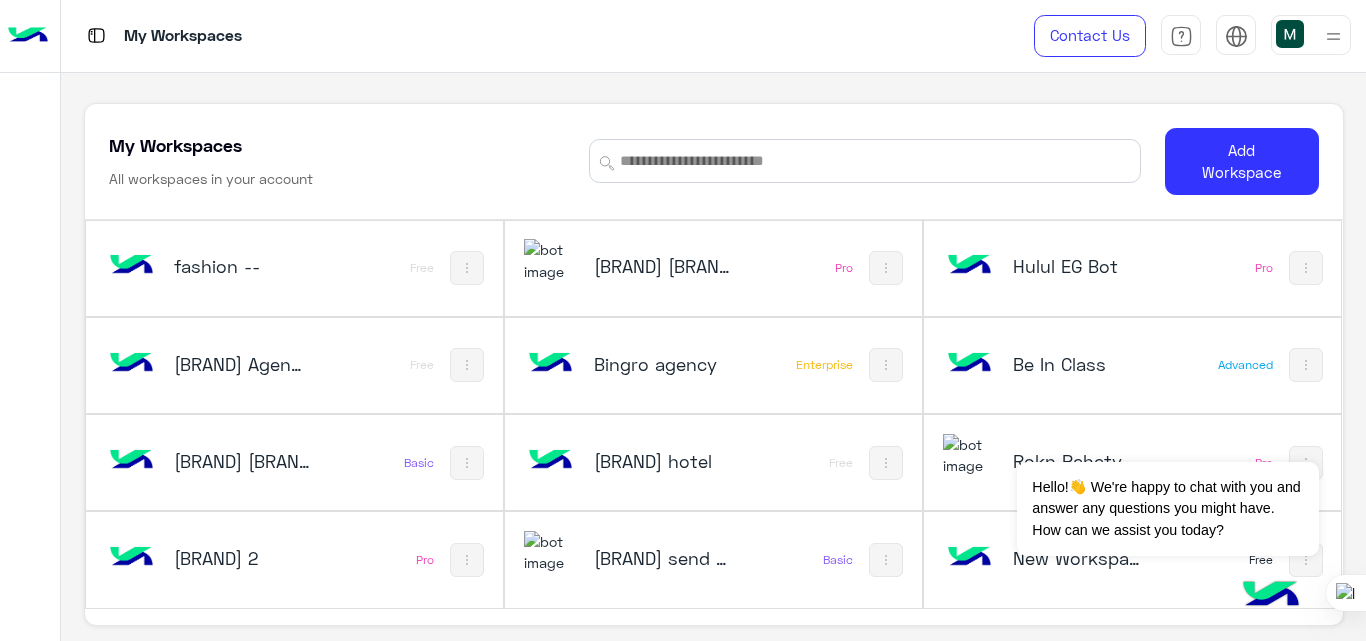 scroll, scrollTop: 7, scrollLeft: 0, axis: vertical 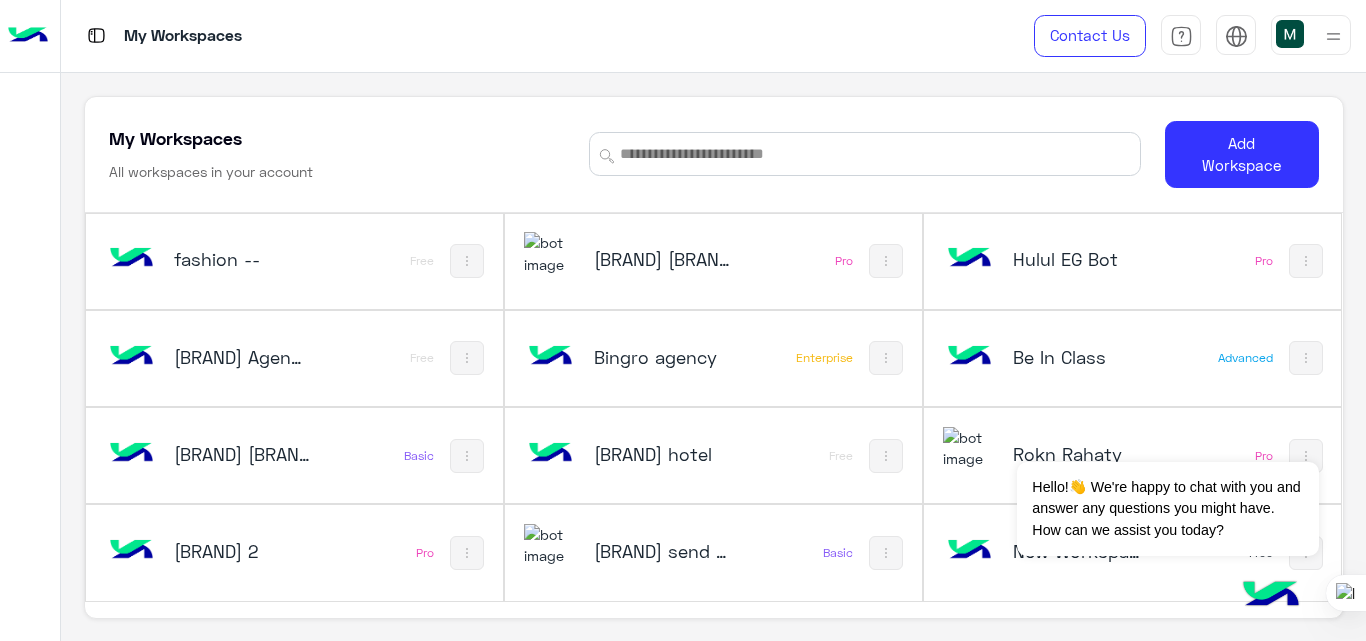 click on "Eshra7ly\ send OTP USD" at bounding box center (662, 551) 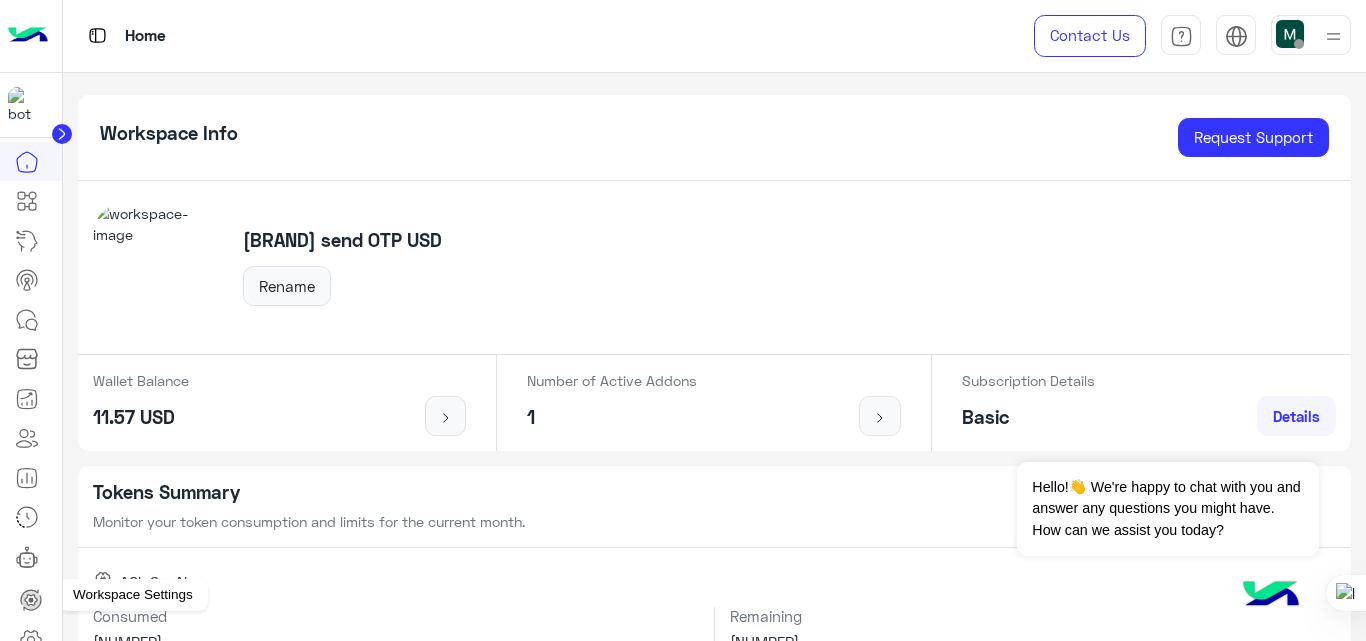 click 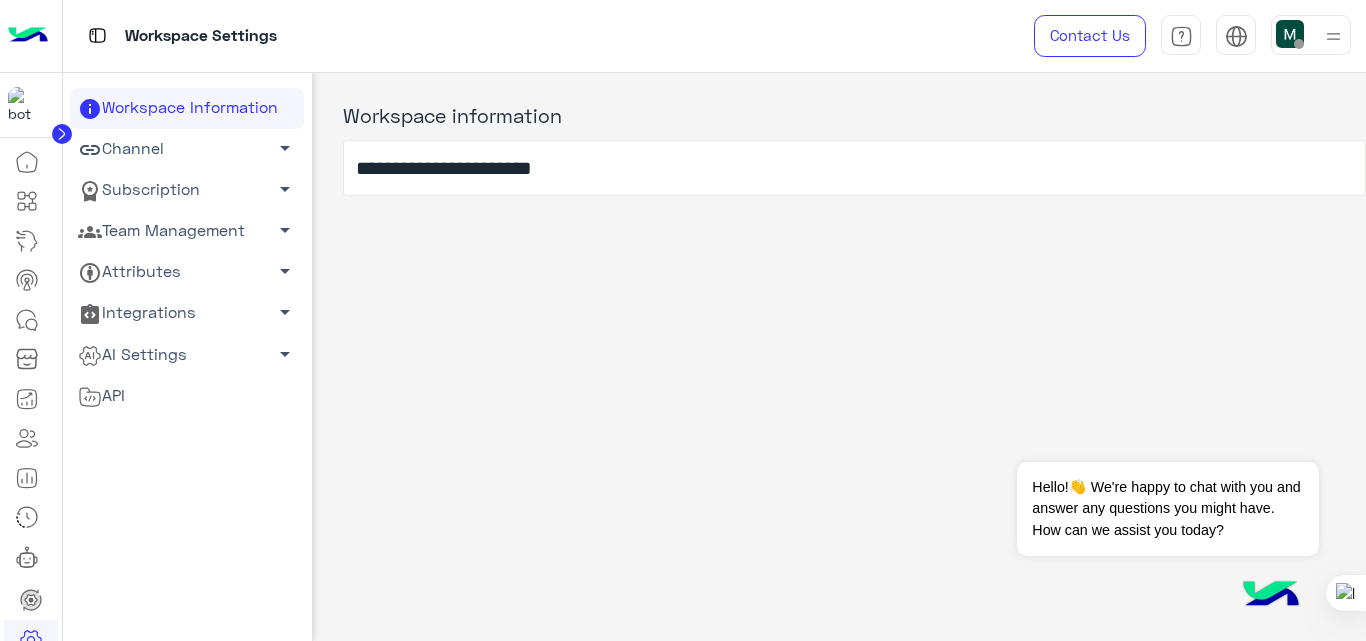 click on "Subscription   arrow_drop_down" 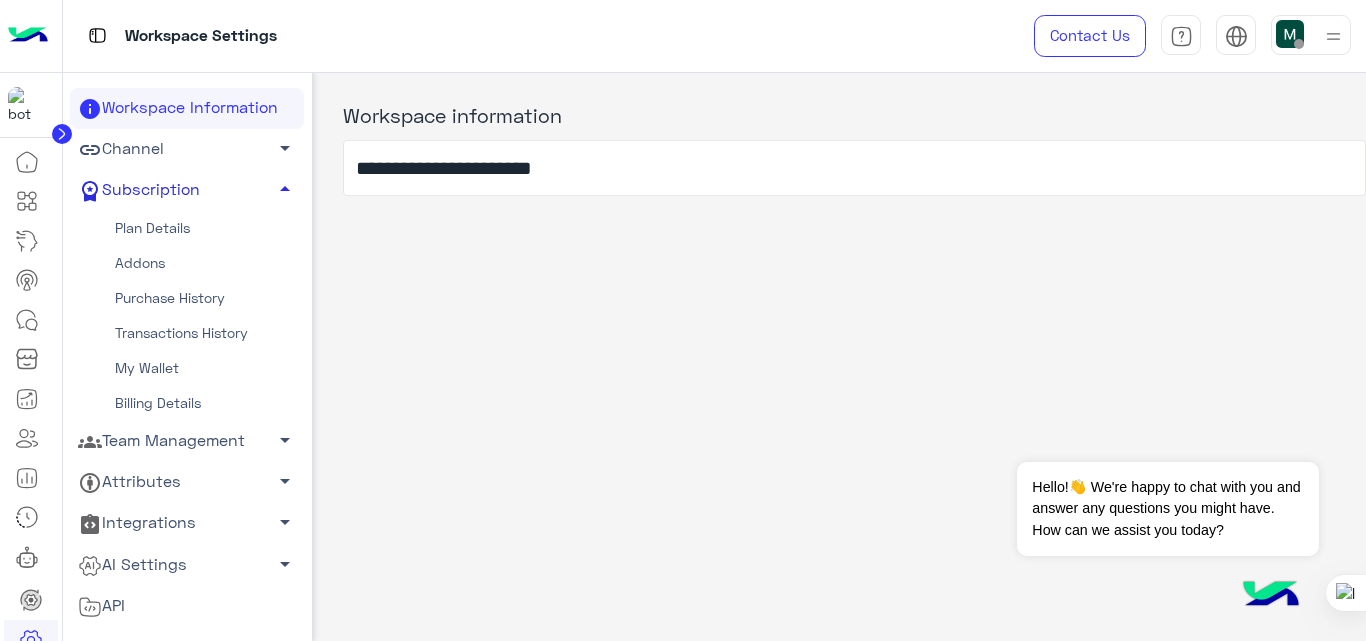 click on "Subscription   arrow_drop_up" 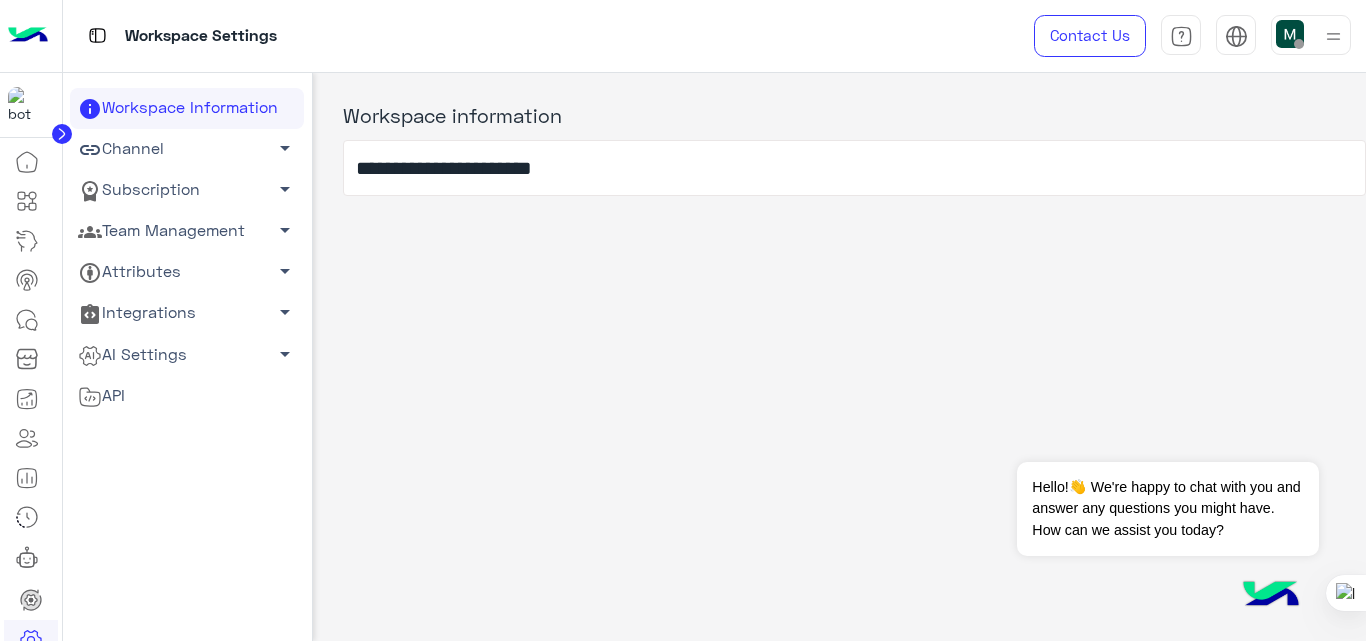 click on "Channel   arrow_drop_down" 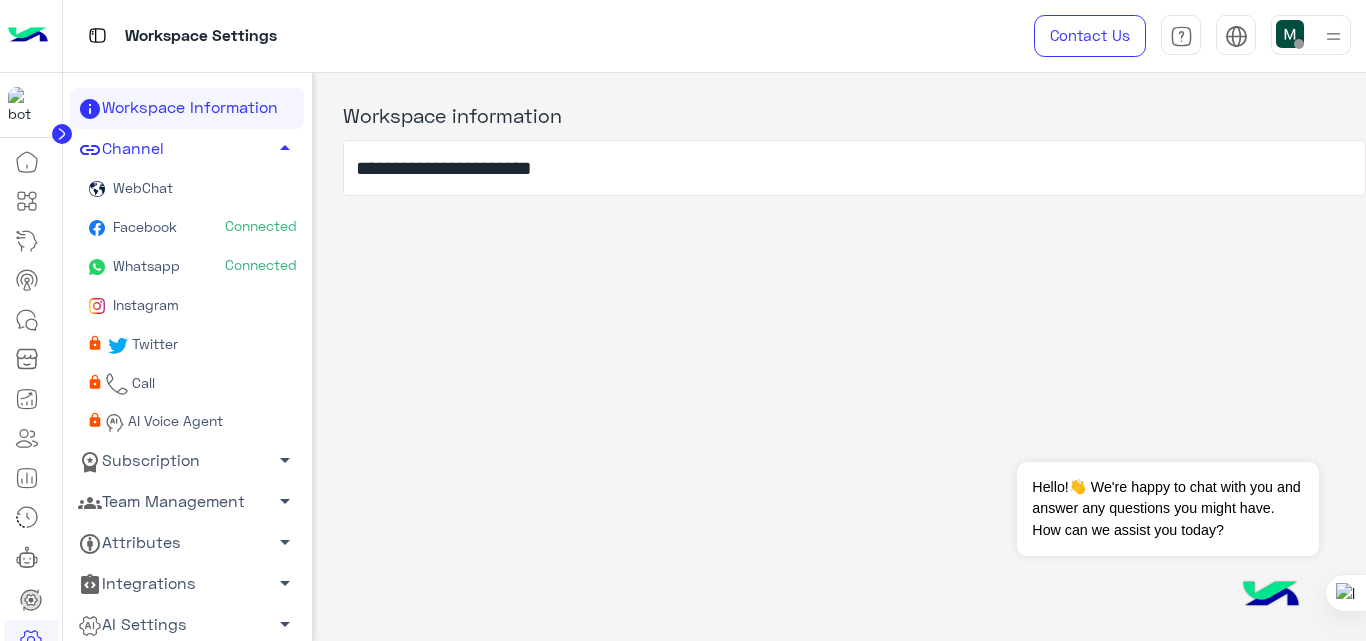 click on "Connected" 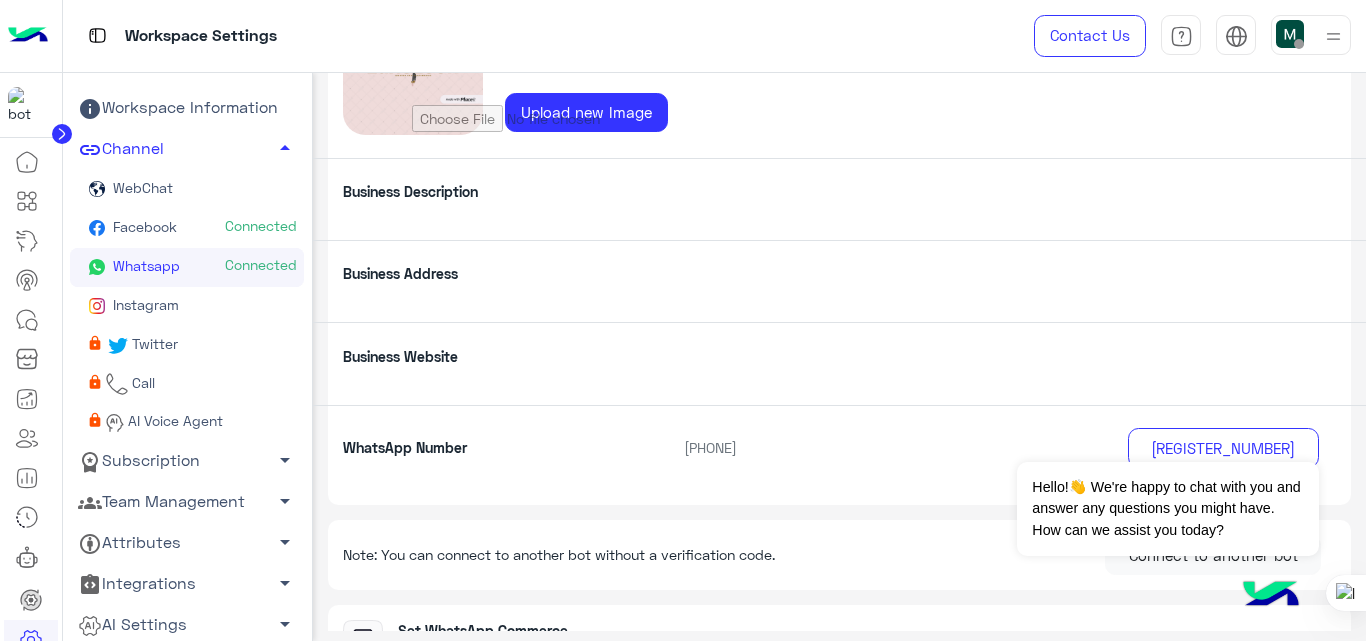 scroll, scrollTop: 194, scrollLeft: 0, axis: vertical 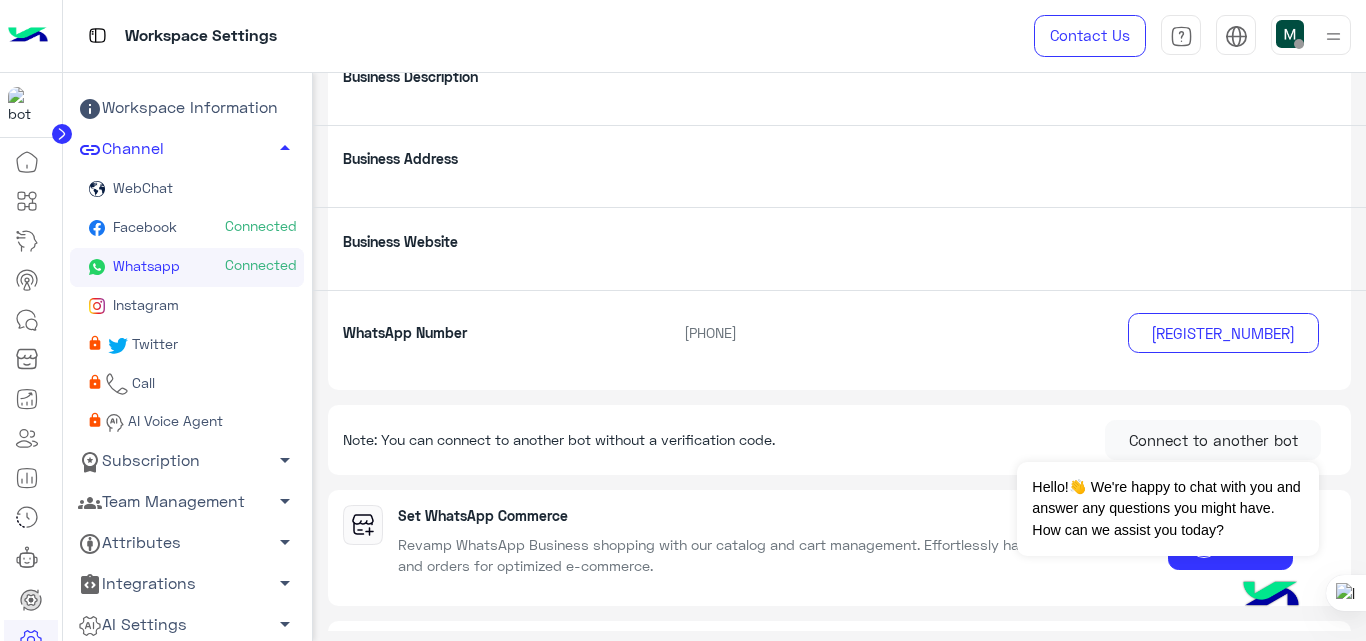 drag, startPoint x: 688, startPoint y: 333, endPoint x: 815, endPoint y: 341, distance: 127.25172 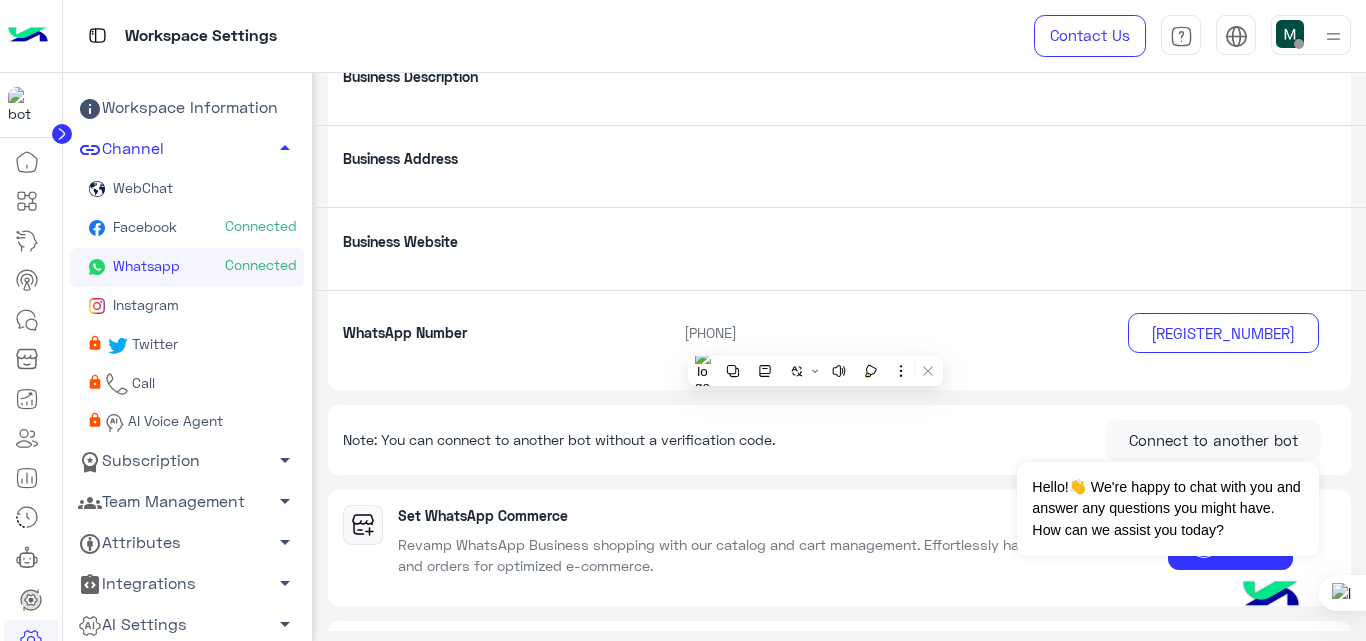 click on "+1 618-808-8756" 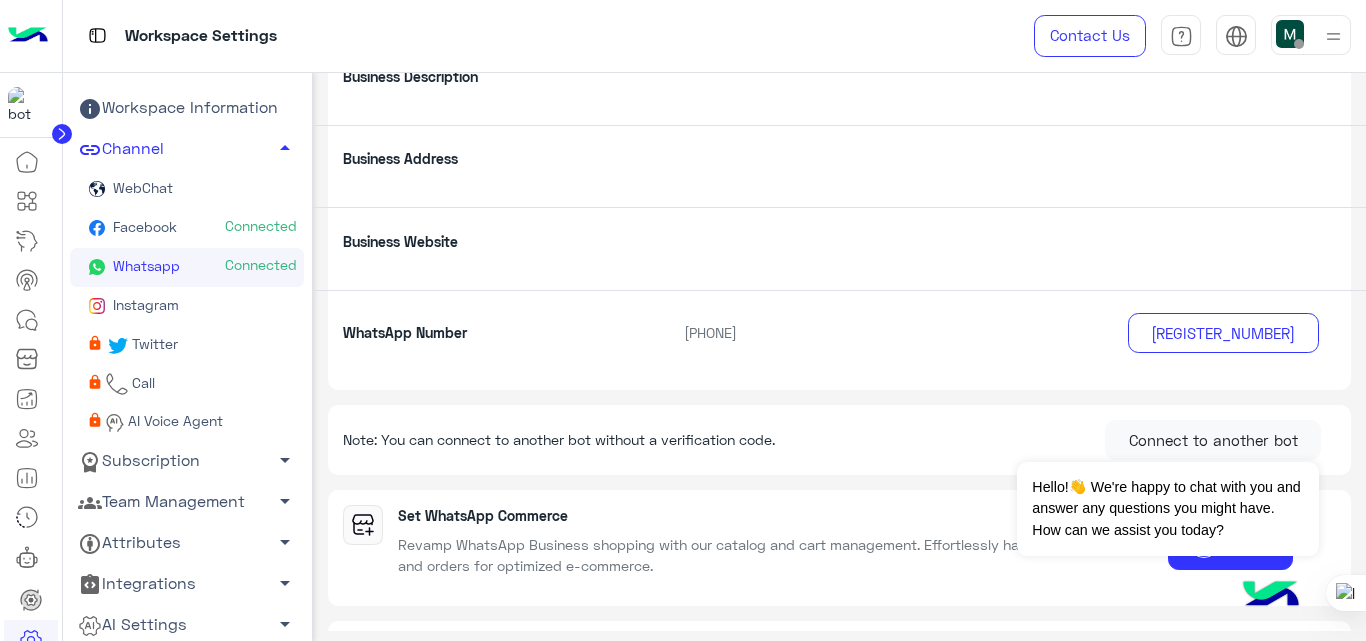 click on "+1 618-808-8756" 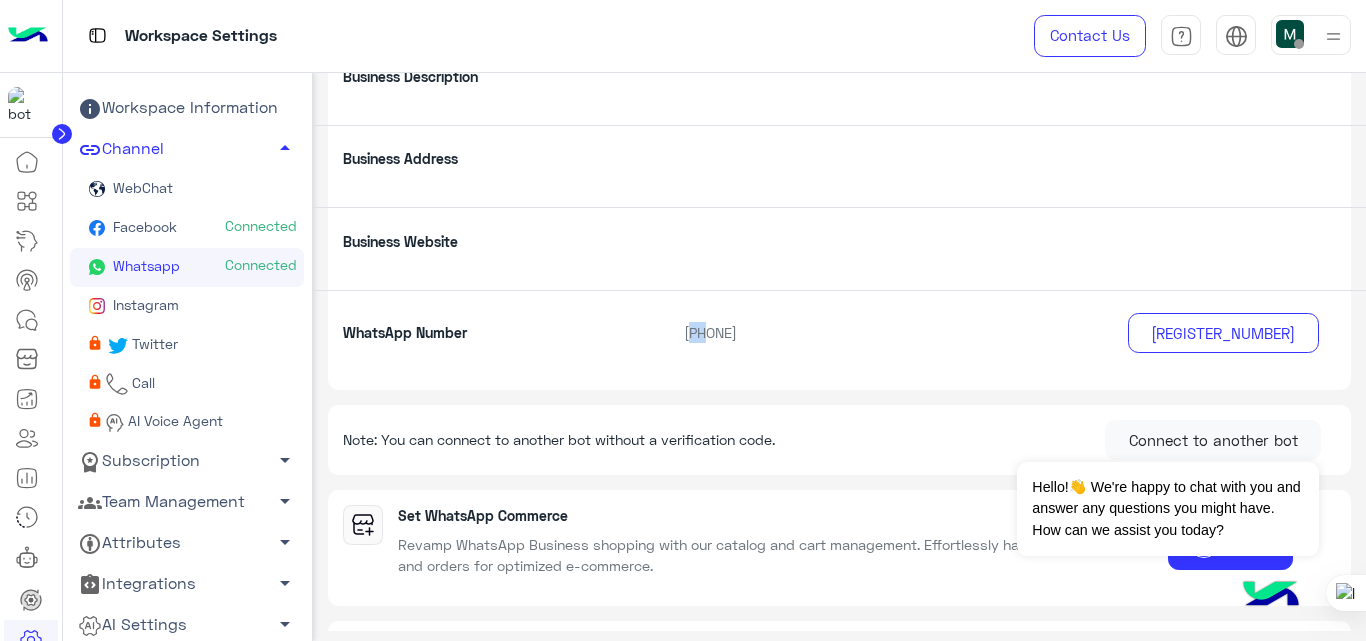 click on "+1 618-808-8756" 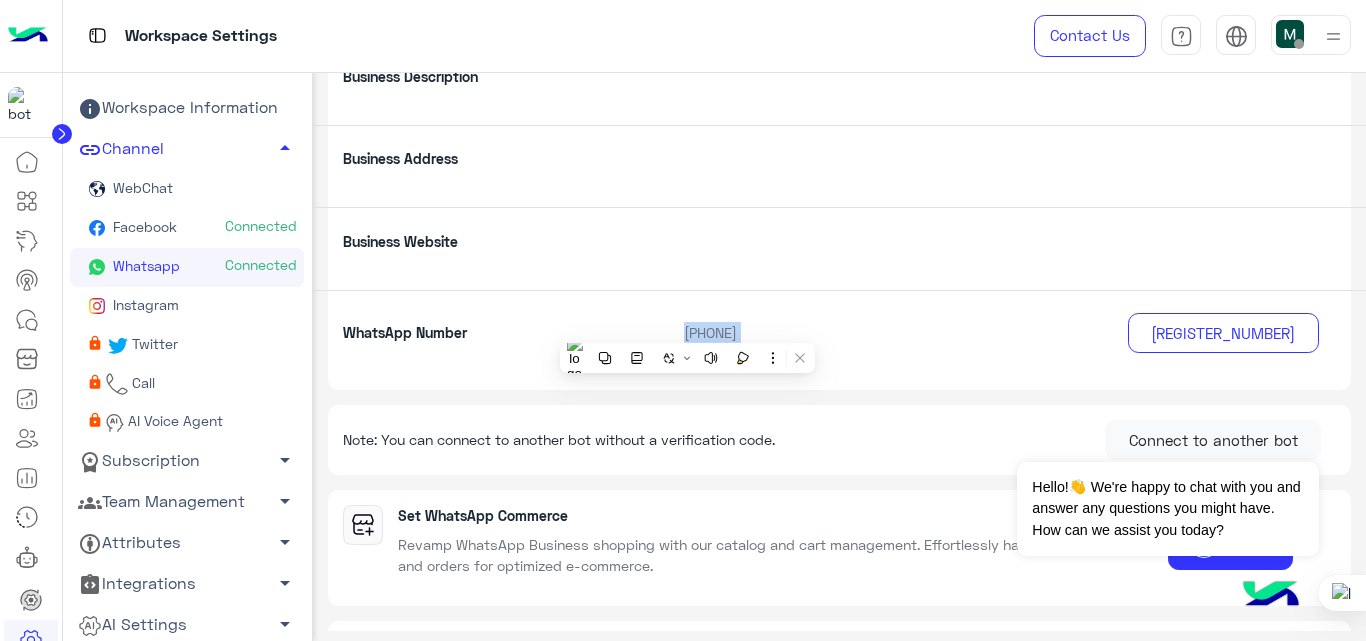 click on "+1 618-808-8756" 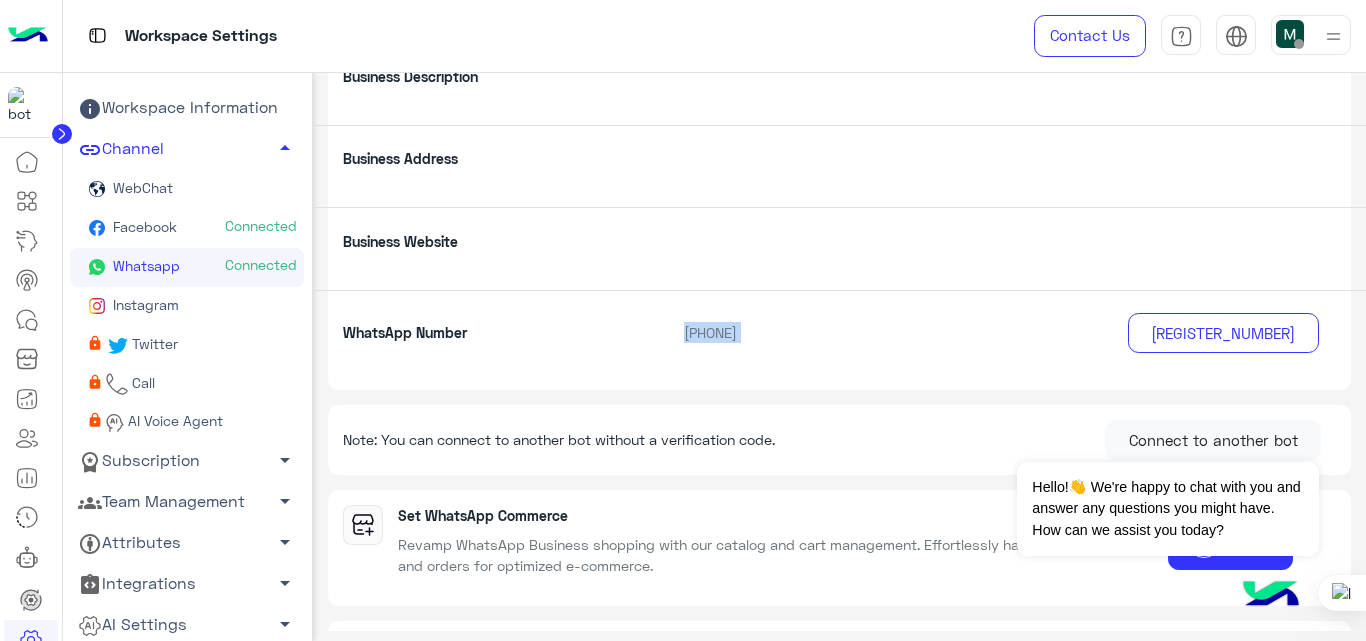 click on "+1 618-808-8756" 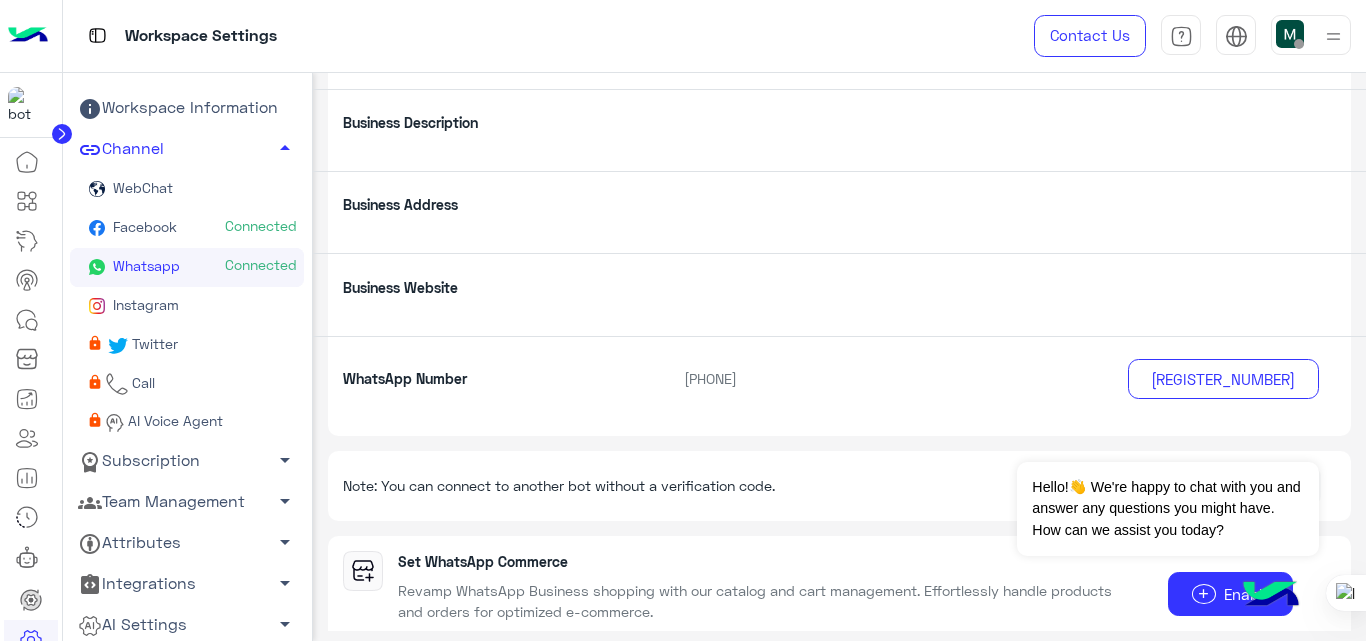 scroll, scrollTop: 256, scrollLeft: 0, axis: vertical 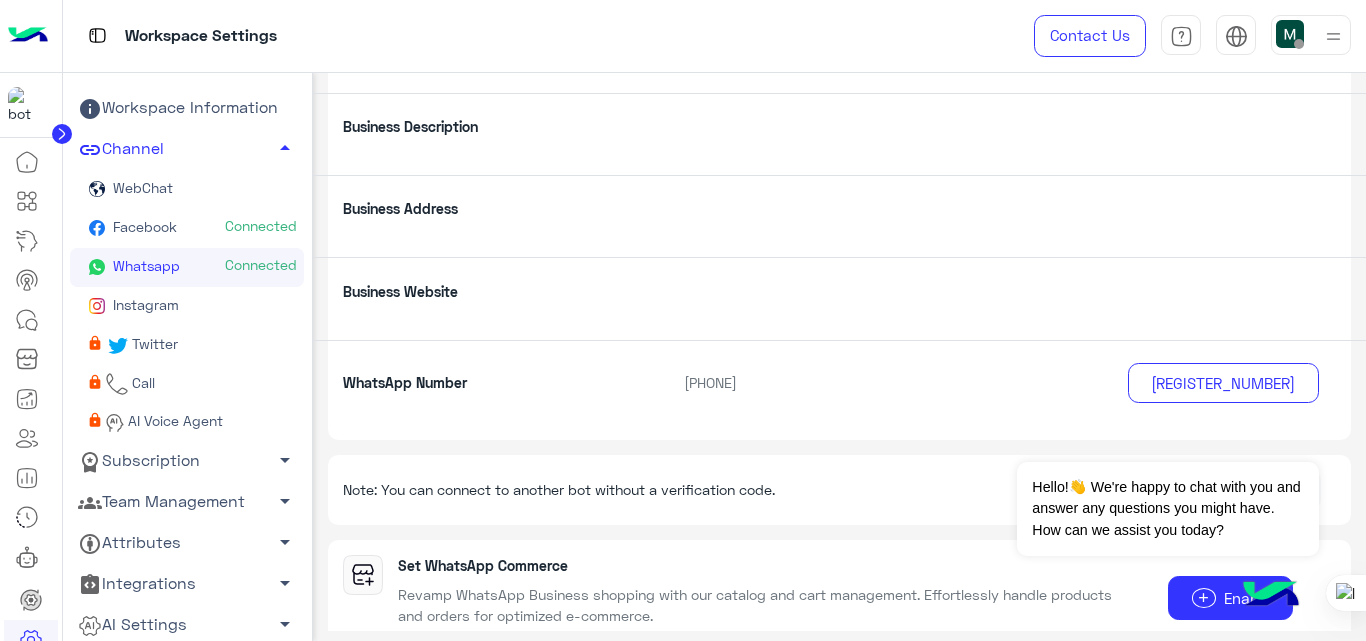 click on "+1 618-808-8756" 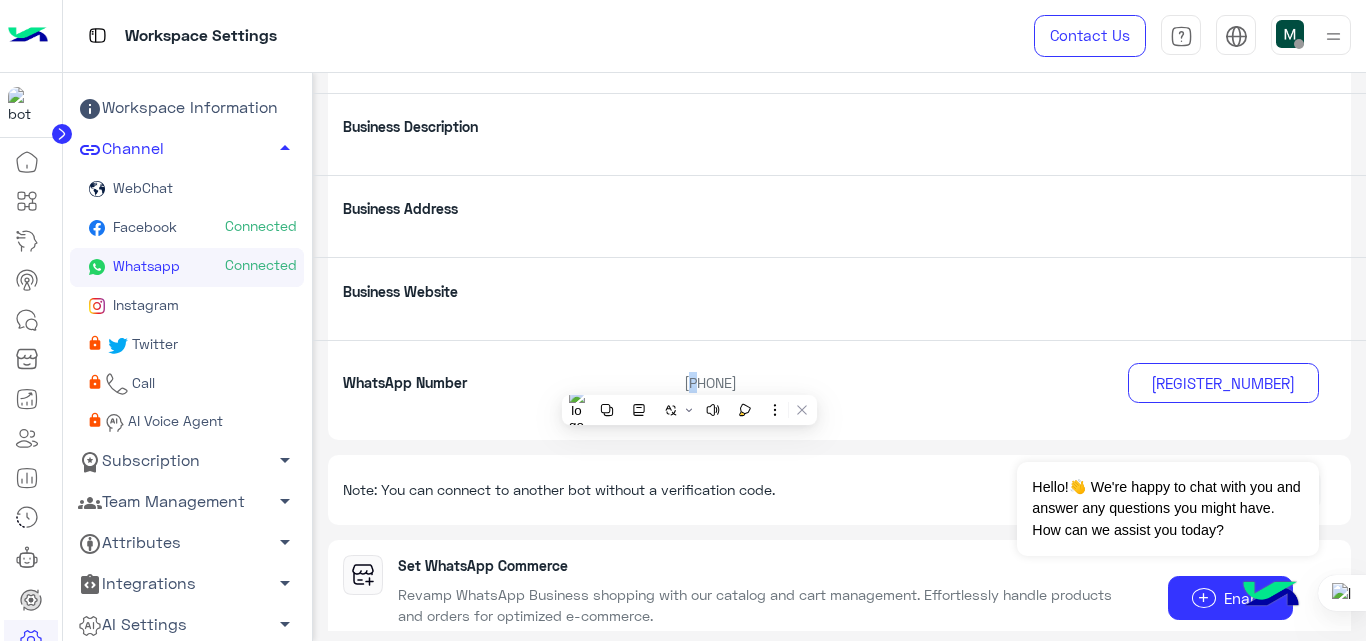 click on "+1 618-808-8756" 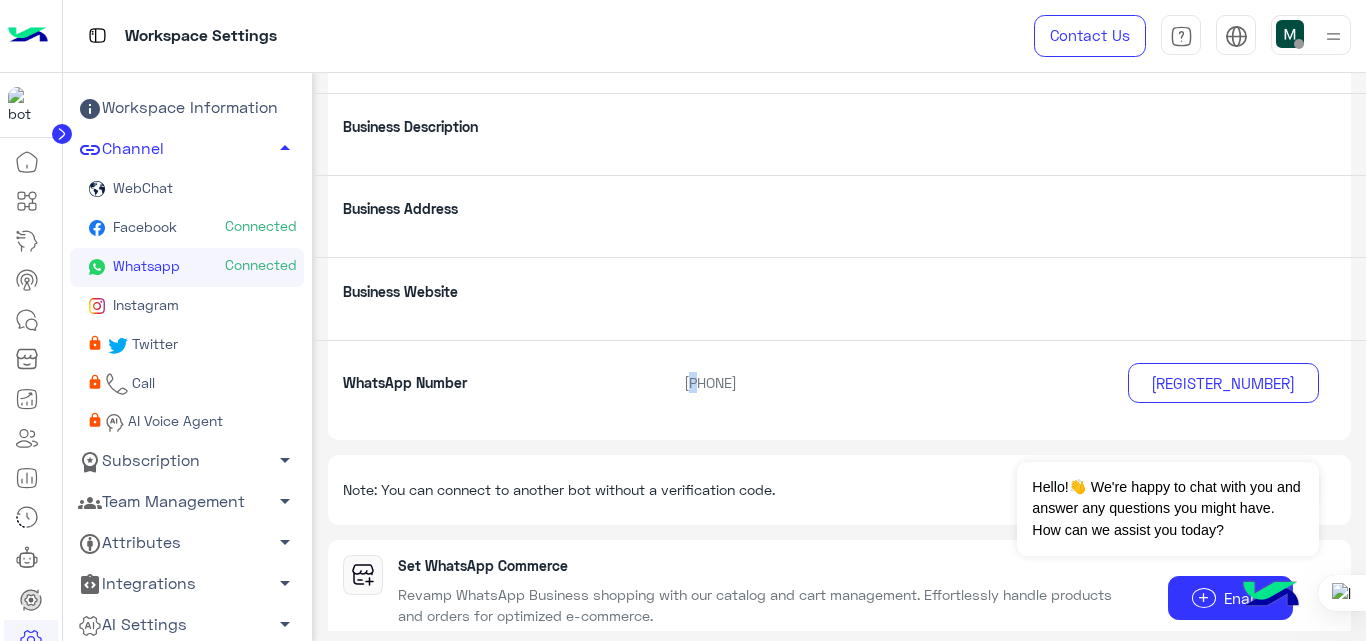 click on "+1 618-808-8756" 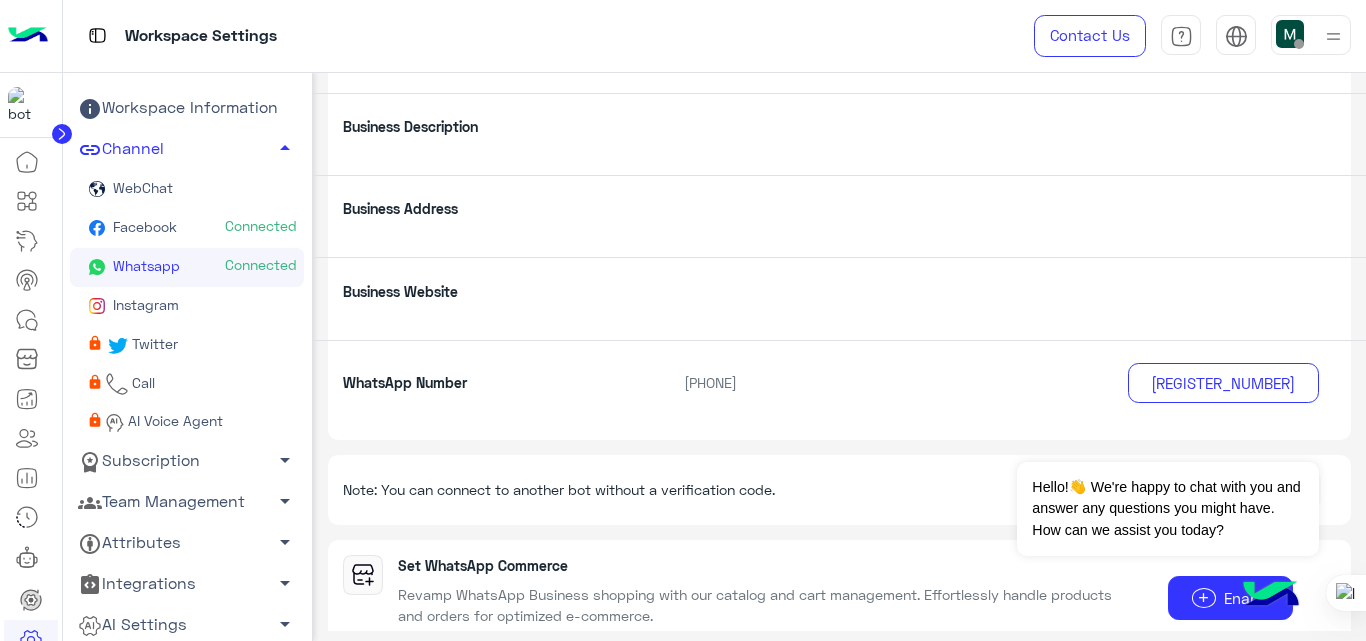 click on "+1 618-808-8756" 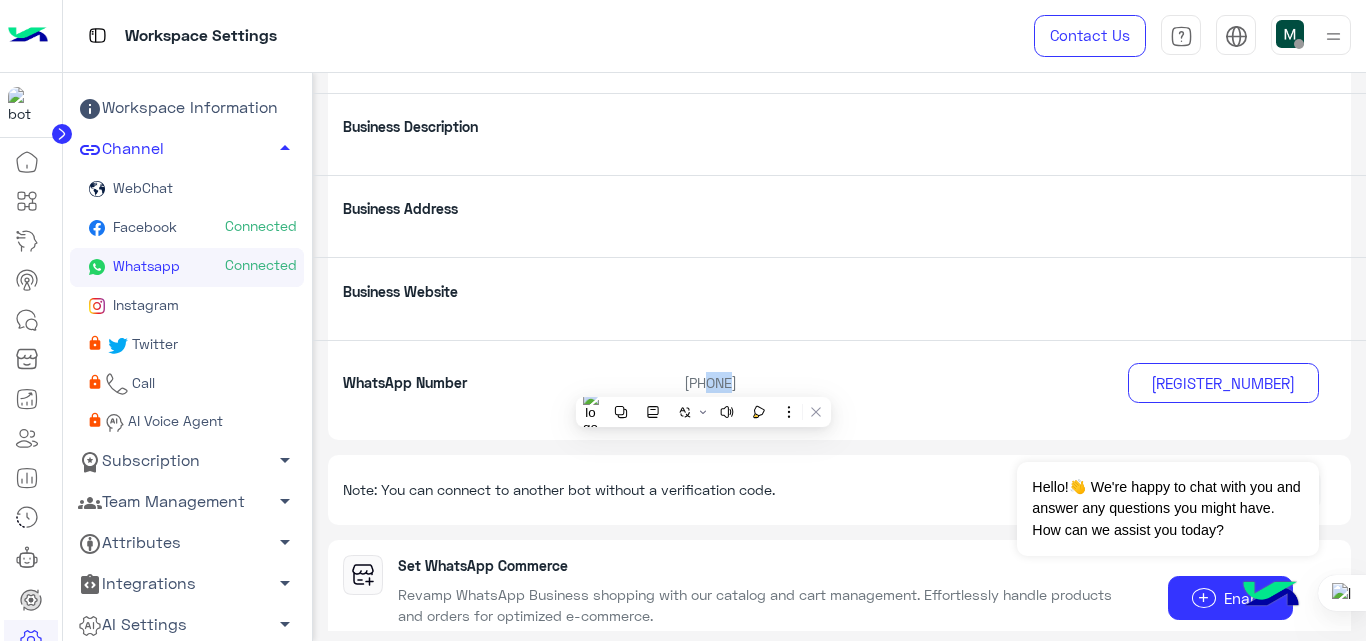 click on "+1 618-808-8756" 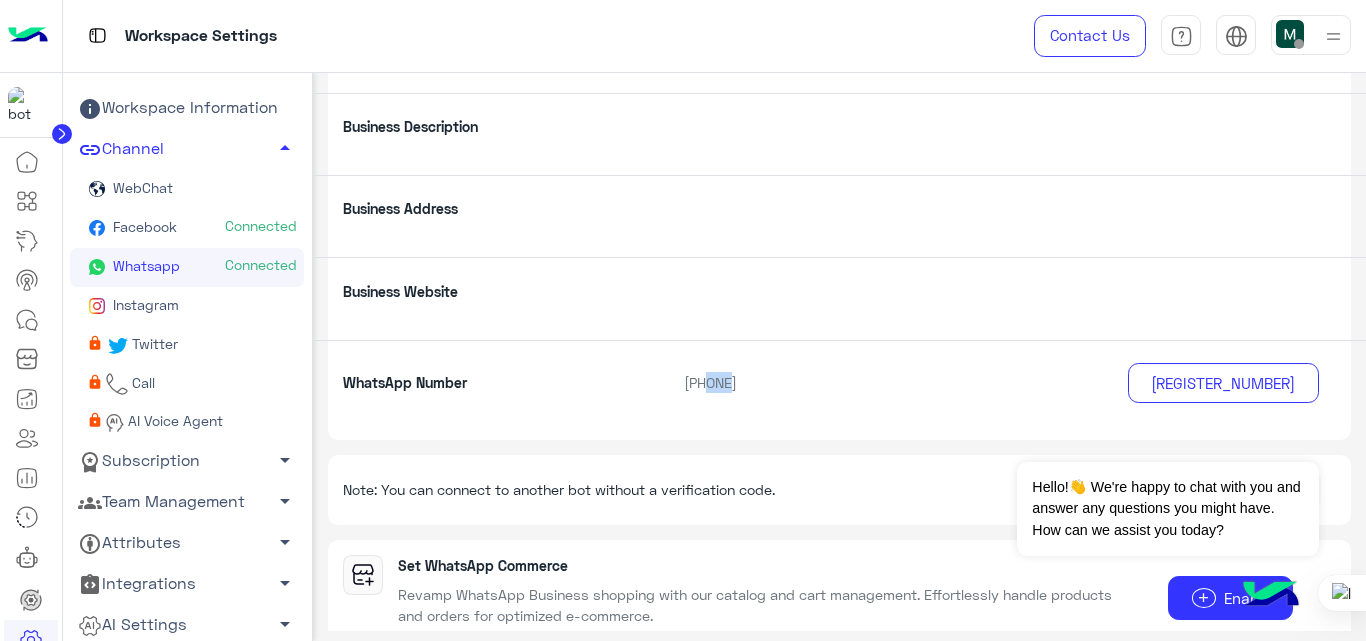 click on "+1 618-808-8756" 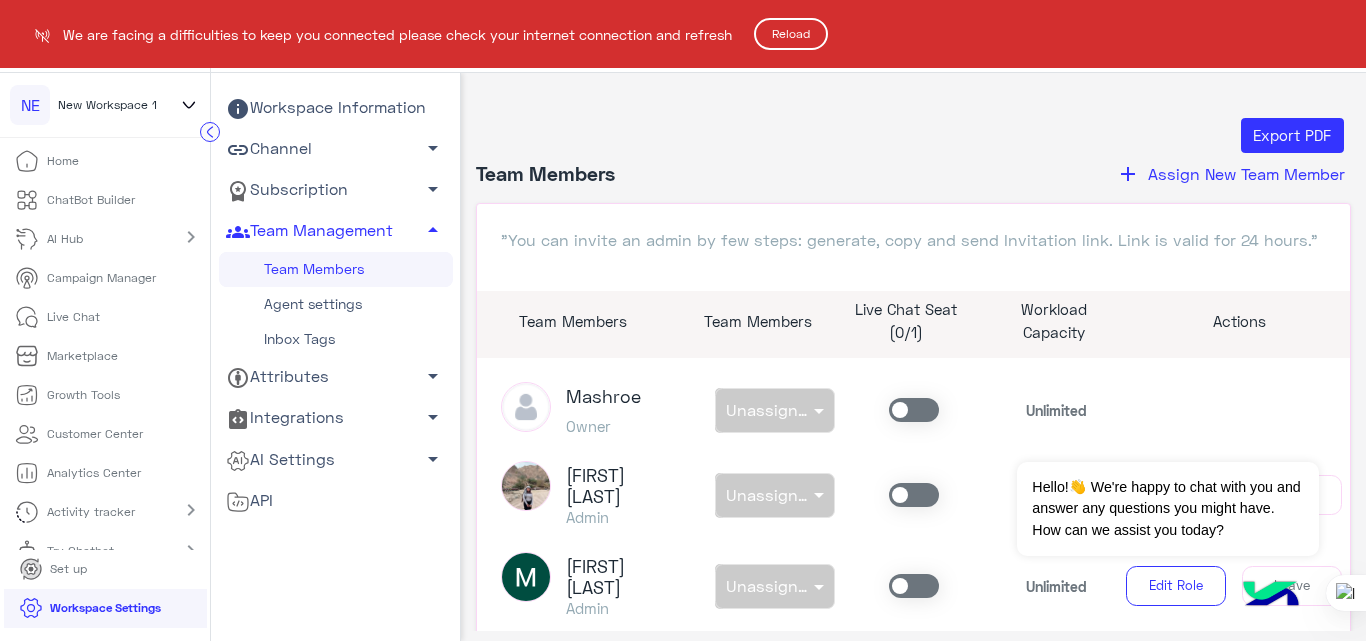 scroll, scrollTop: 0, scrollLeft: 0, axis: both 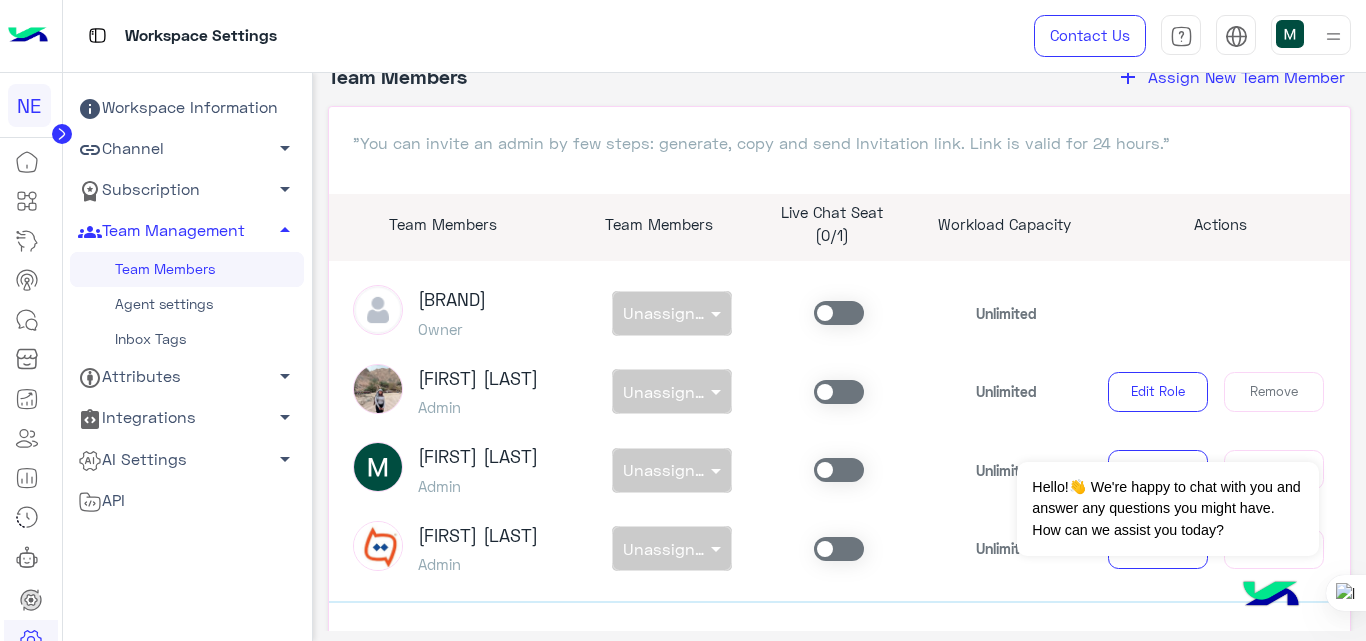 click on "Channel   arrow_drop_down" 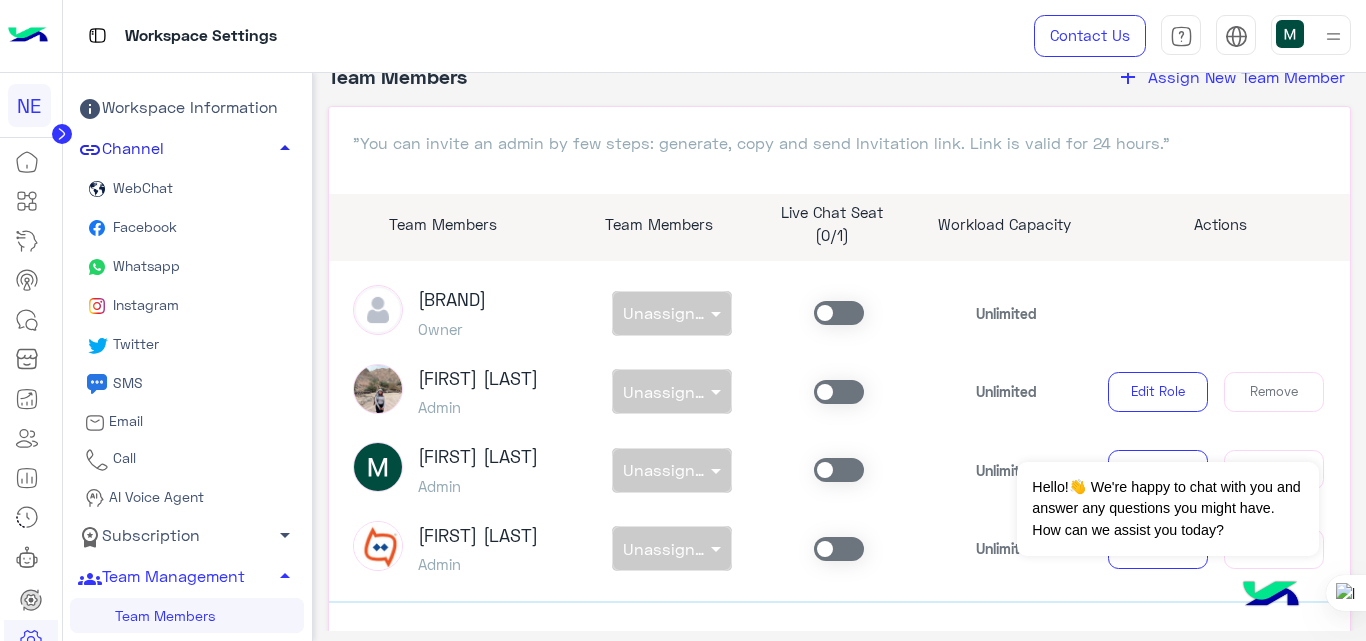 click on "Channel   arrow_drop_up" 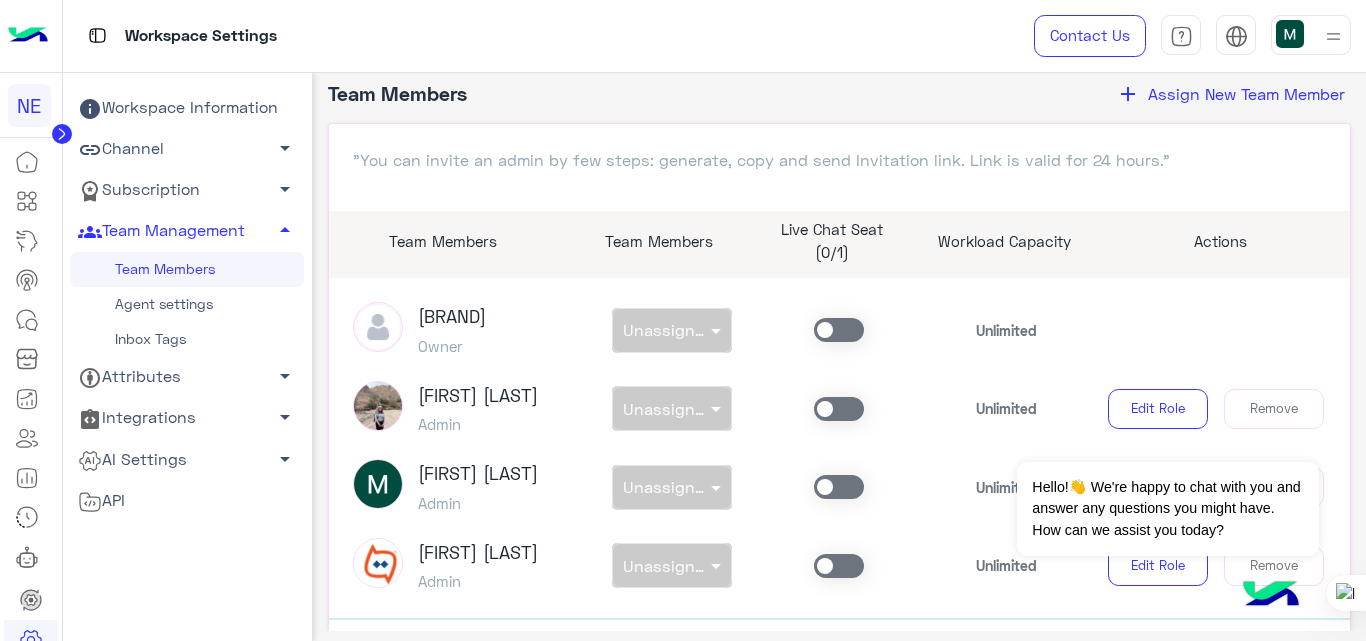 scroll, scrollTop: 0, scrollLeft: 0, axis: both 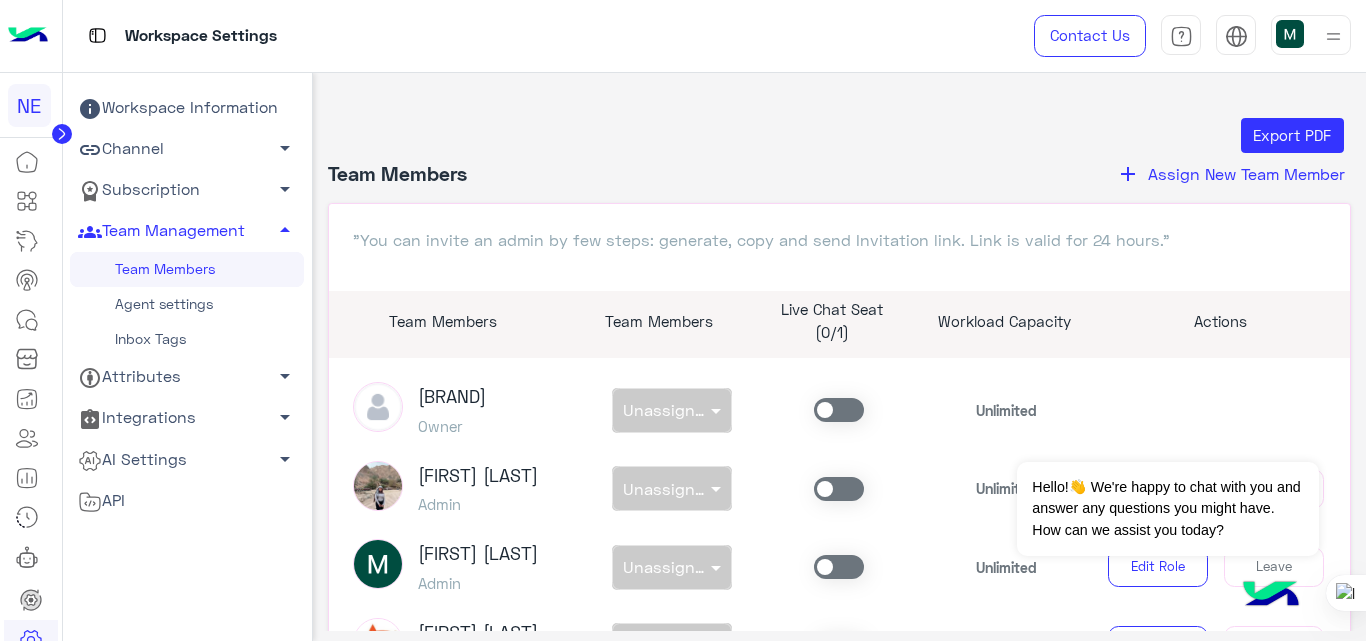 click on "Subscription   arrow_drop_down" 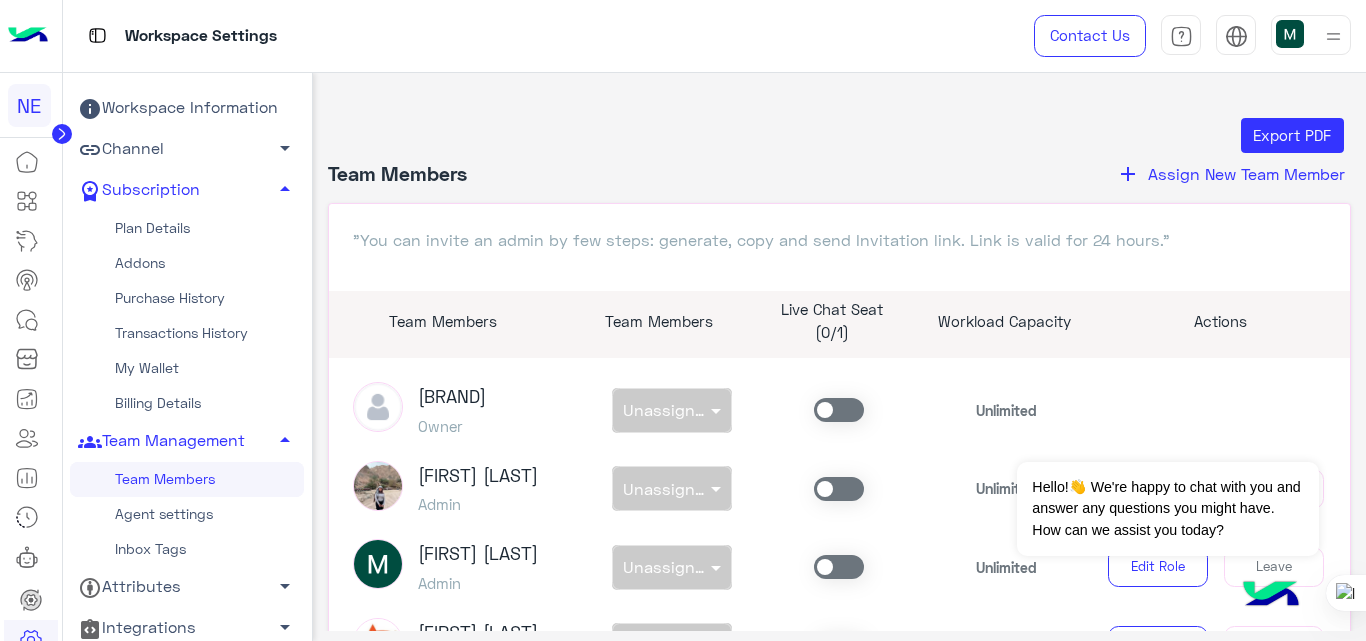 click on "Plan Details" 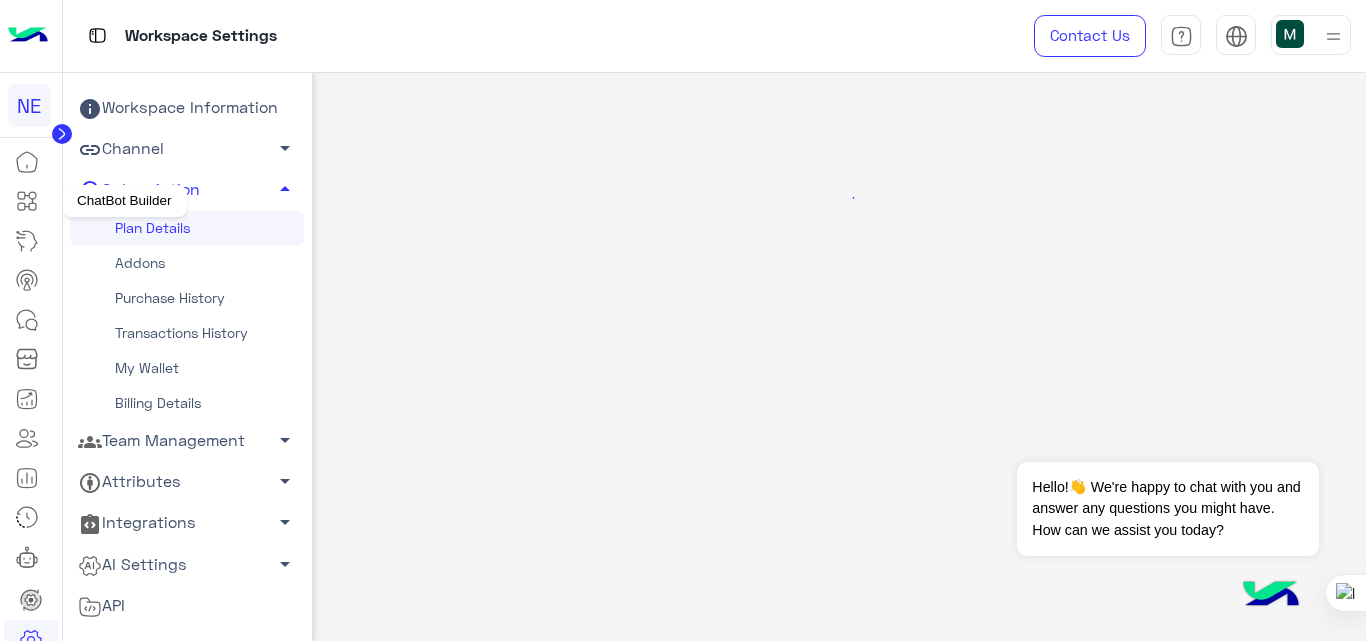 click 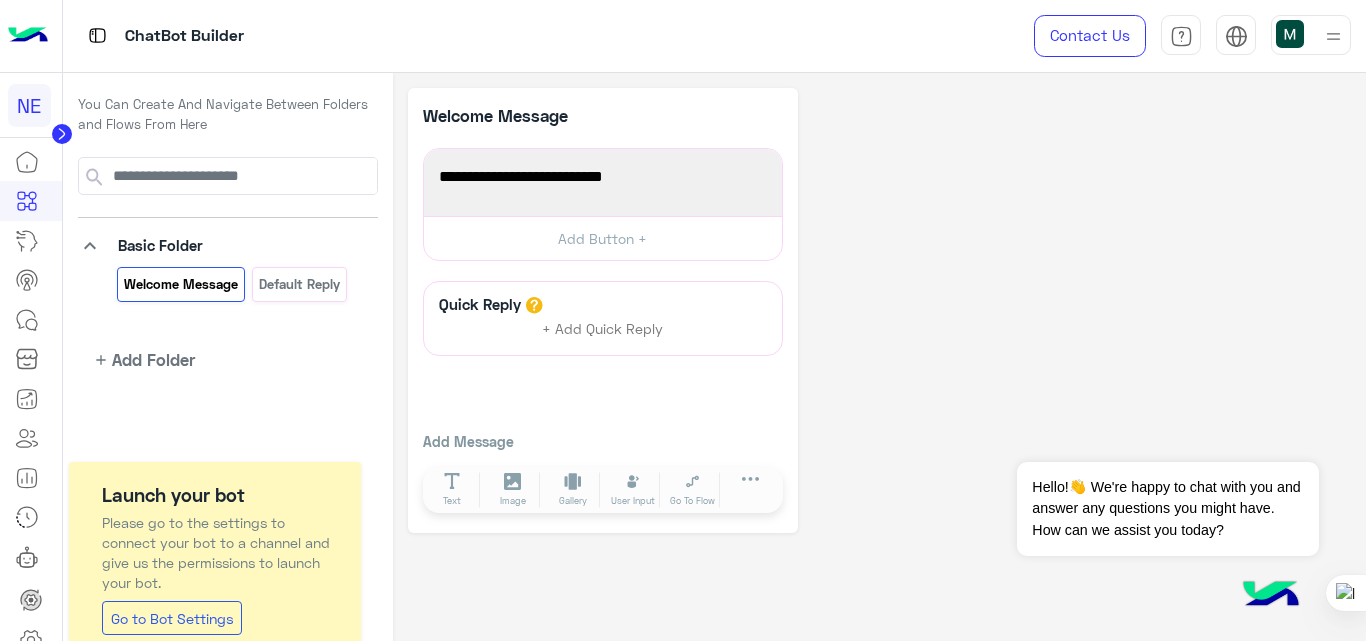 scroll, scrollTop: 54, scrollLeft: 0, axis: vertical 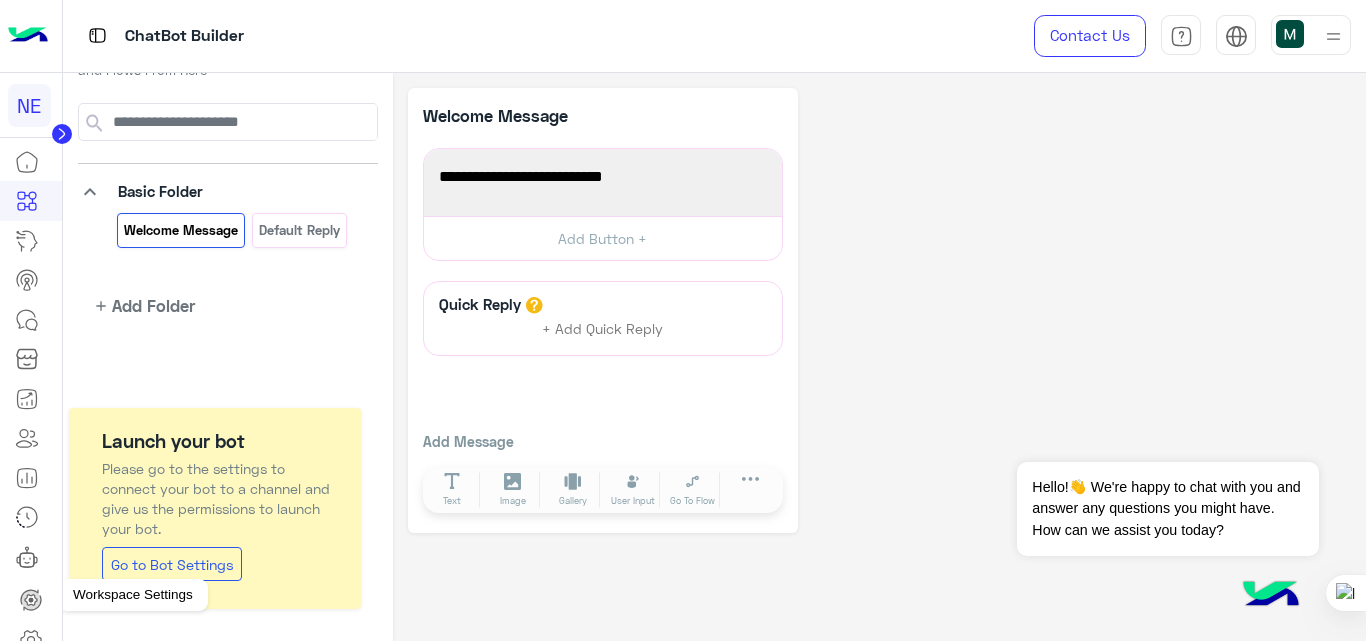 click 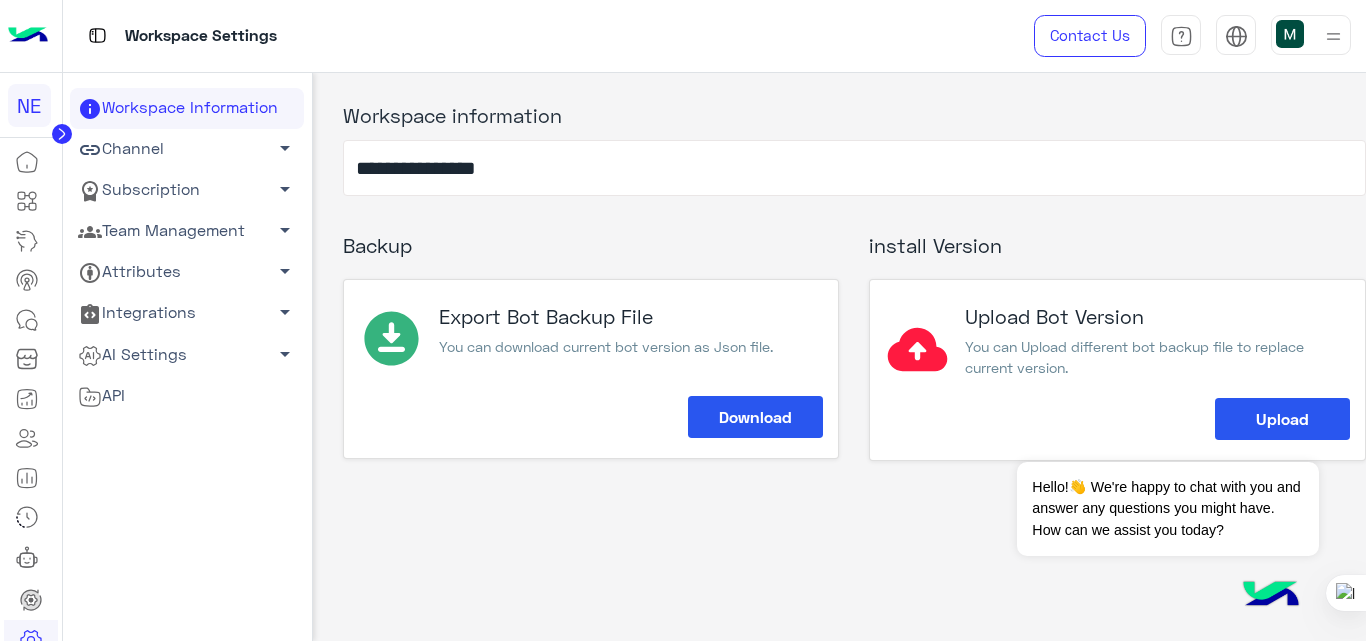 click on "Subscription   arrow_drop_down" 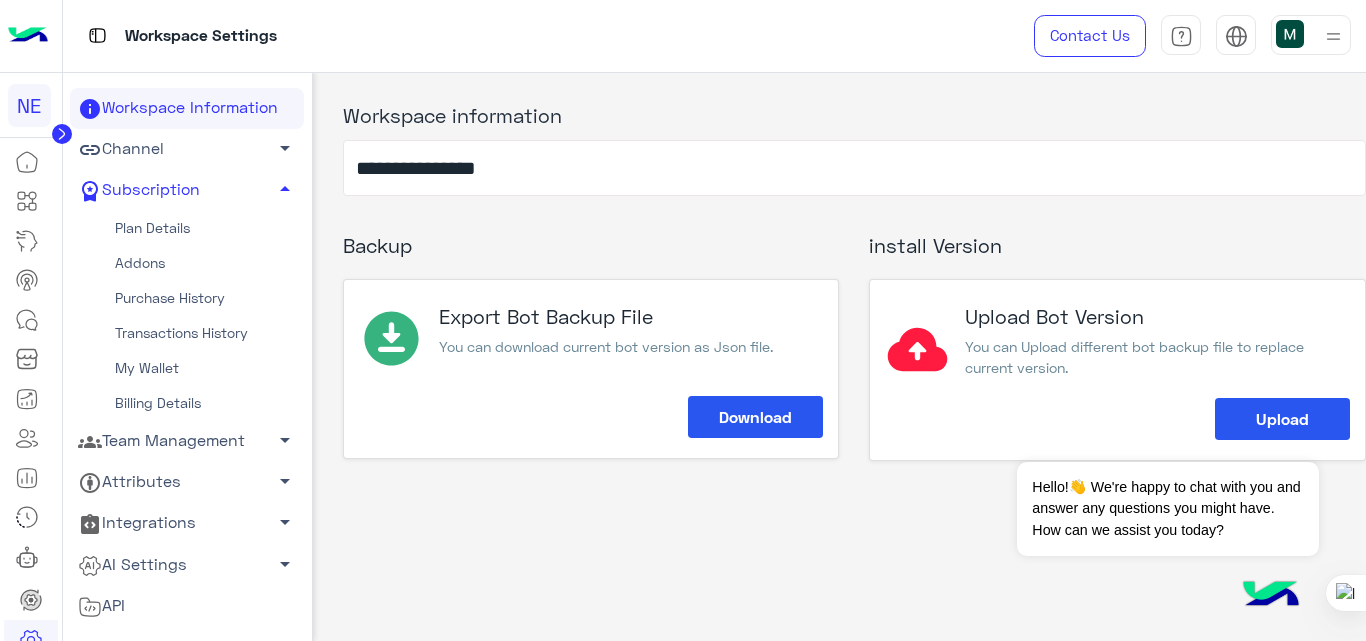 click on "Team Management   arrow_drop_down" 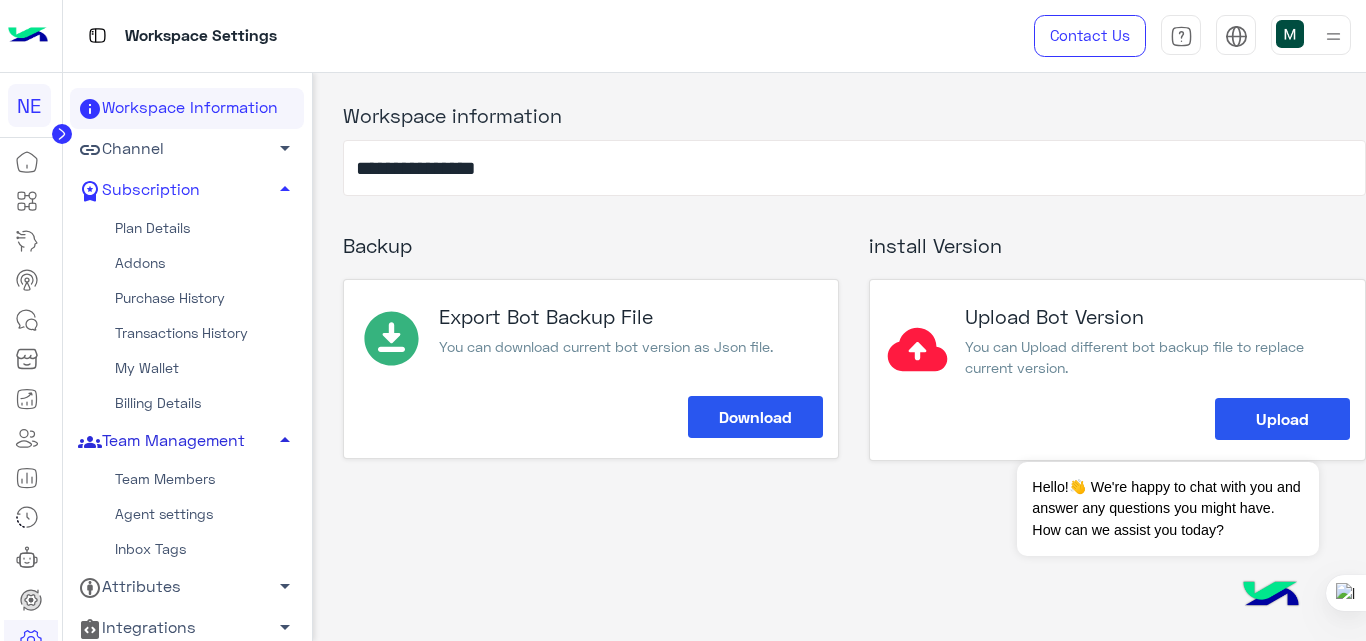 scroll, scrollTop: 92, scrollLeft: 0, axis: vertical 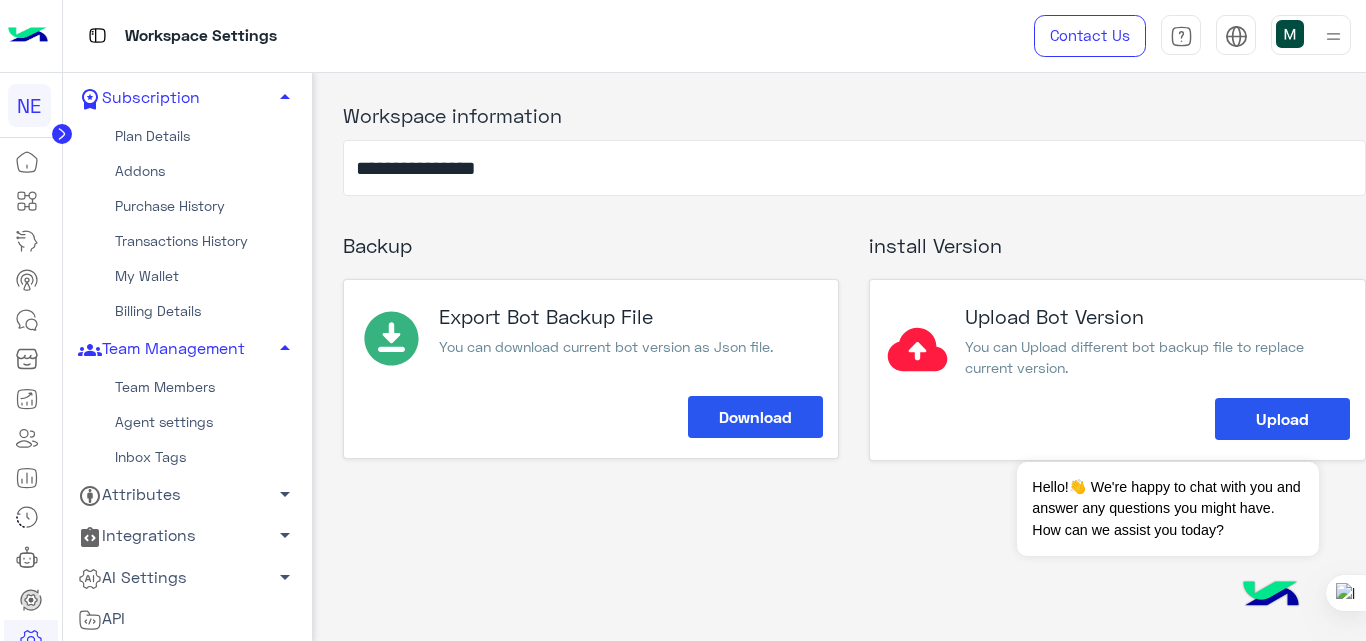 click on "Team Members" 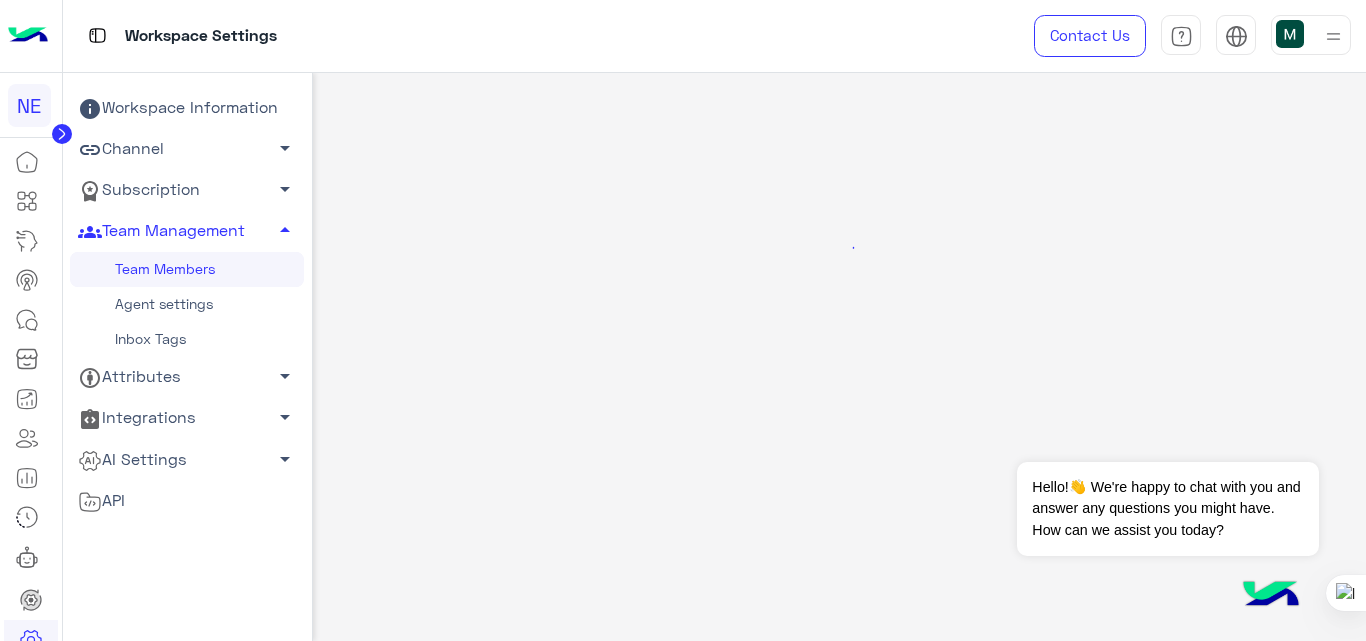 scroll, scrollTop: 0, scrollLeft: 0, axis: both 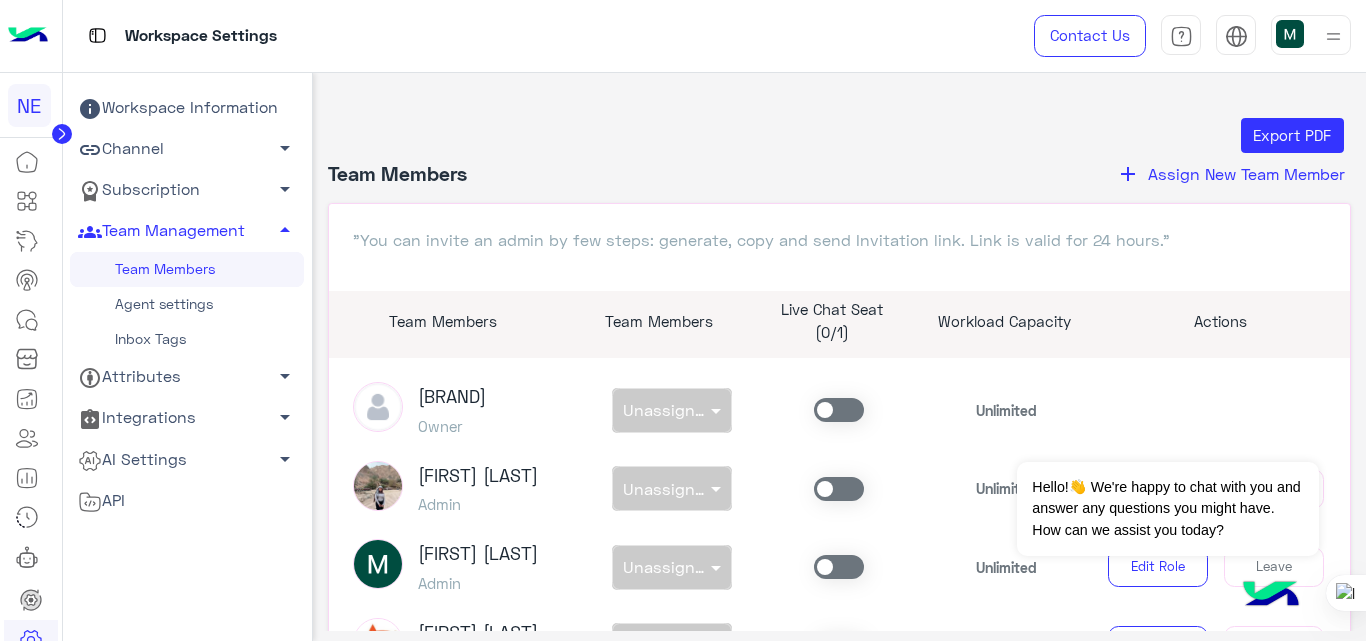 click on "Assign New Team Member" 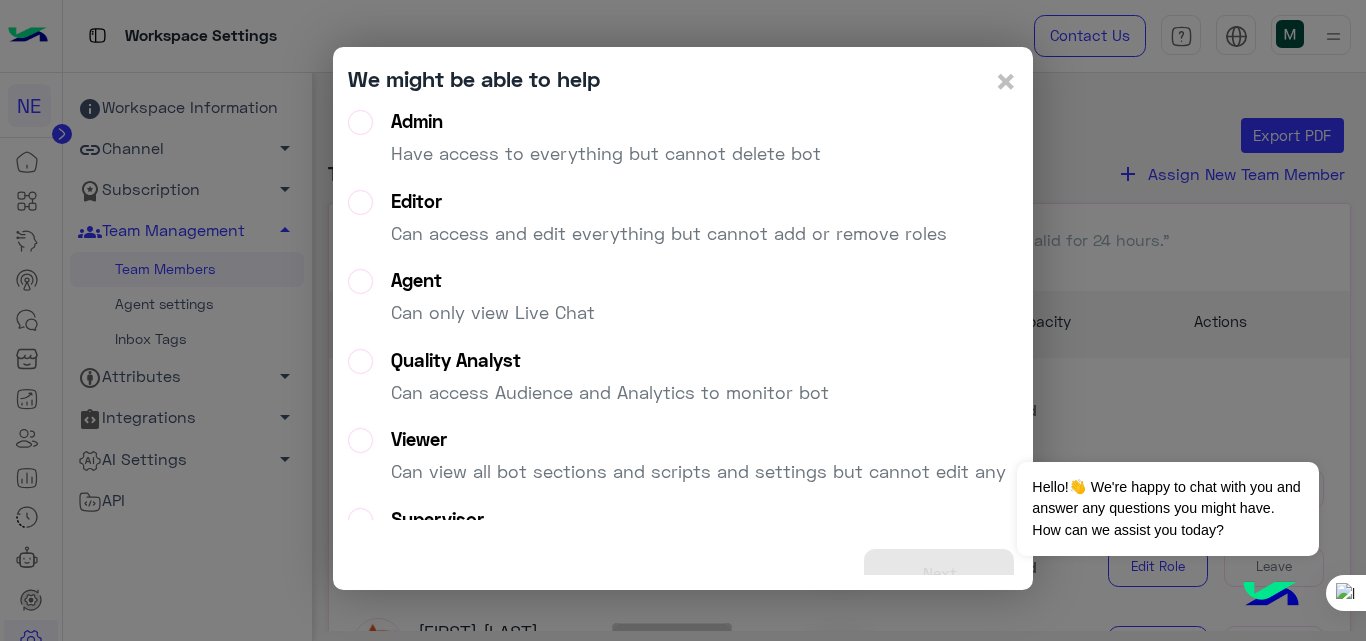 click on "Have access to everything but cannot delete bot" 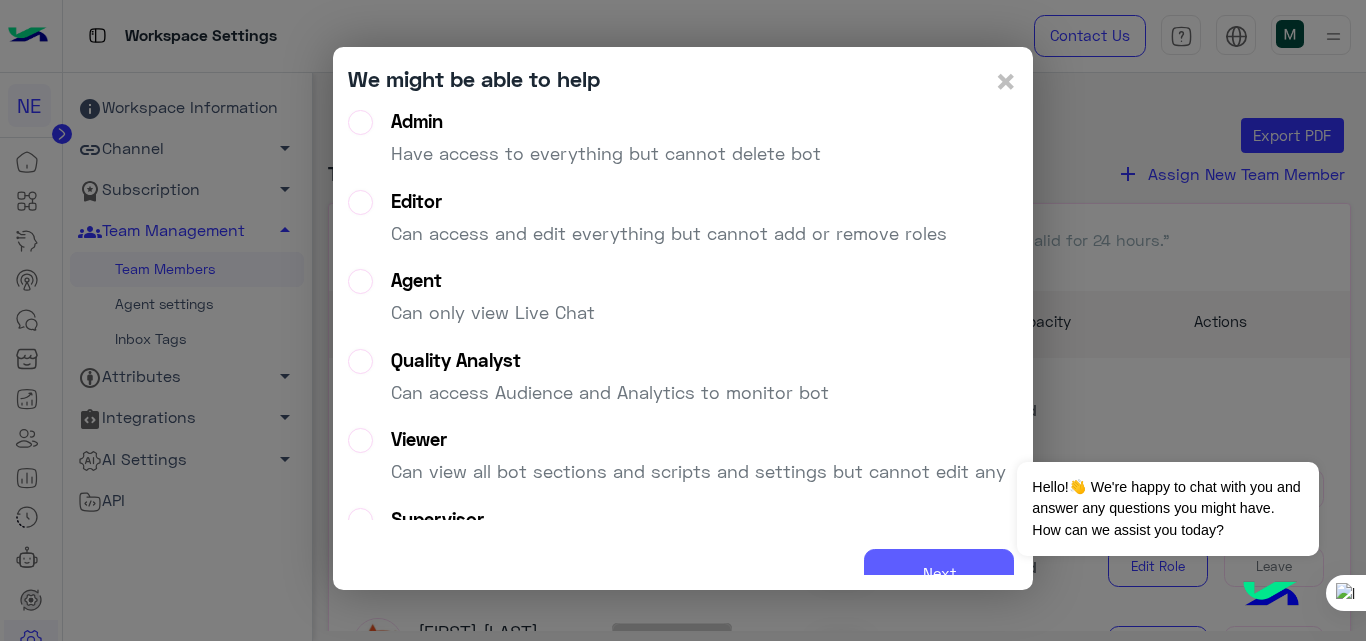 click on "Next" 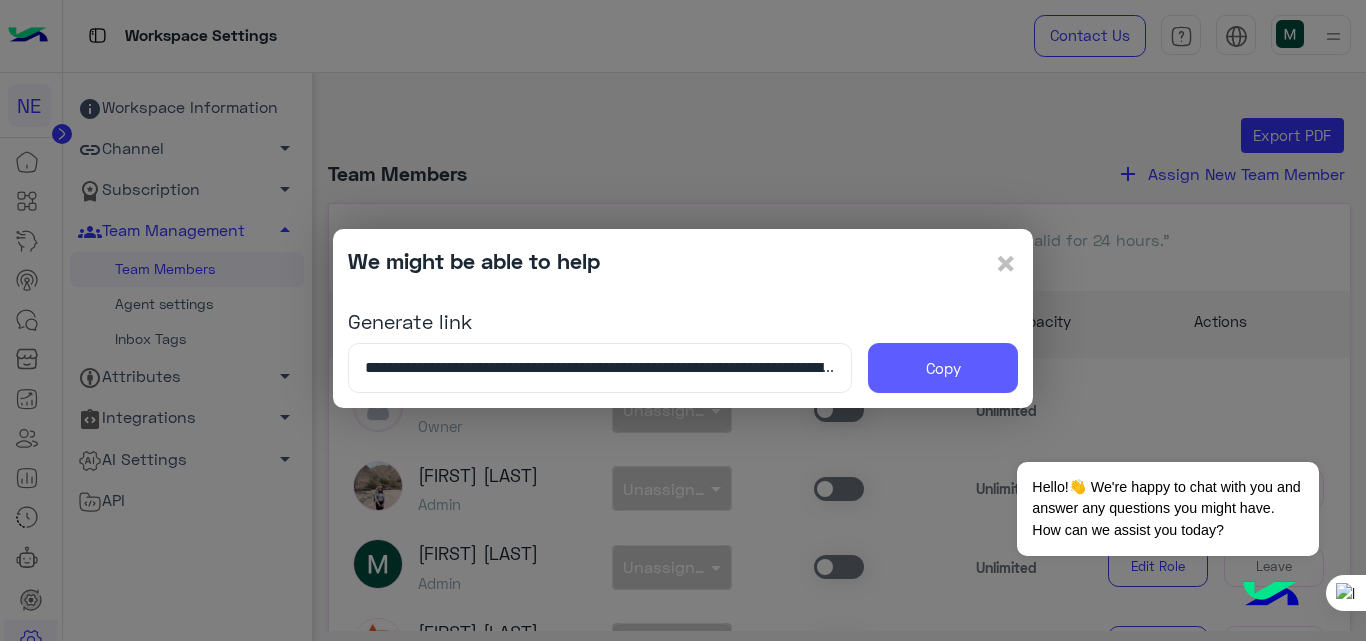 click on "Copy" 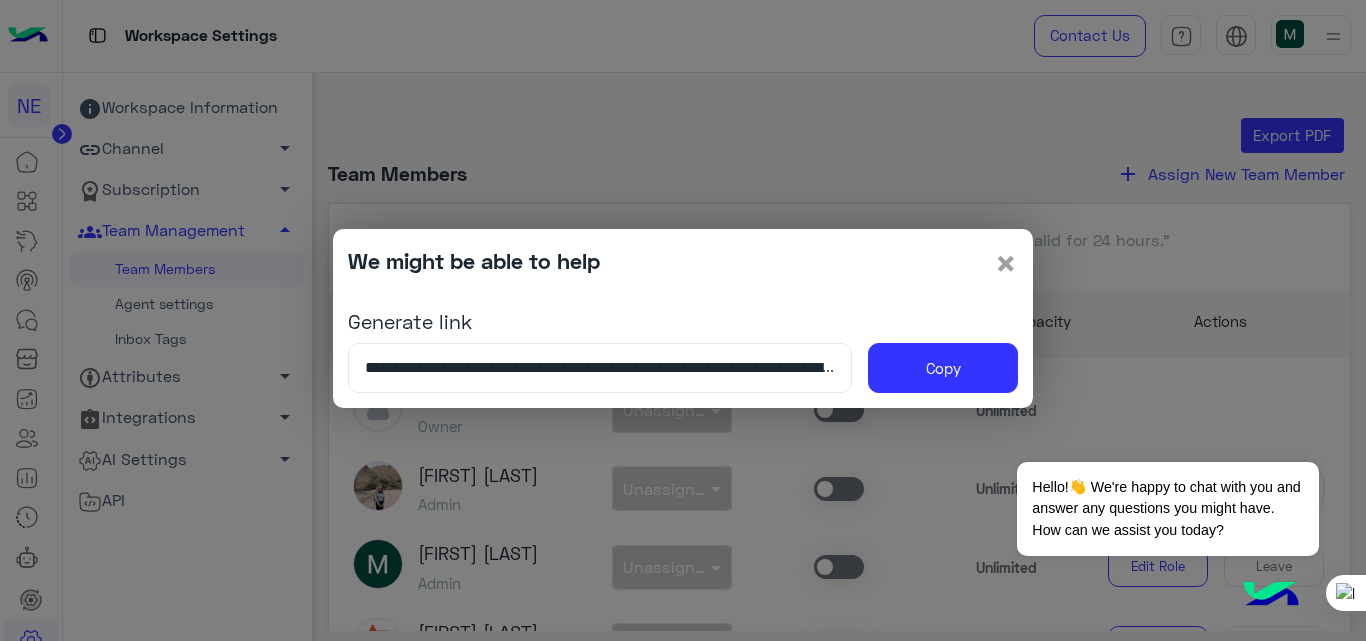 click on "×" 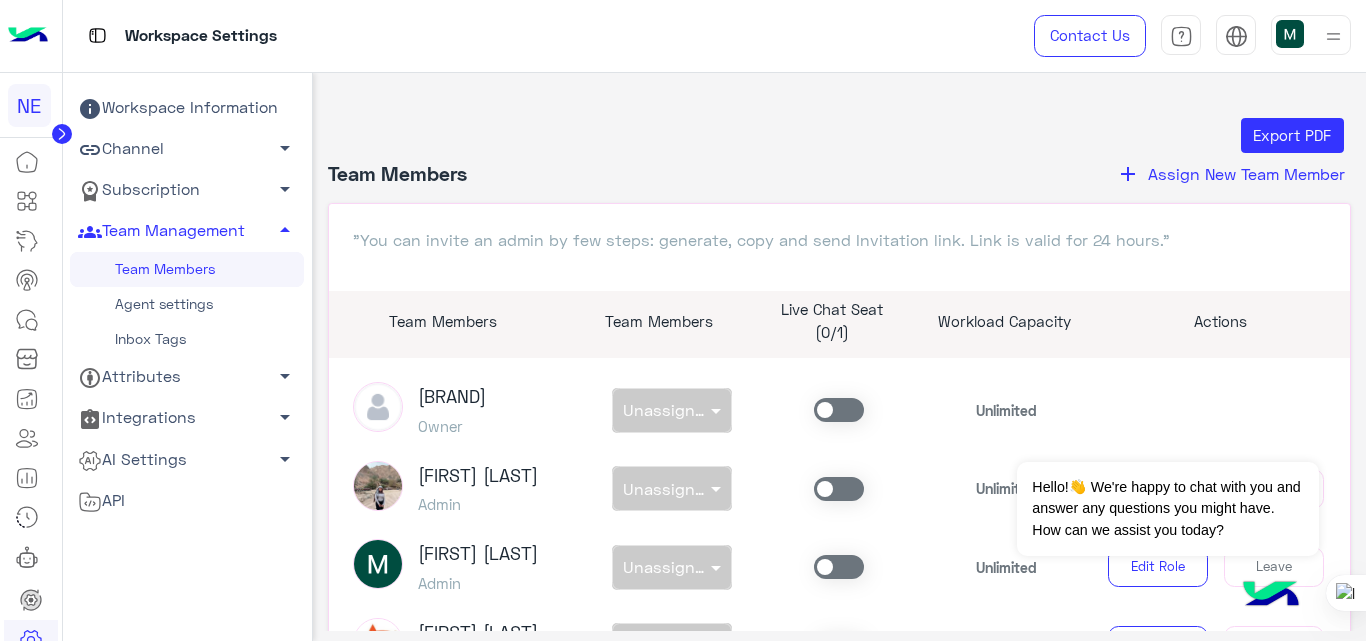 click 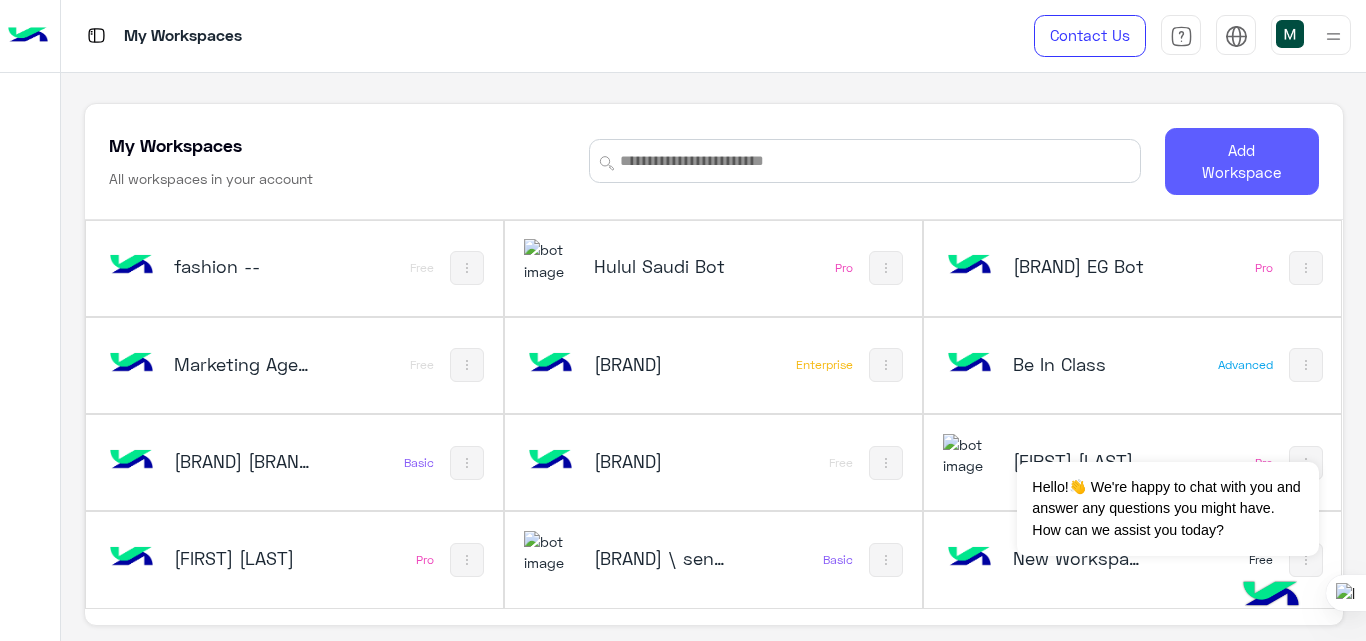 click on "Add Workspace" 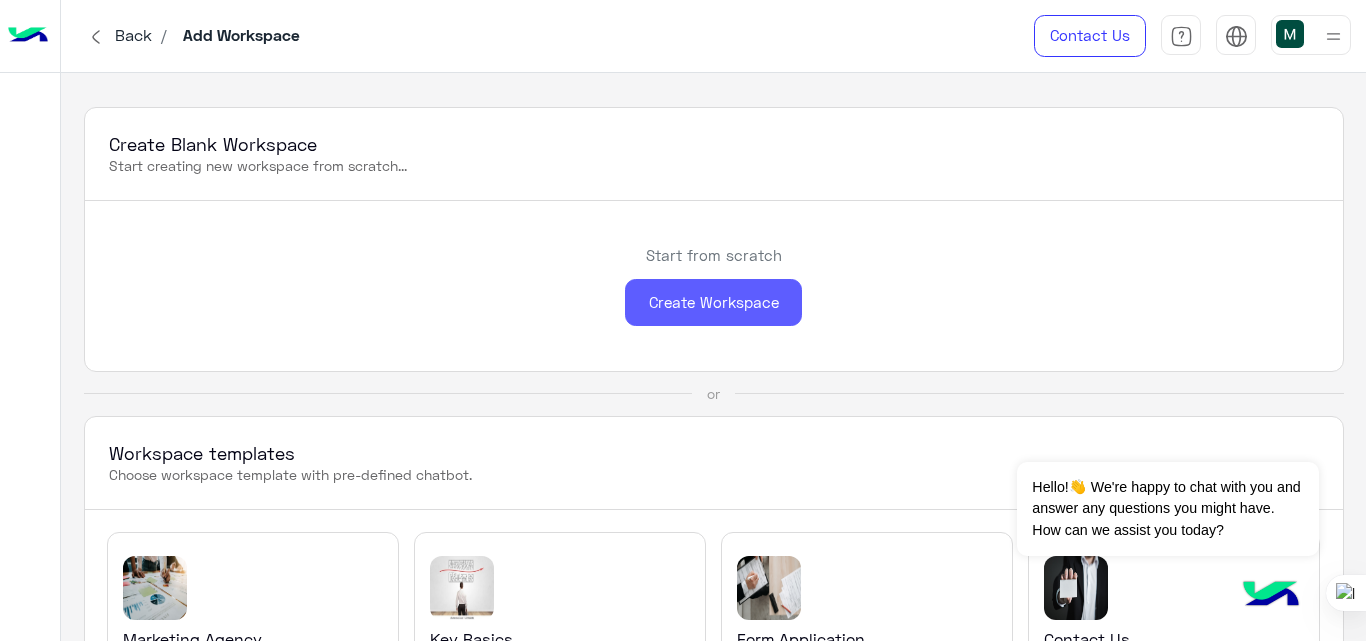click on "Create Workspace" 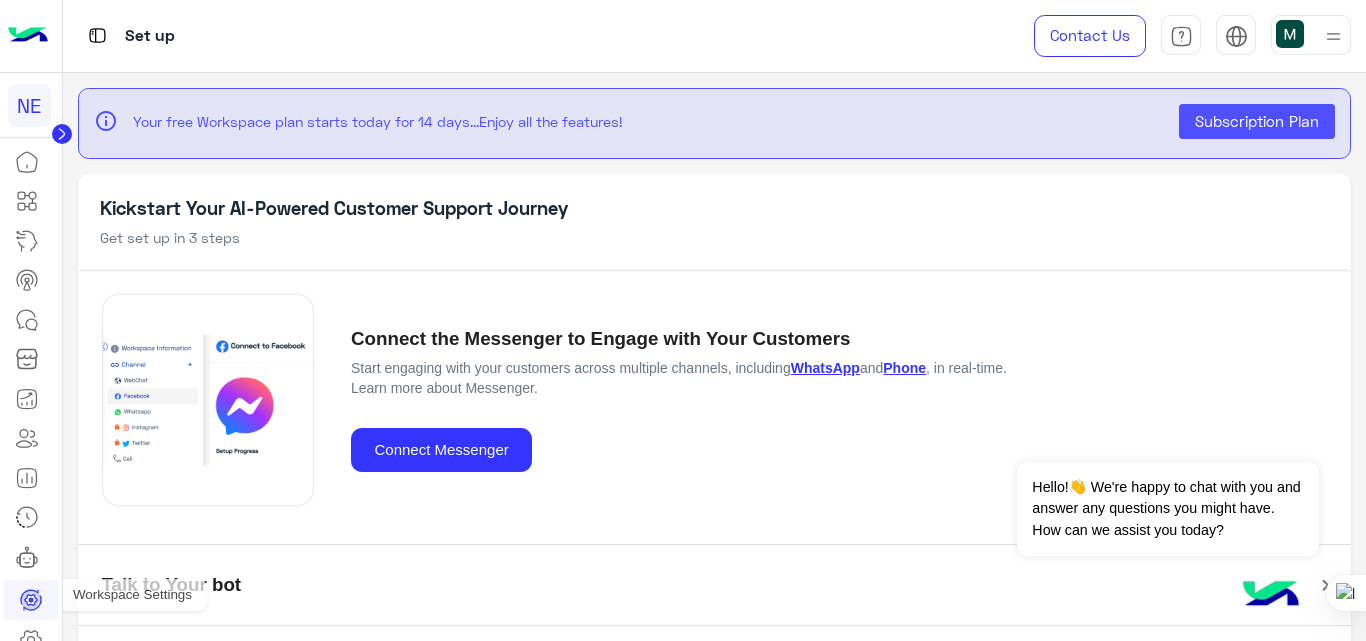 click 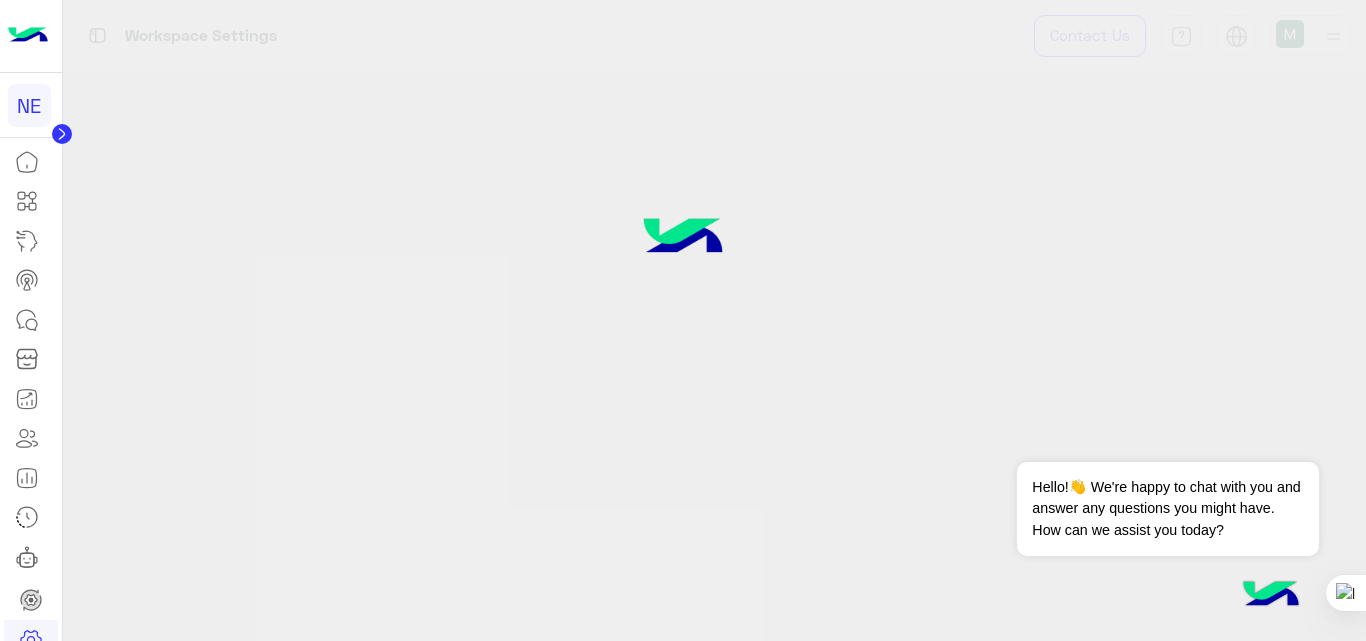 click 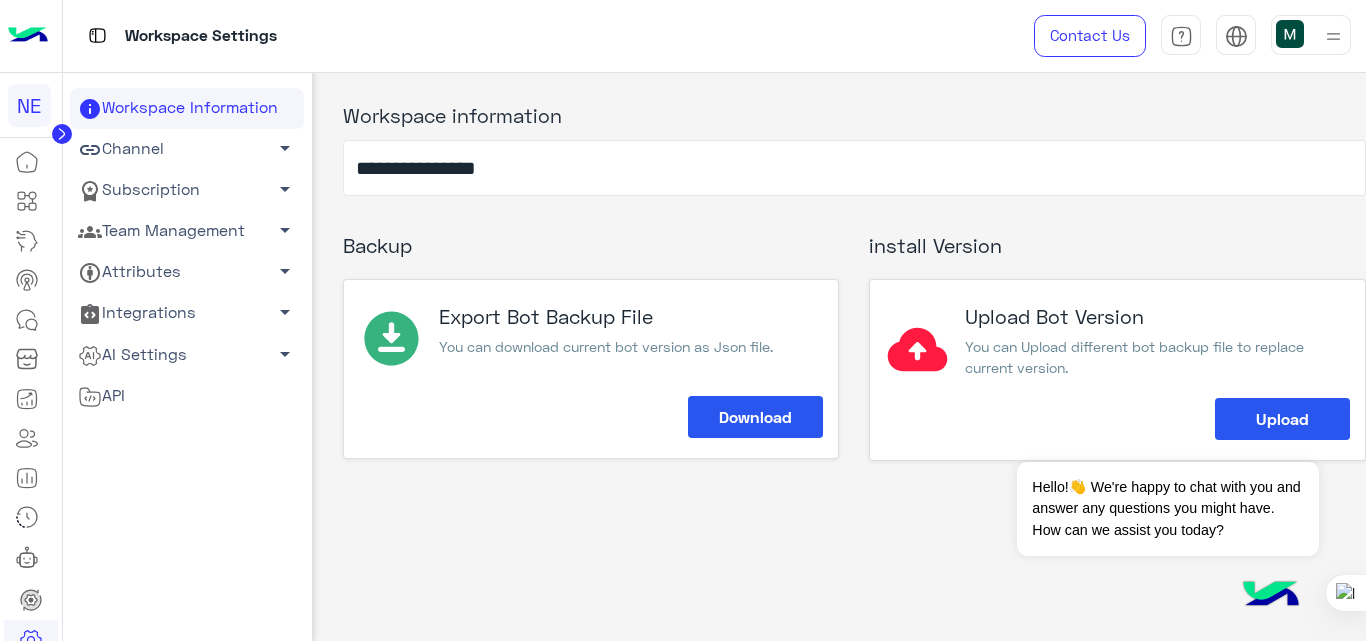 click on "Team Management   arrow_drop_down" 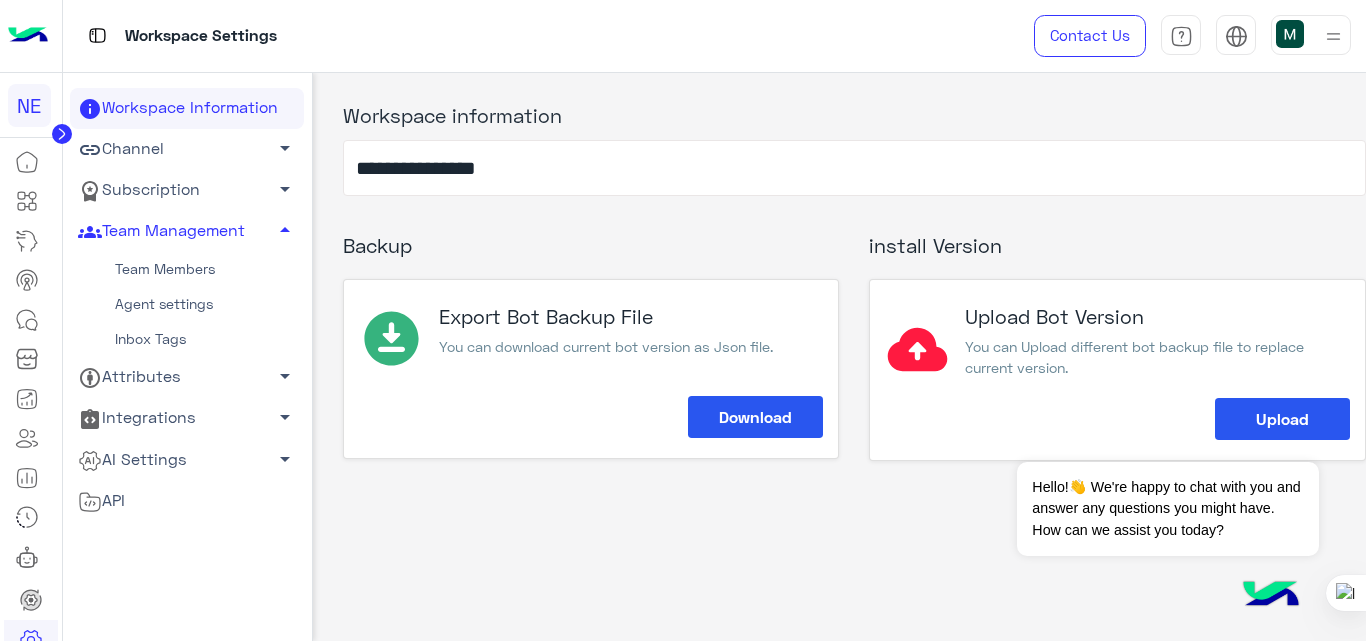 click on "Team Members" 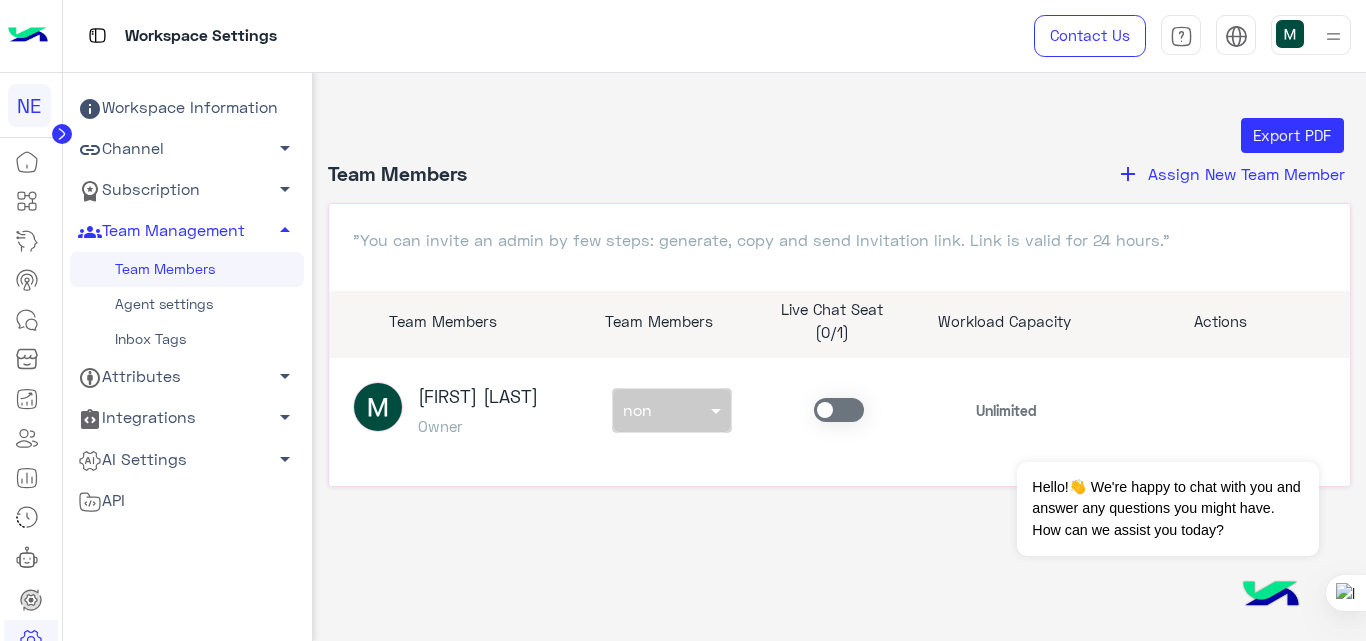 click on "Assign New Team Member" 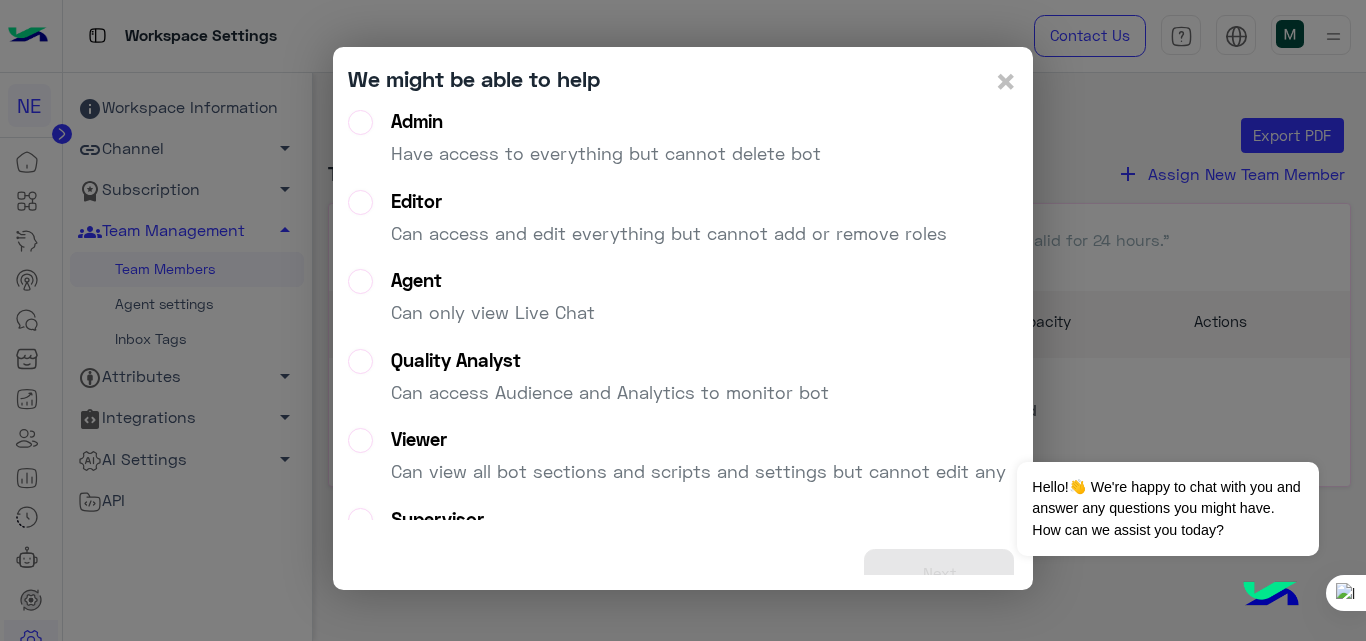 click on "Have access to everything but cannot delete bot" 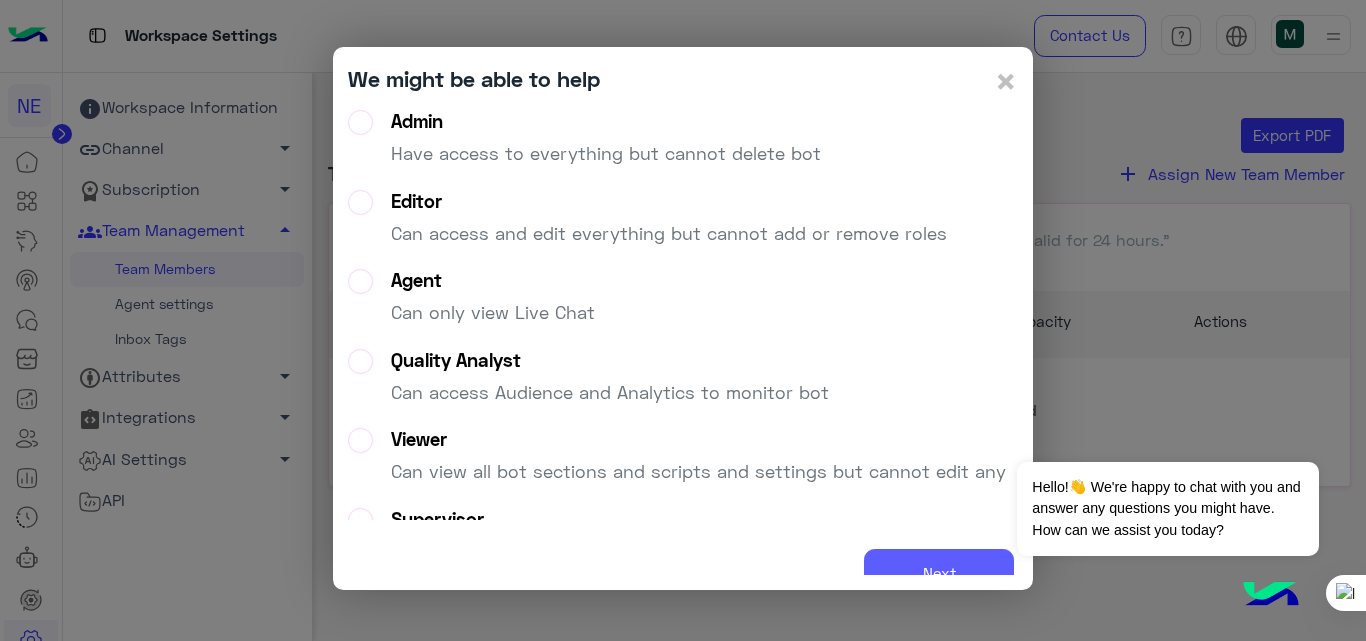 click on "Next" 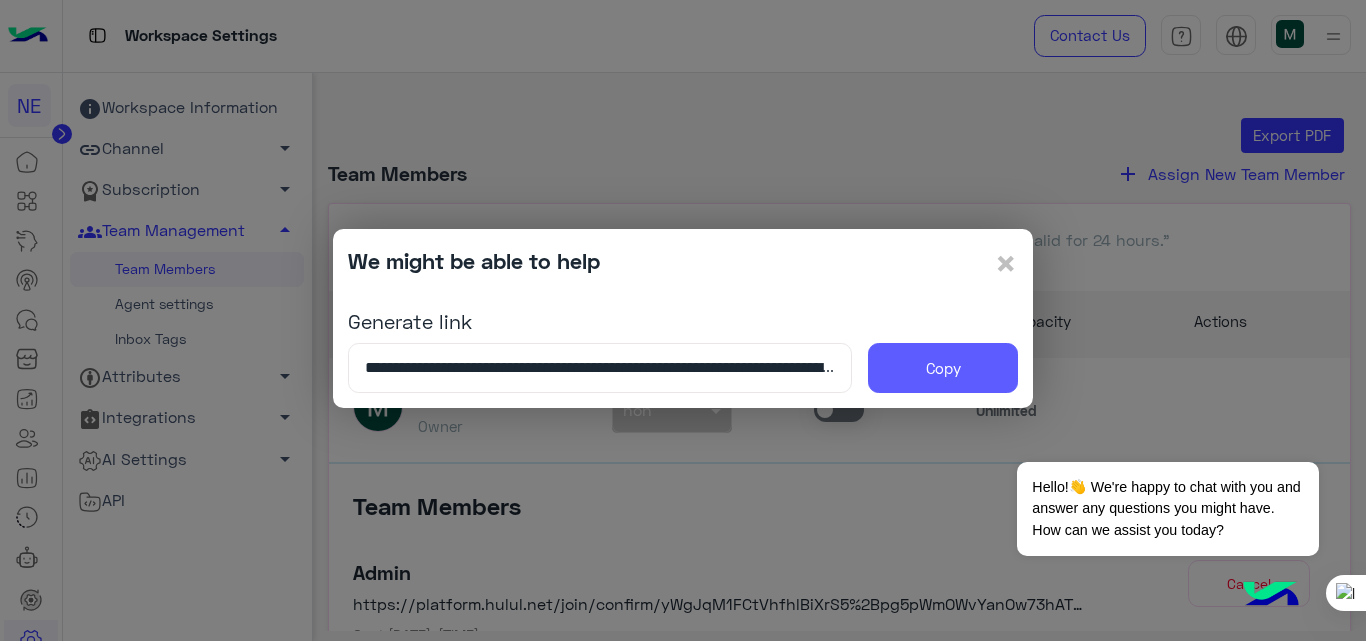 click on "Copy" 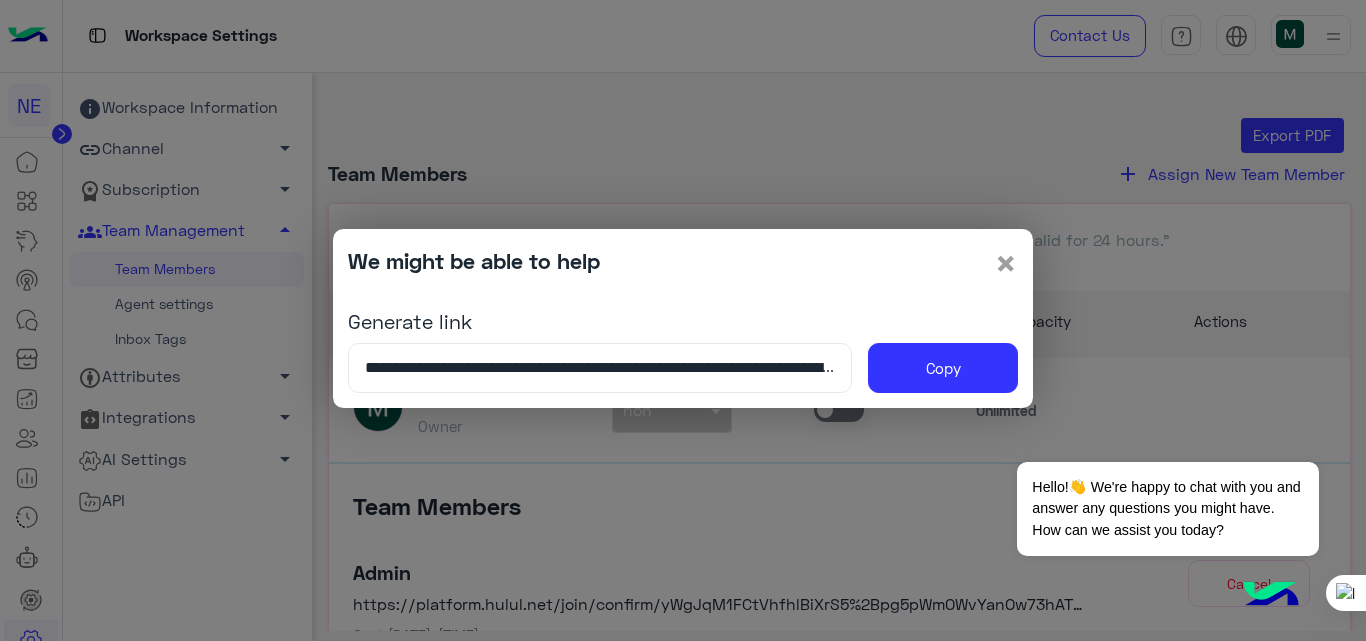 click on "×" 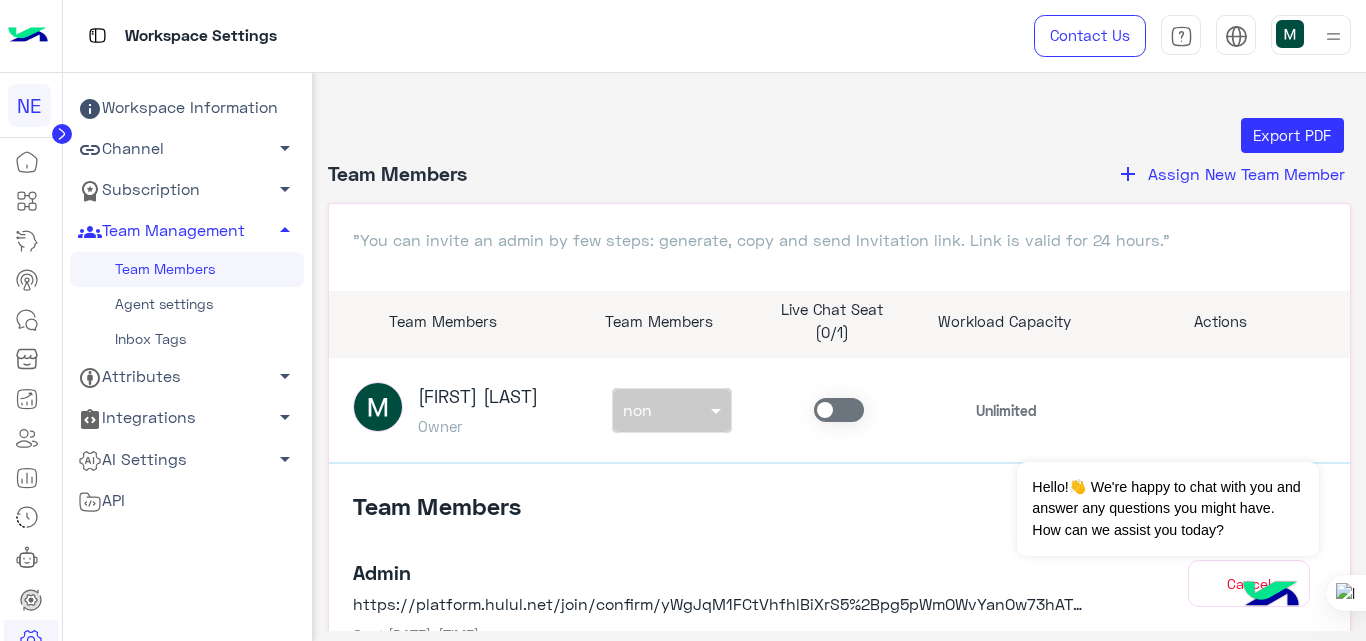 scroll, scrollTop: 50, scrollLeft: 0, axis: vertical 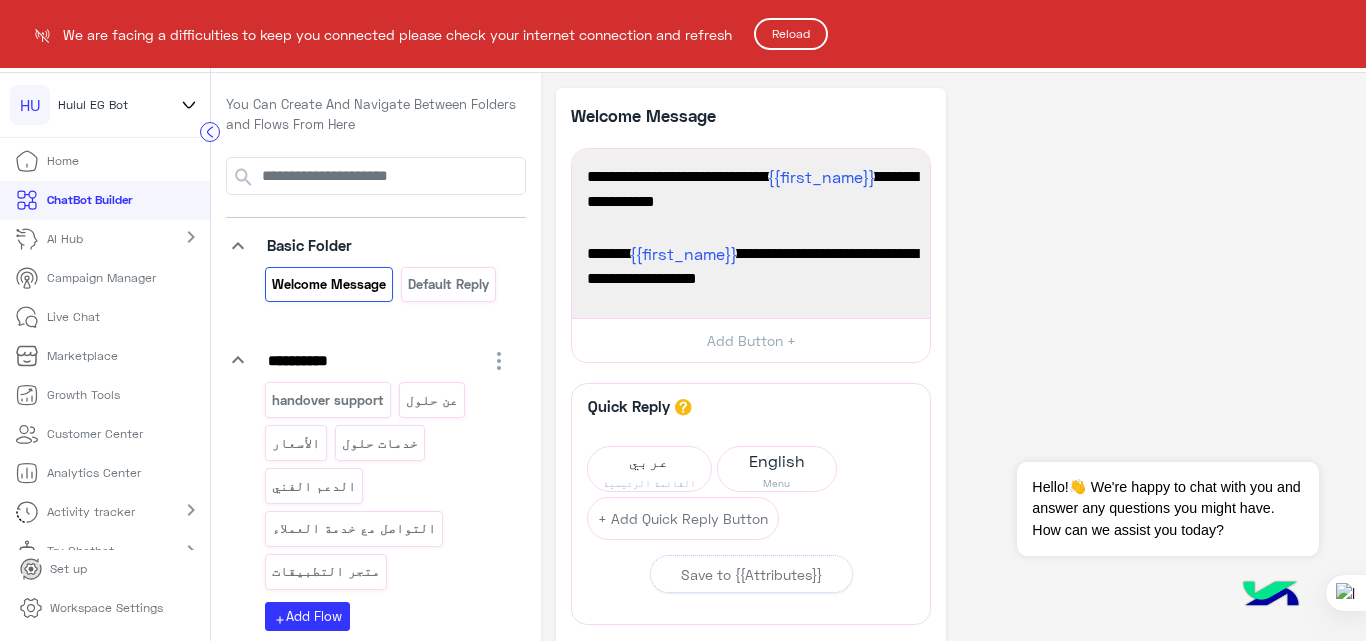 click on "Reload" 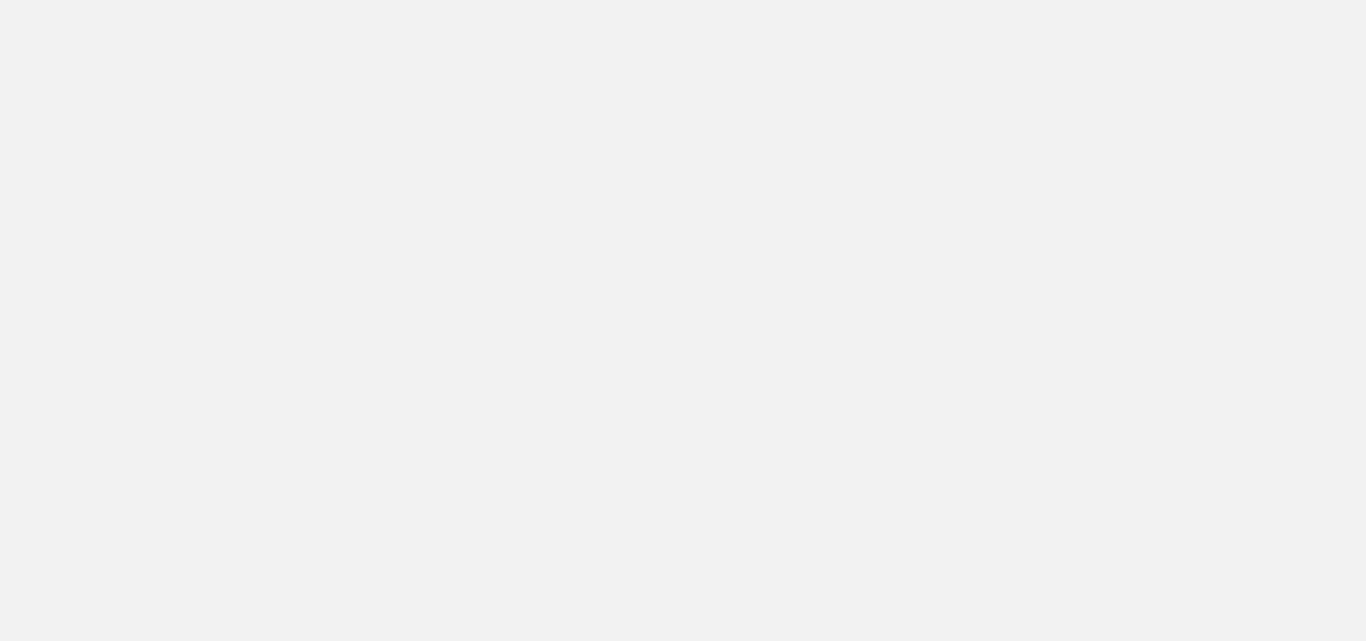 scroll, scrollTop: 0, scrollLeft: 0, axis: both 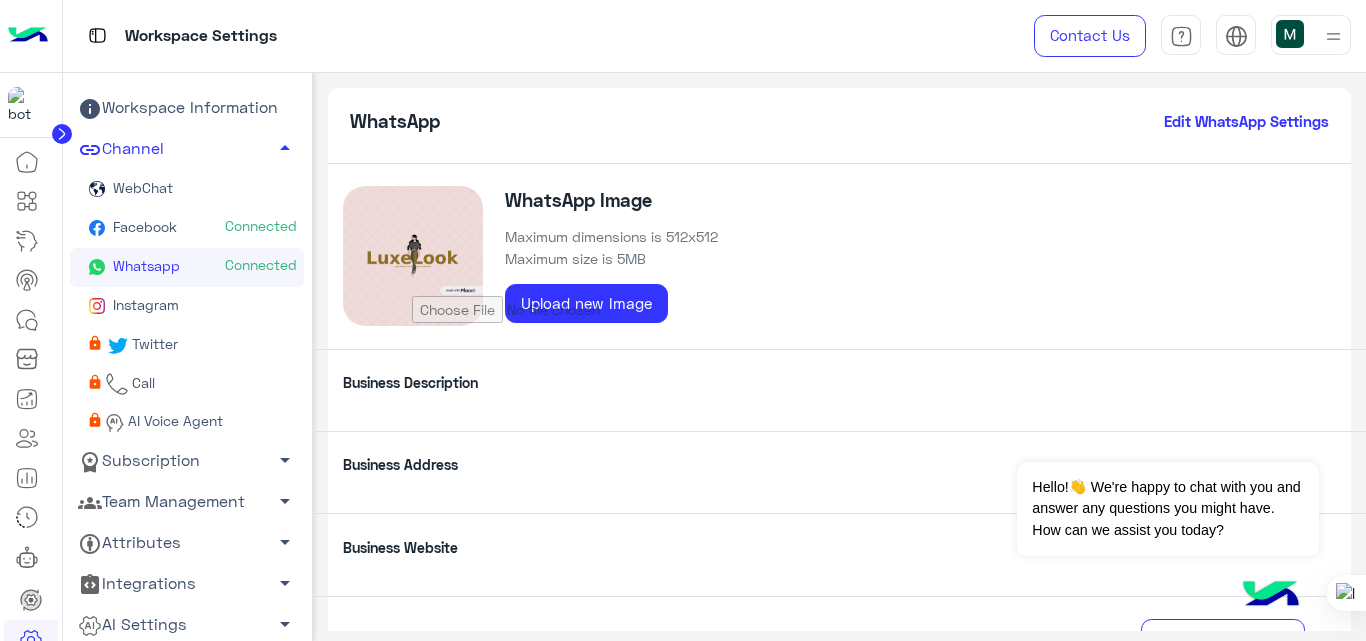 click 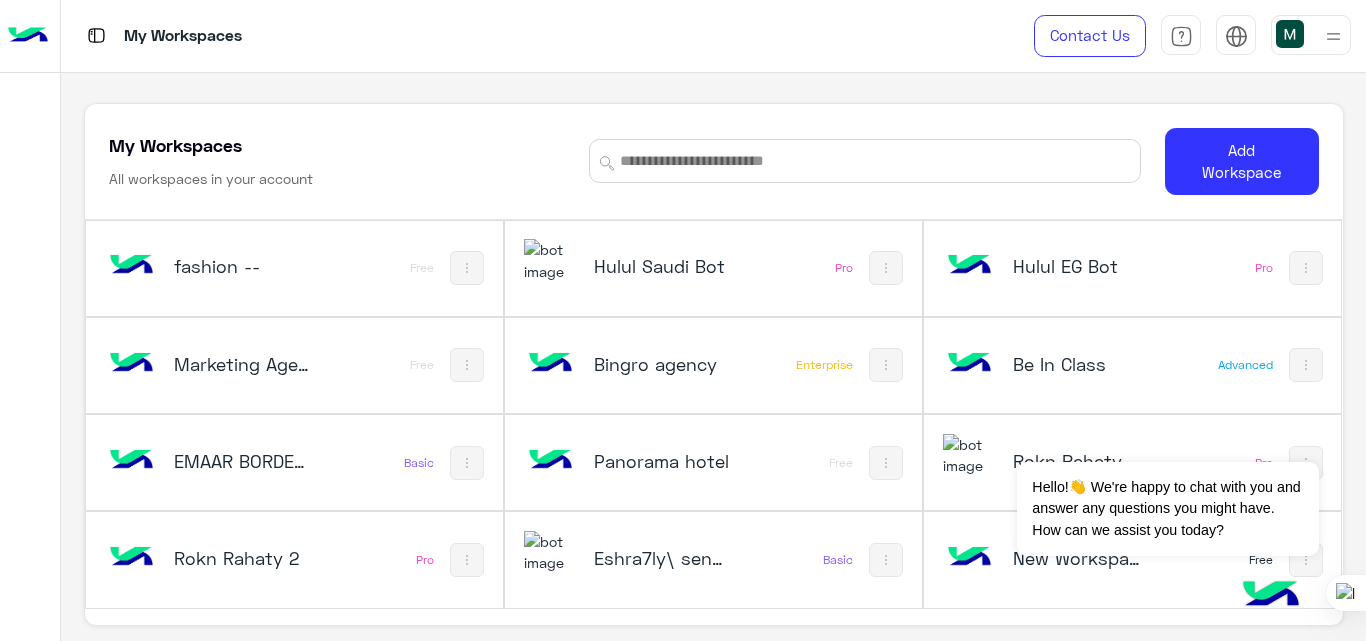 click on "Hulul Saudi Bot" at bounding box center (662, 268) 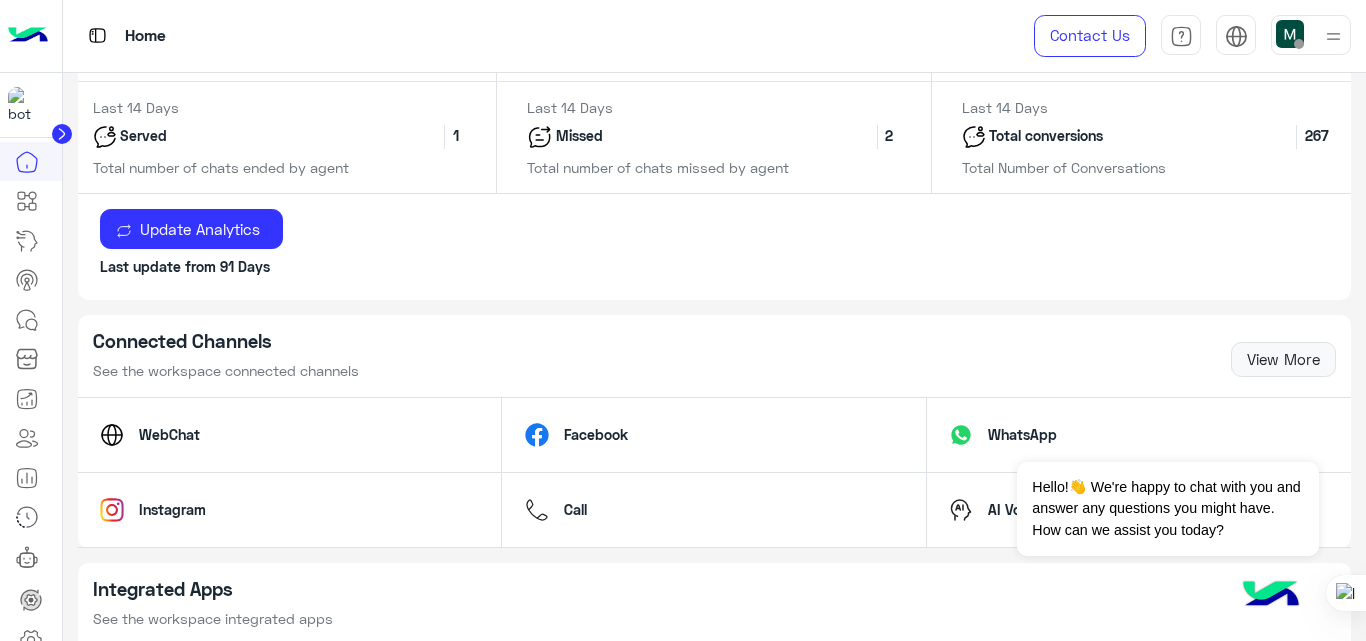 scroll, scrollTop: 1058, scrollLeft: 0, axis: vertical 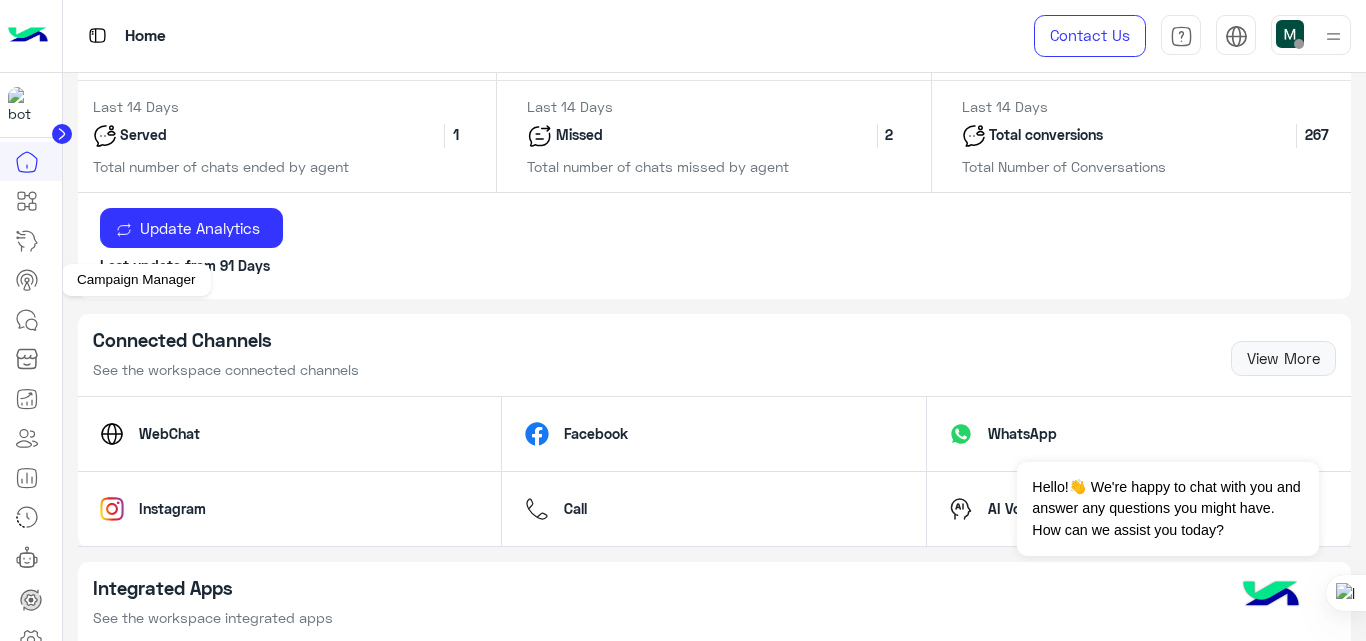click 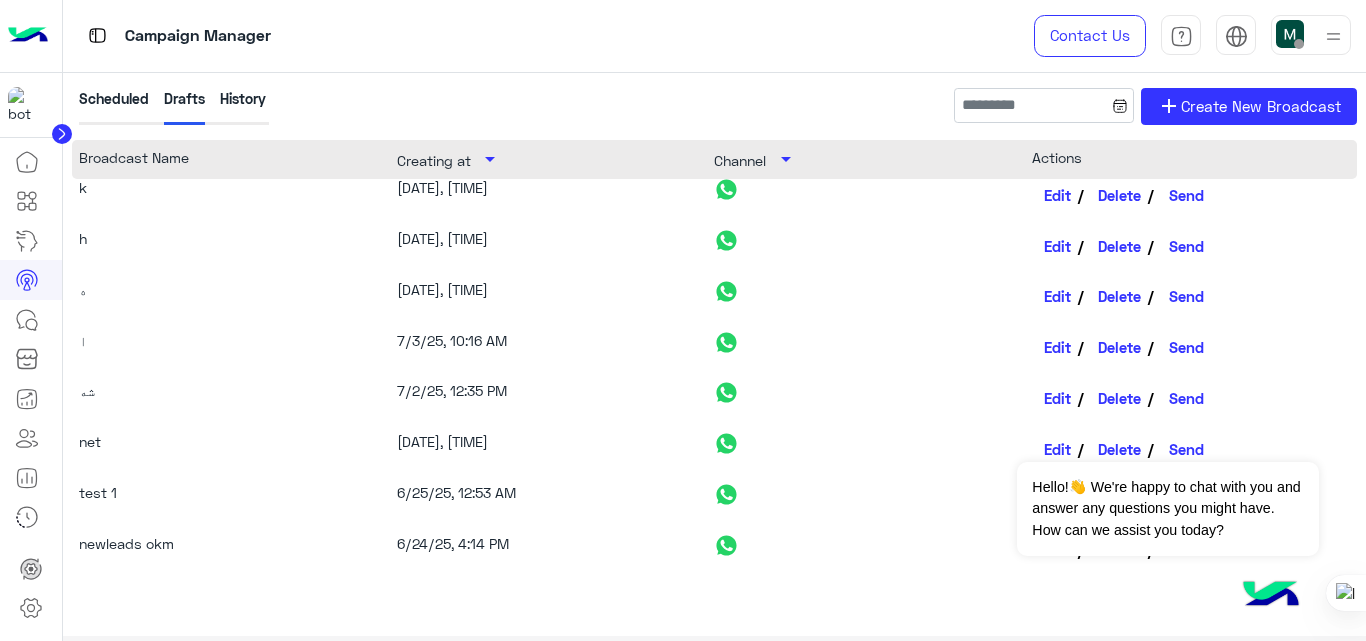 scroll, scrollTop: 0, scrollLeft: 0, axis: both 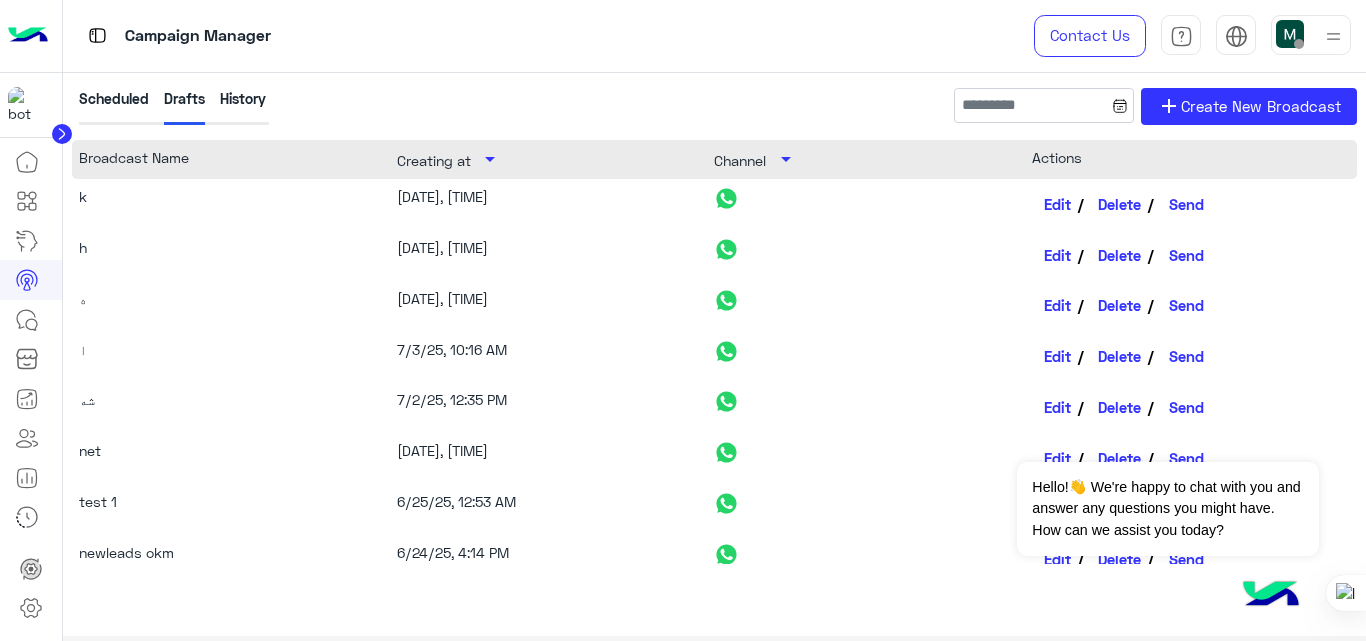 click on "Scheduled   Drafts   History  add Create New Broadcast Broadcast Name Creating at arrow_drop_down Channel arrow_drop_down Actions k 7/16/25, 4:45 PM  Edit   Delete   Send  h 7/16/25, 4:34 PM  Edit   Delete   Send  ه 7/8/25, 4:22 PM  Edit   Delete   Send  ا 7/3/25, 10:16 AM  Edit   Delete   Send  شه 7/2/25, 12:35 PM  Edit   Delete   Send  net 6/25/25, 3:21 PM  Edit   Delete   Send  test 1 6/25/25, 12:53 AM  Edit   Delete   Send  newleads okm 6/24/25, 4:14 PM  Edit   Delete   Send  السلام عليكم  6/24/25, 4:05 PM  Edit   Delete   Send  test 6/24/25, 4:01 PM  Edit   Delete   Send  t 6/24/25, 3:59 PM  Edit   Delete   Send" 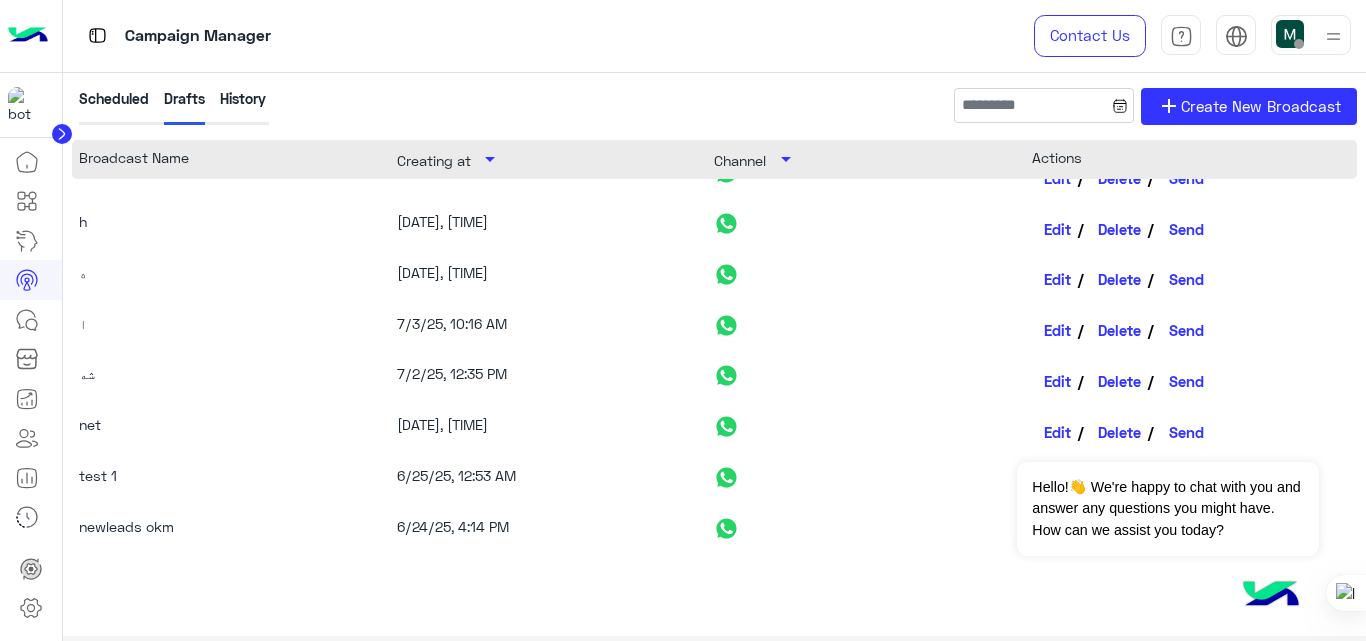 scroll, scrollTop: 0, scrollLeft: 0, axis: both 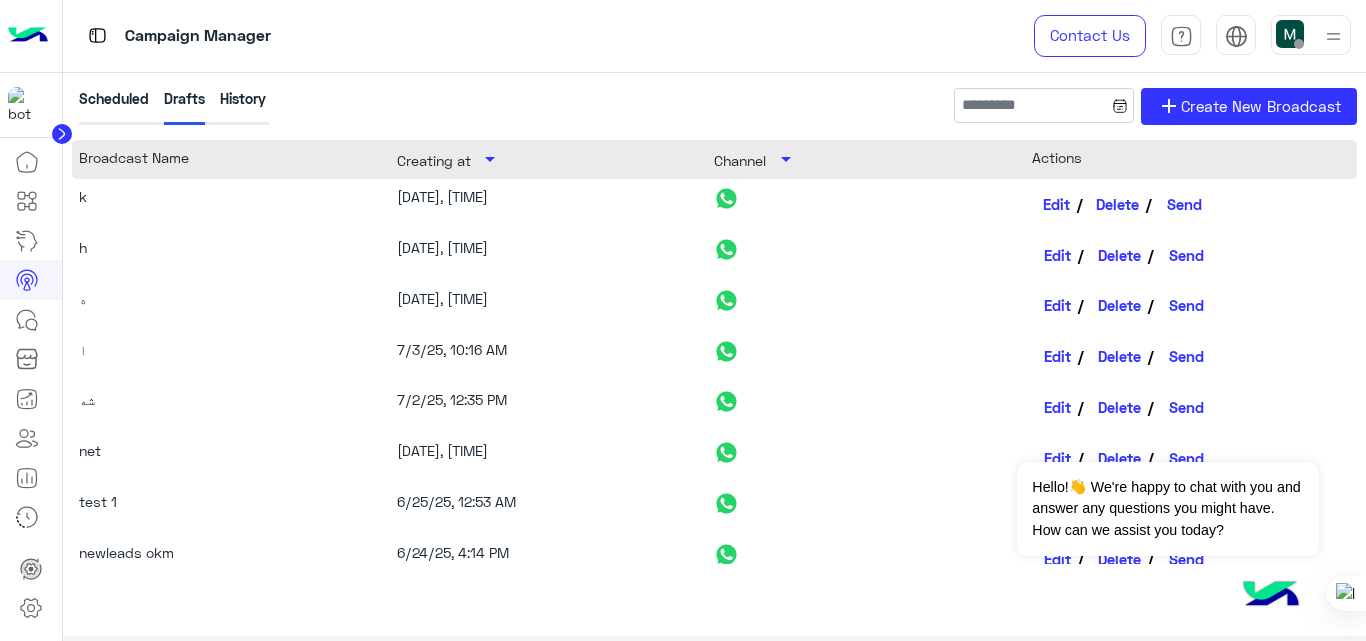 click on "Edit" 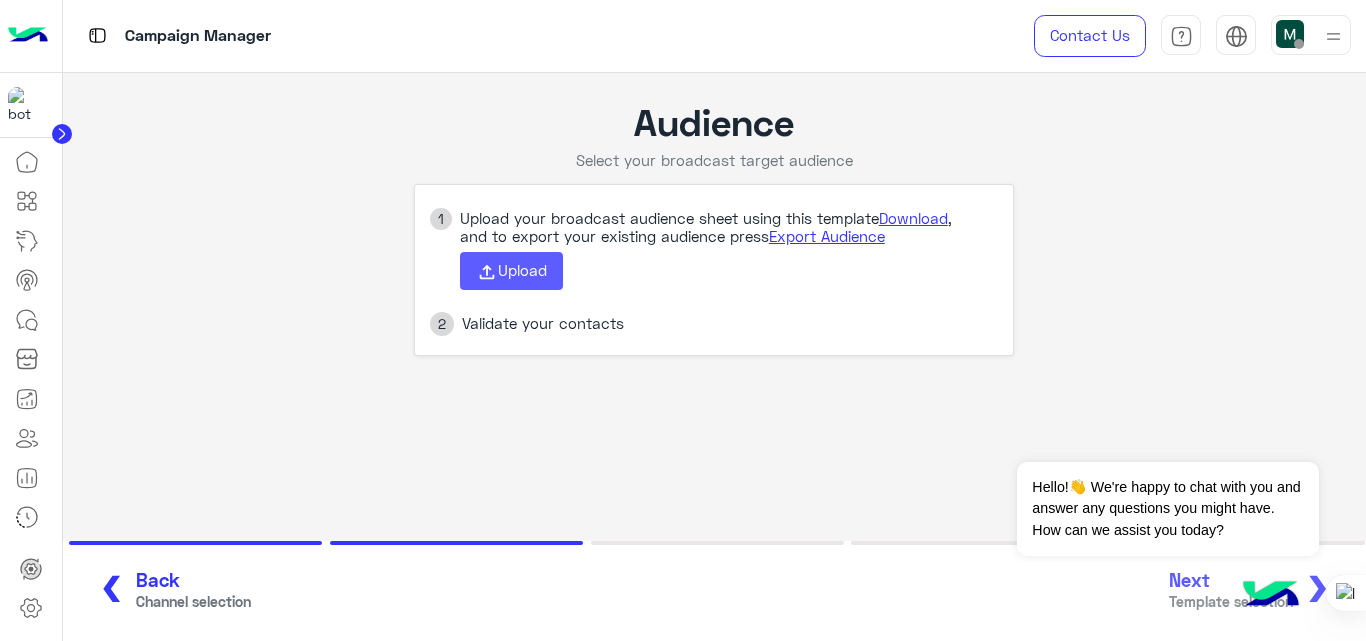 click on "Upload" 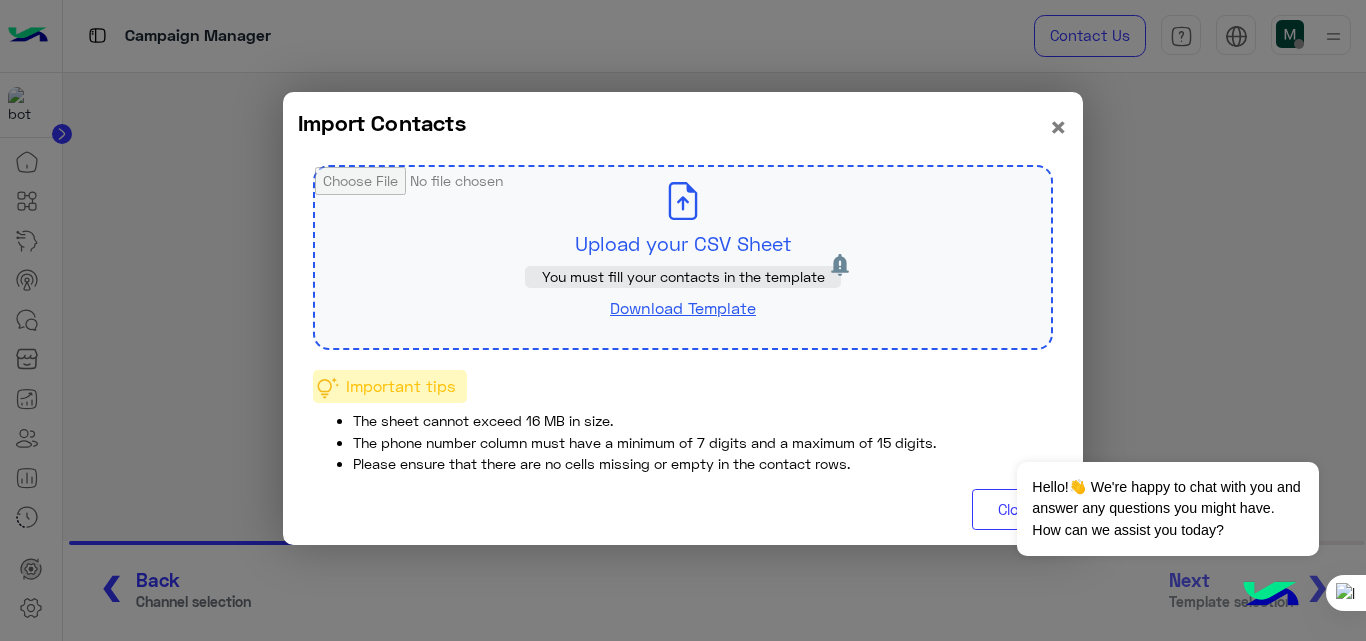 click on "Download Template" 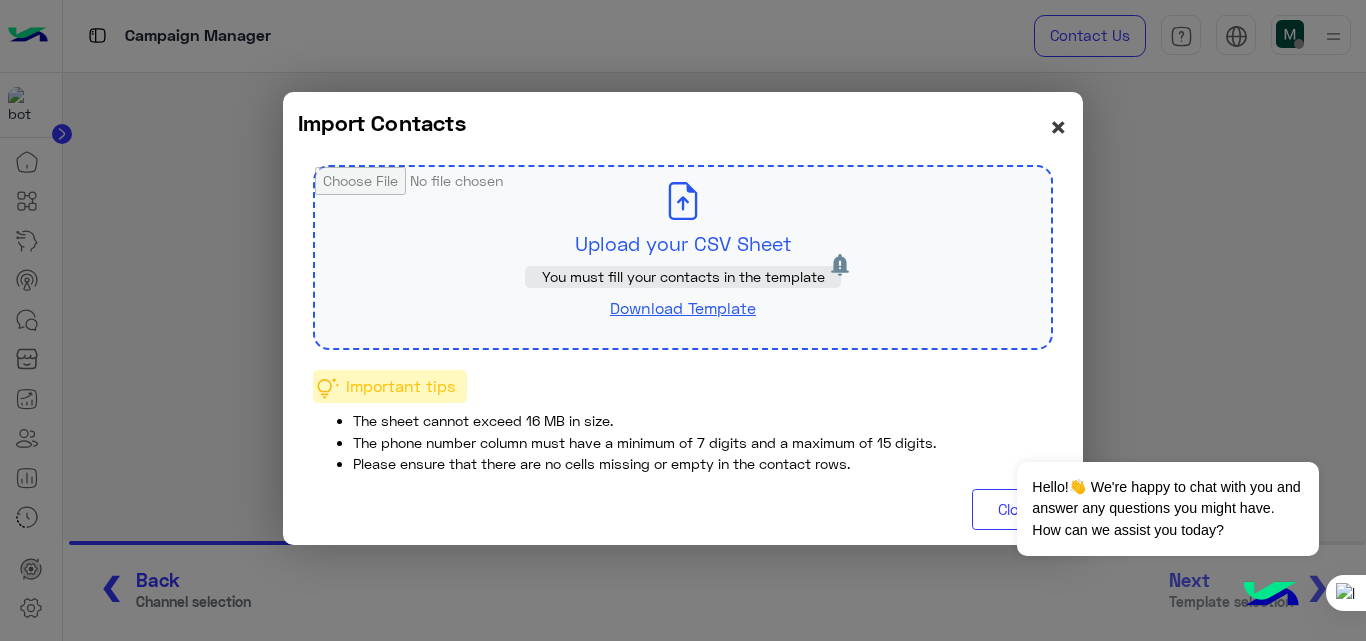click on "×" 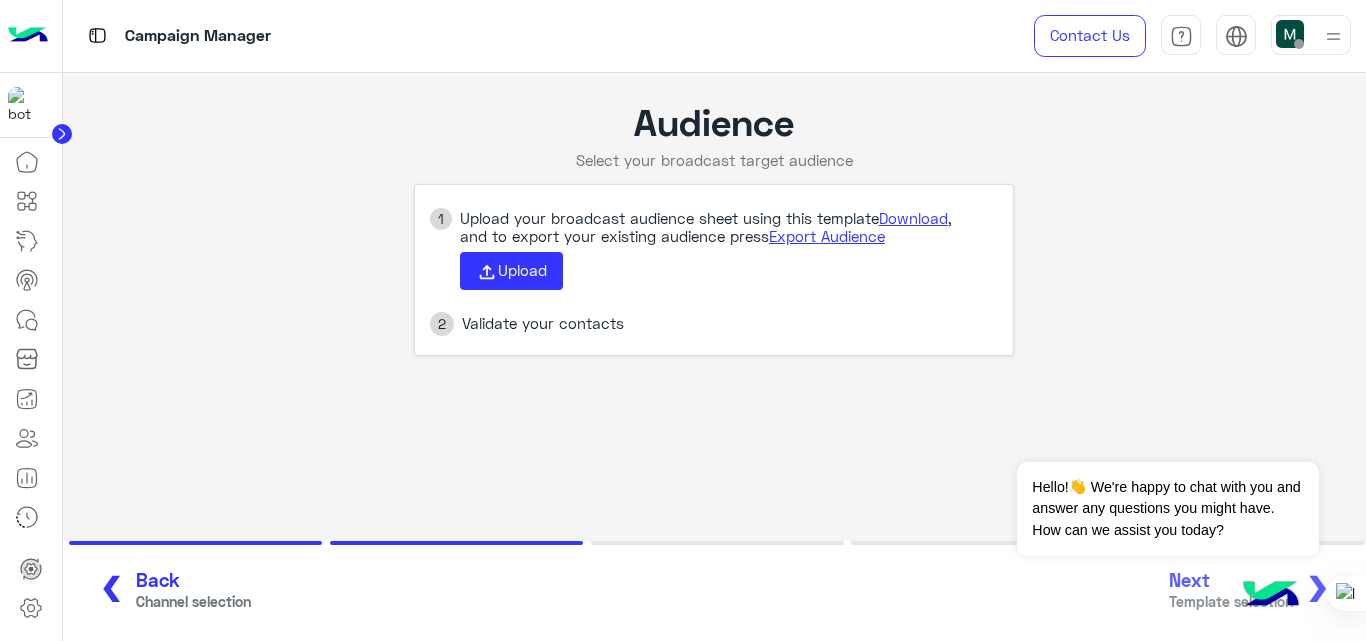 click on "Back" 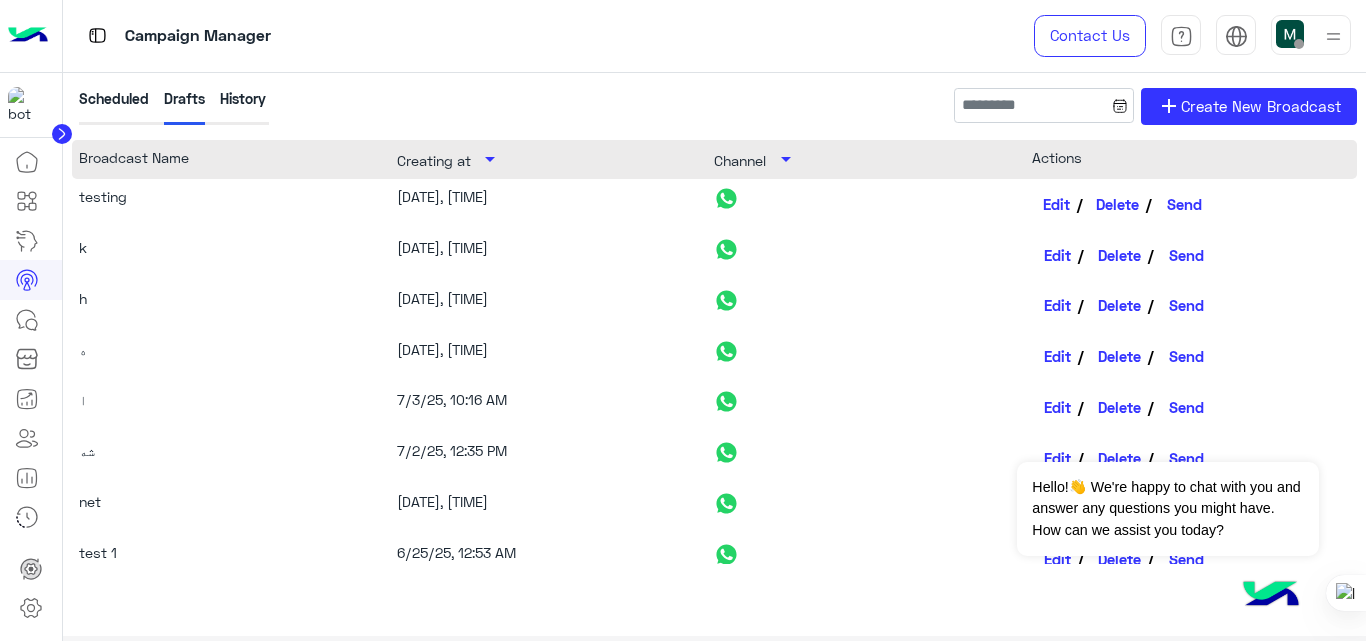 click on "Edit" 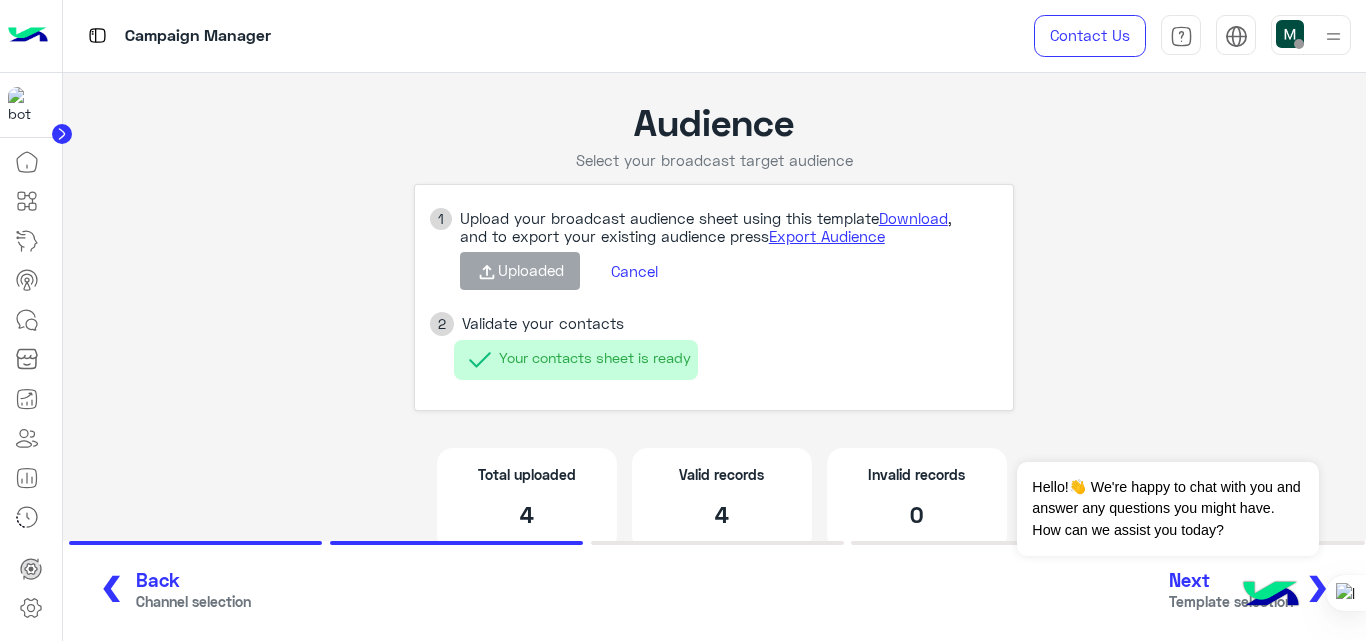 click on "Back" 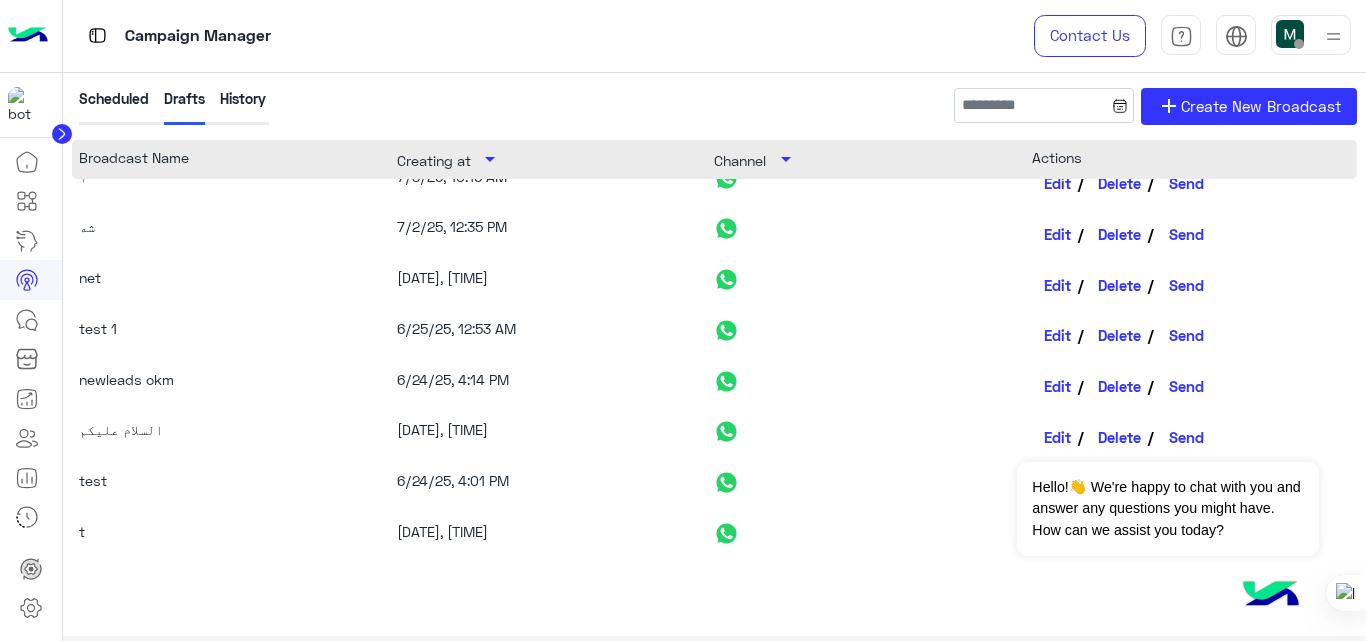 scroll, scrollTop: 0, scrollLeft: 0, axis: both 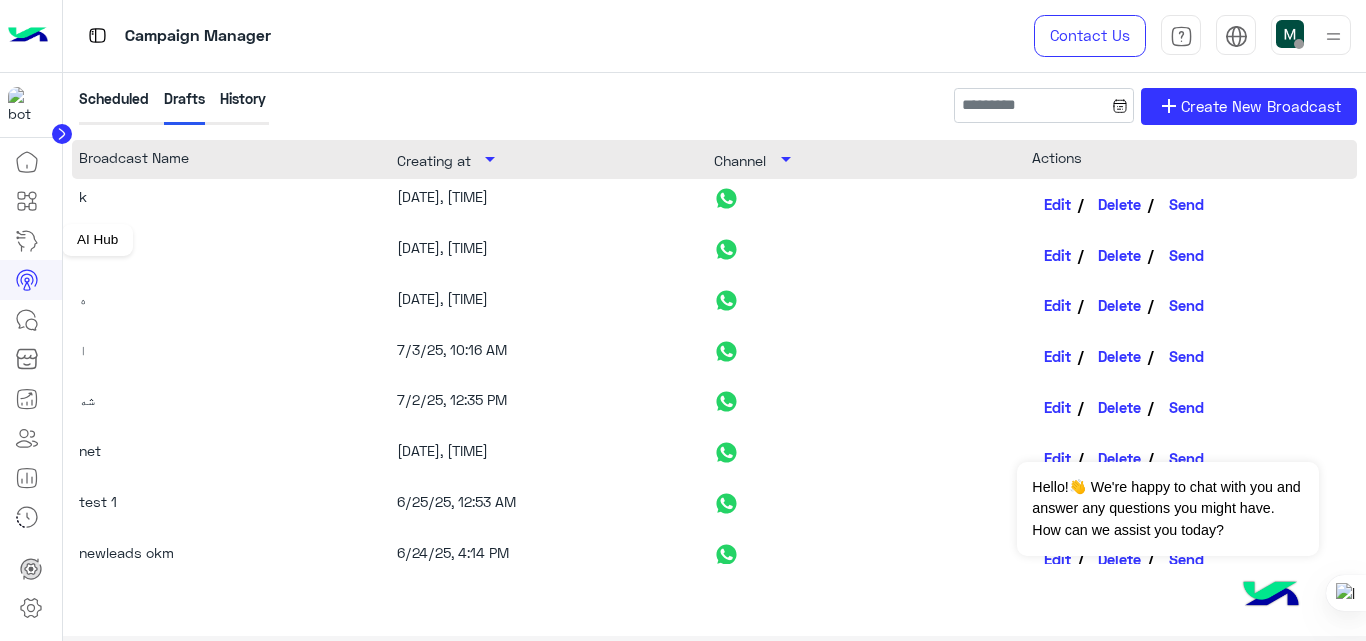 click 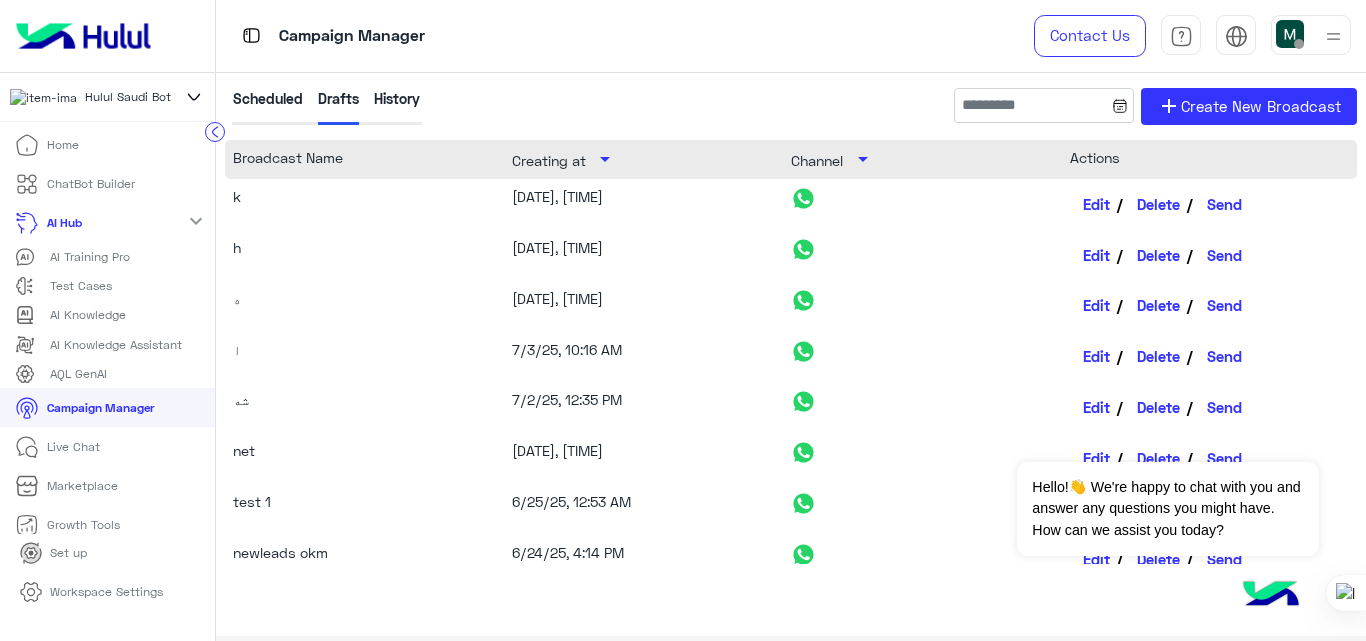 click on "Live Chat" at bounding box center (57, 446) 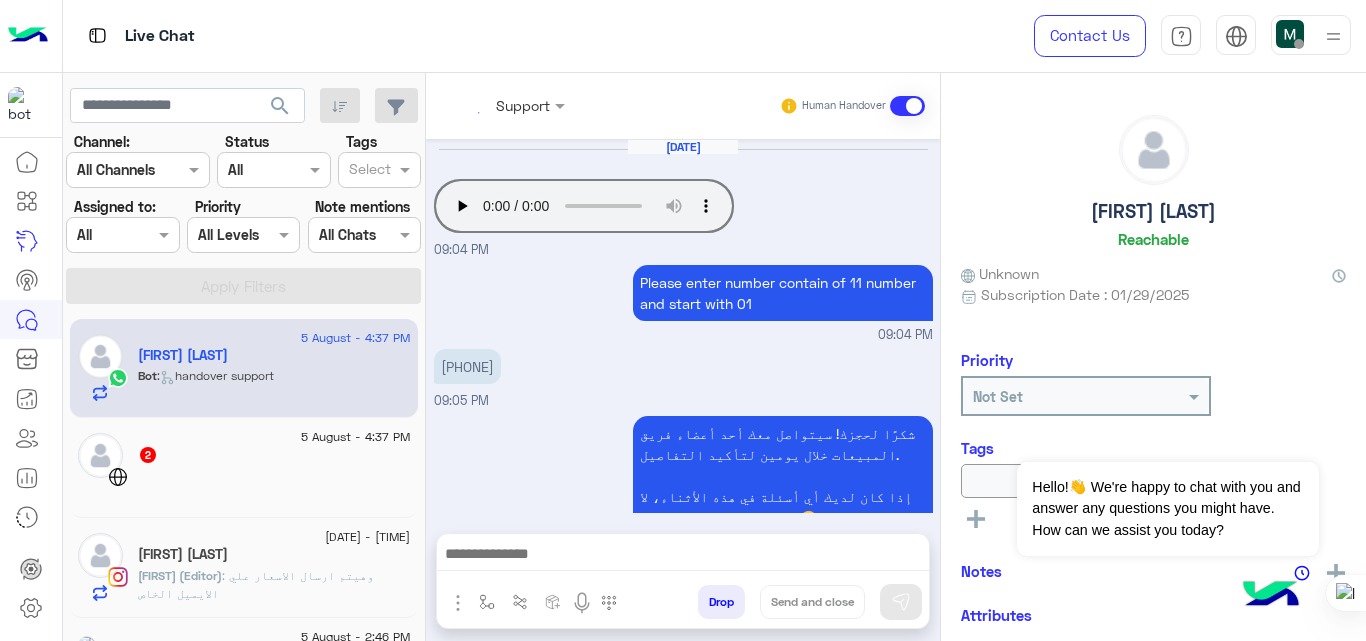 scroll, scrollTop: 799, scrollLeft: 0, axis: vertical 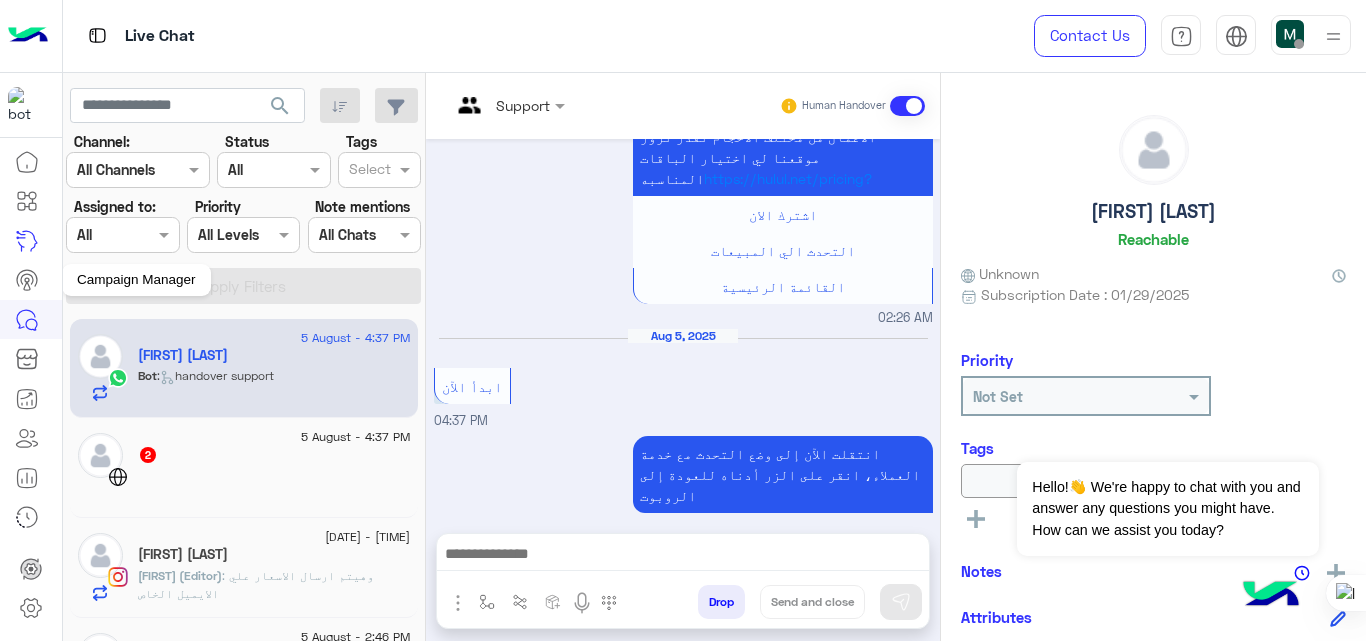 click 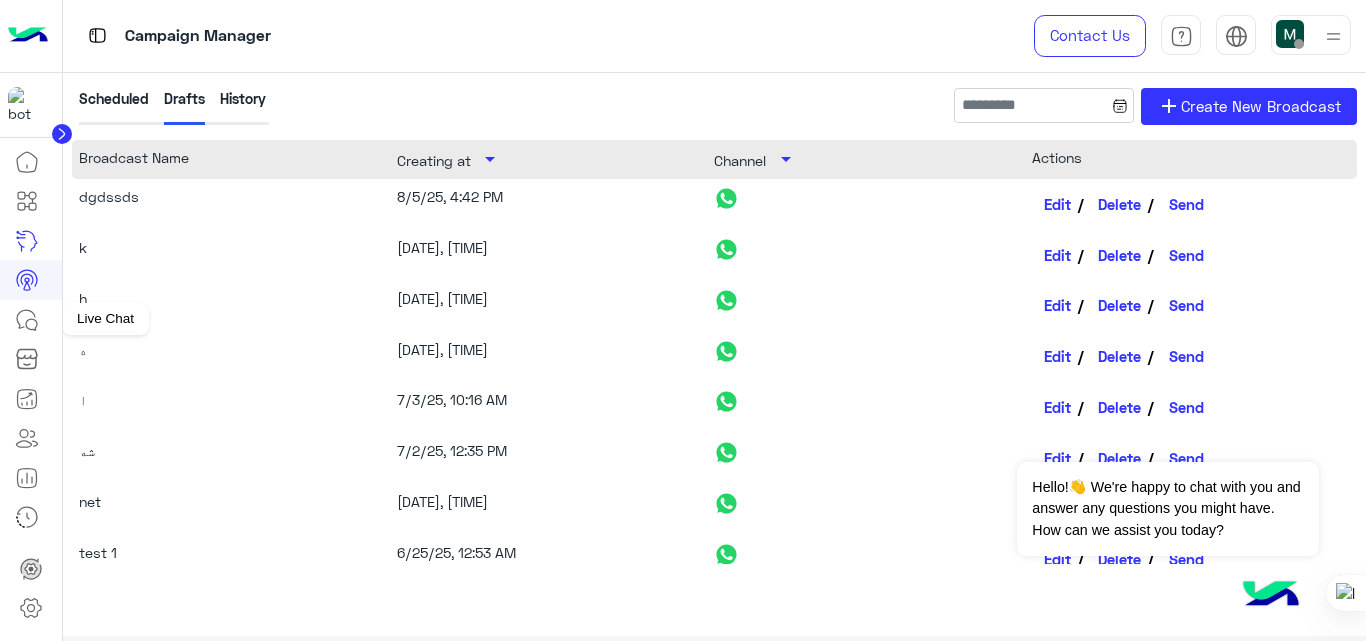 click 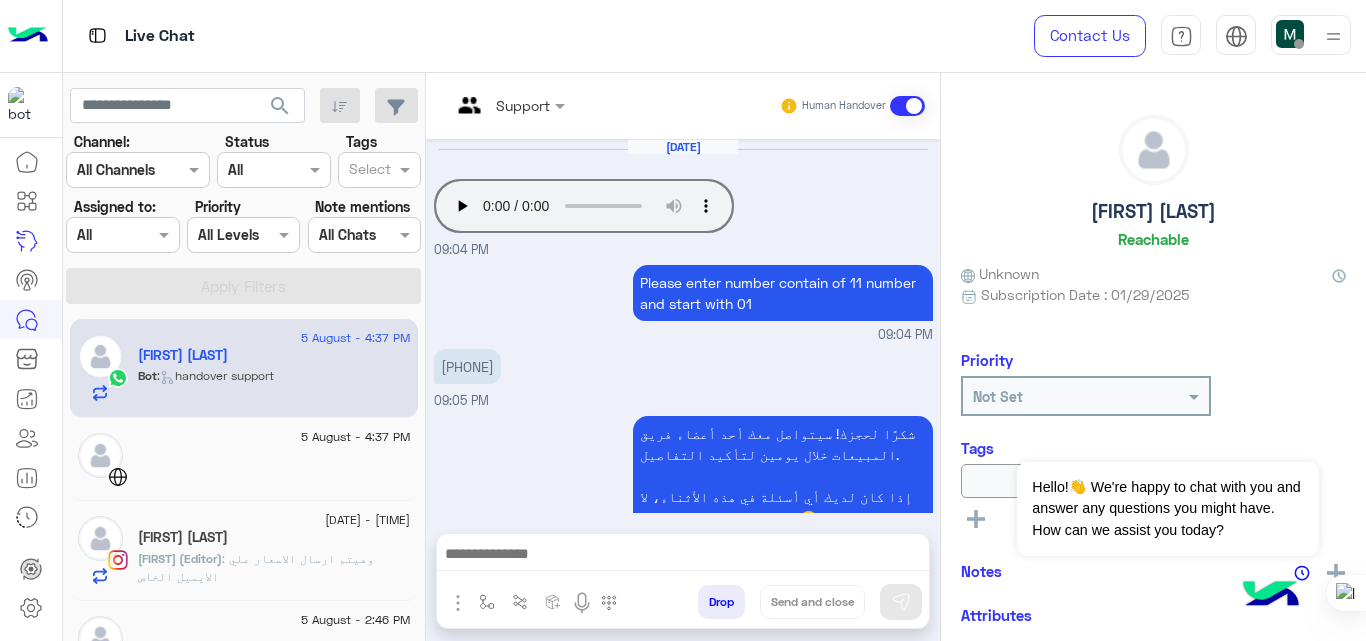 scroll, scrollTop: 799, scrollLeft: 0, axis: vertical 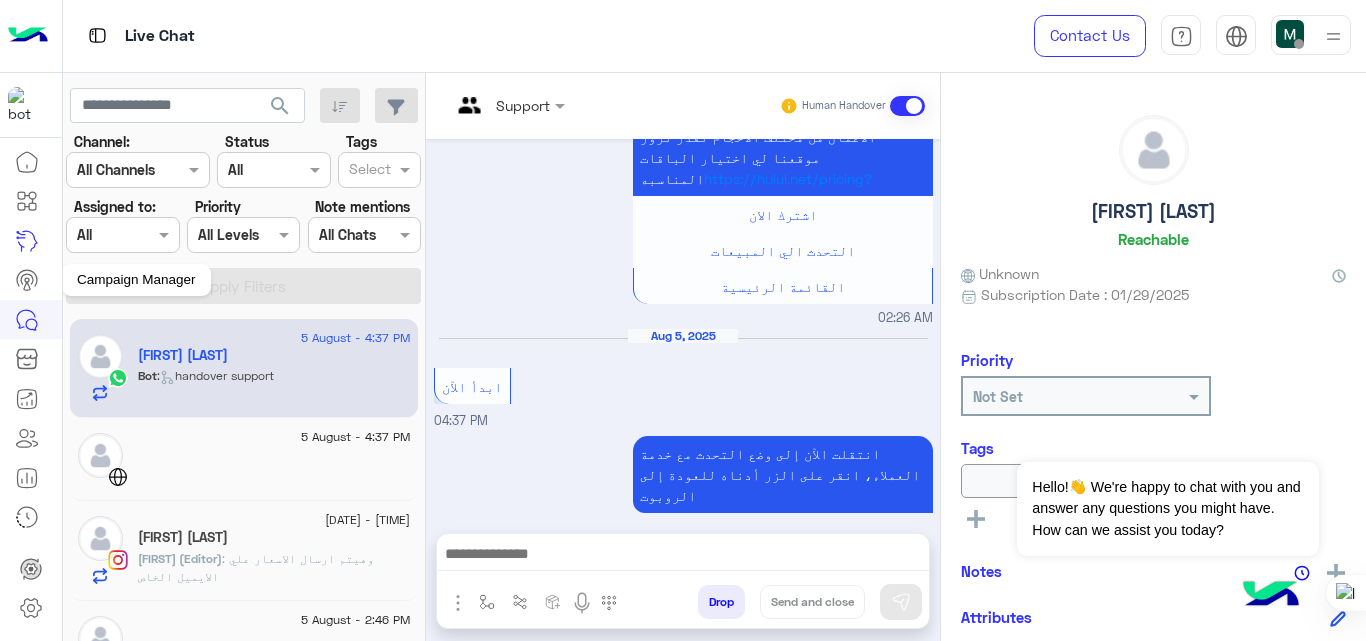 click 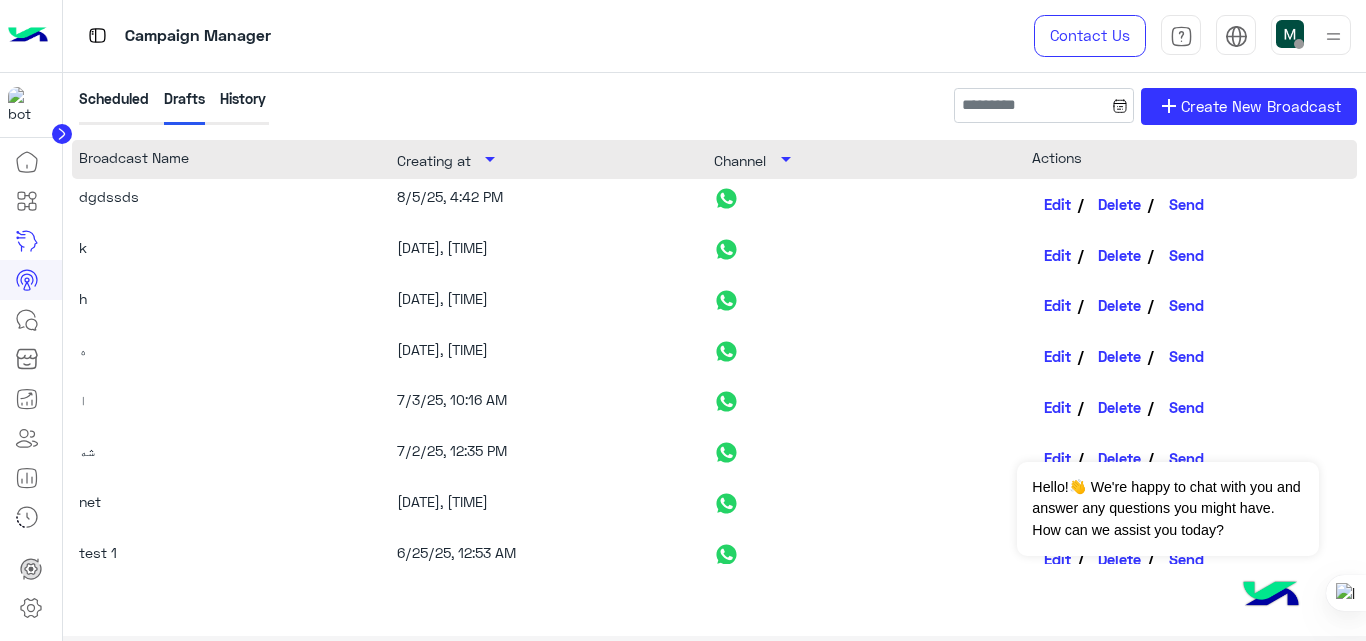 click on "dgdssds 8/5/25, 4:42 PM  Edit   Delete   Send" 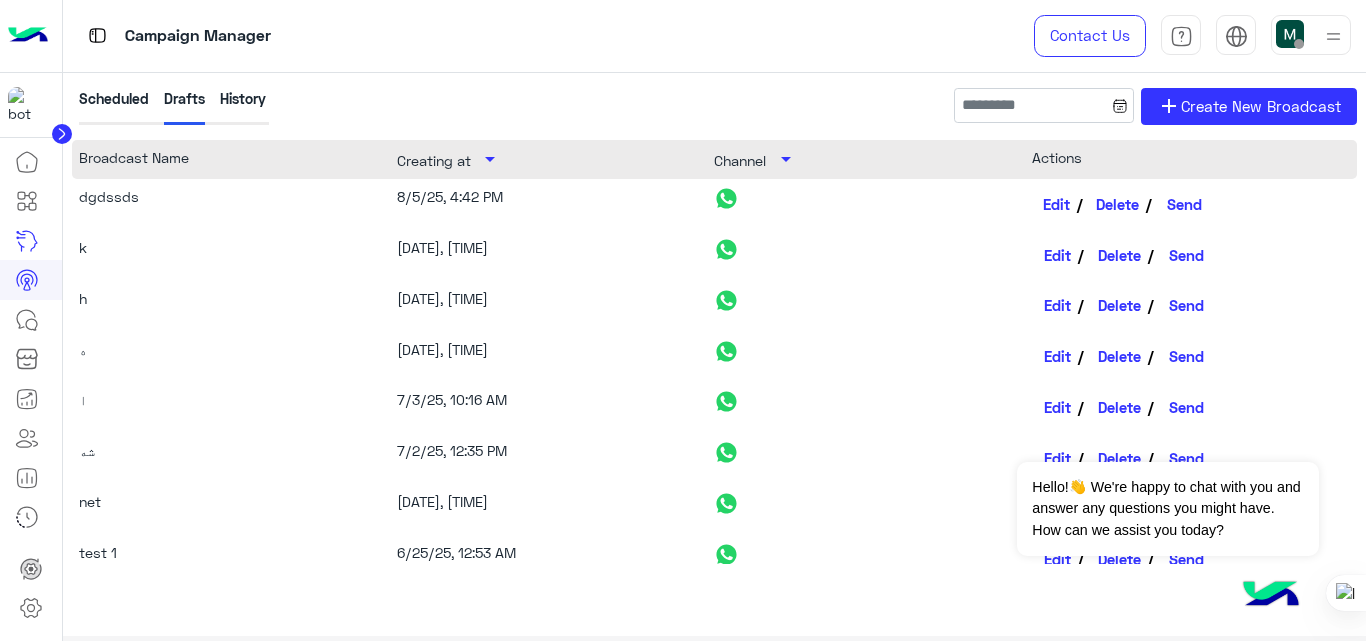 click on "Edit" 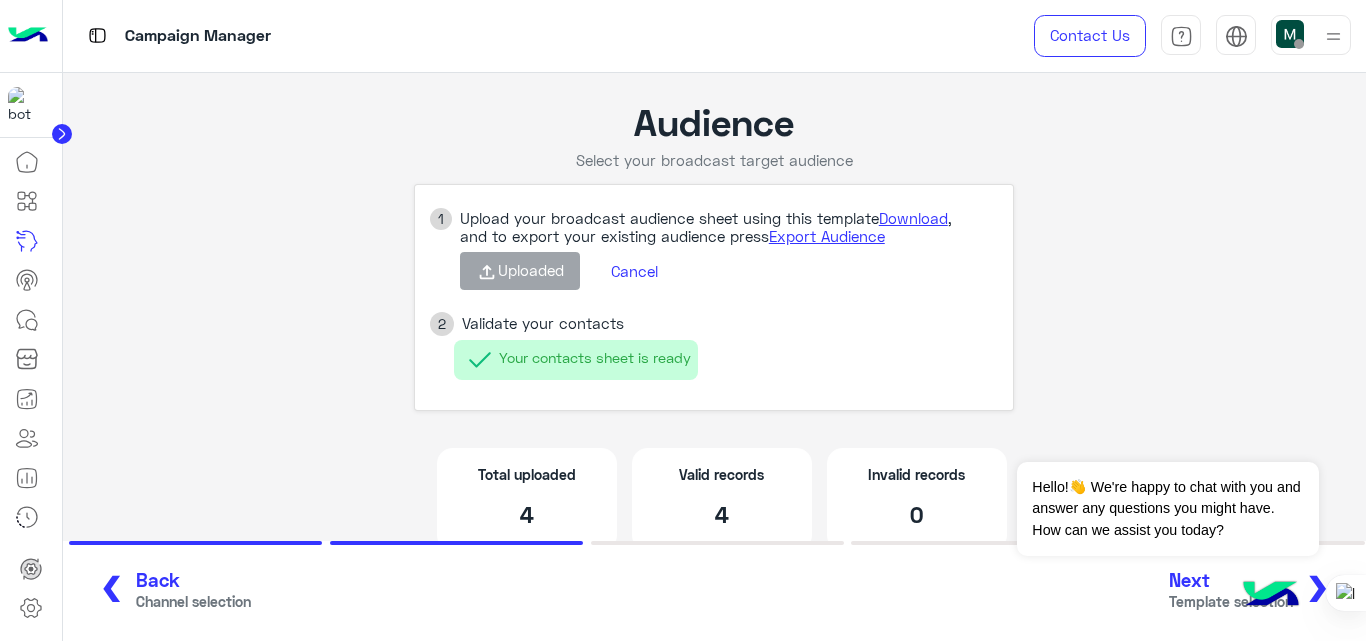 click on "Back" 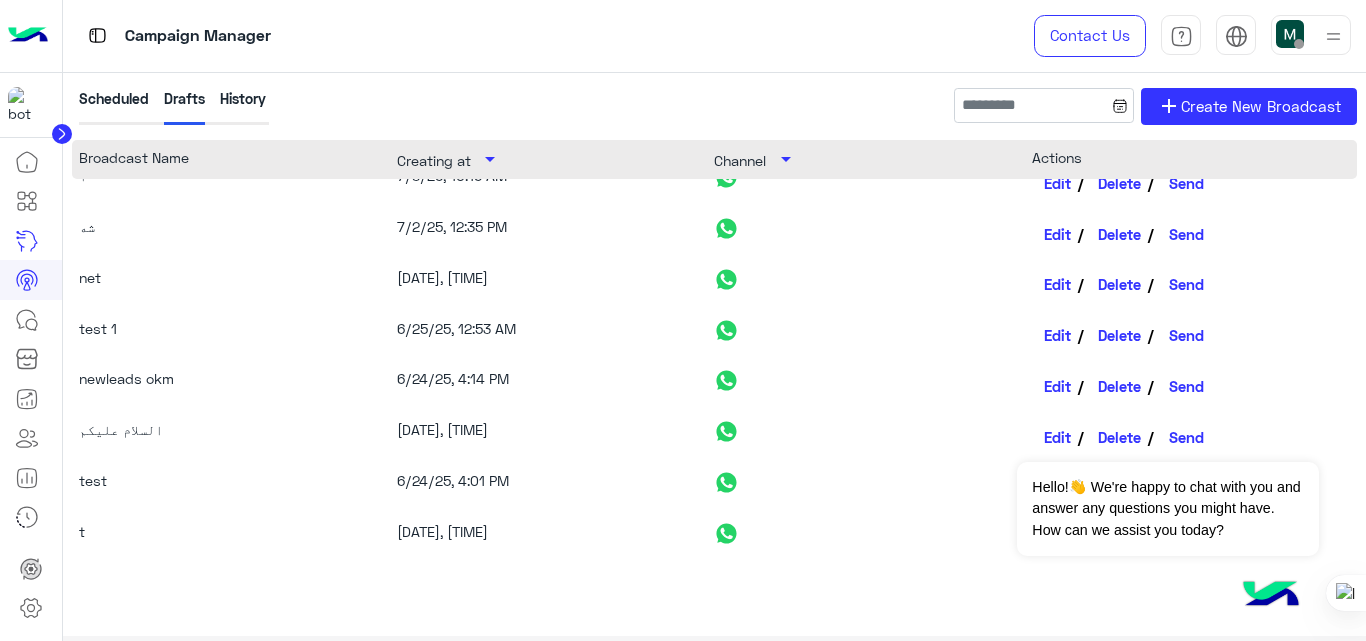 scroll, scrollTop: 0, scrollLeft: 0, axis: both 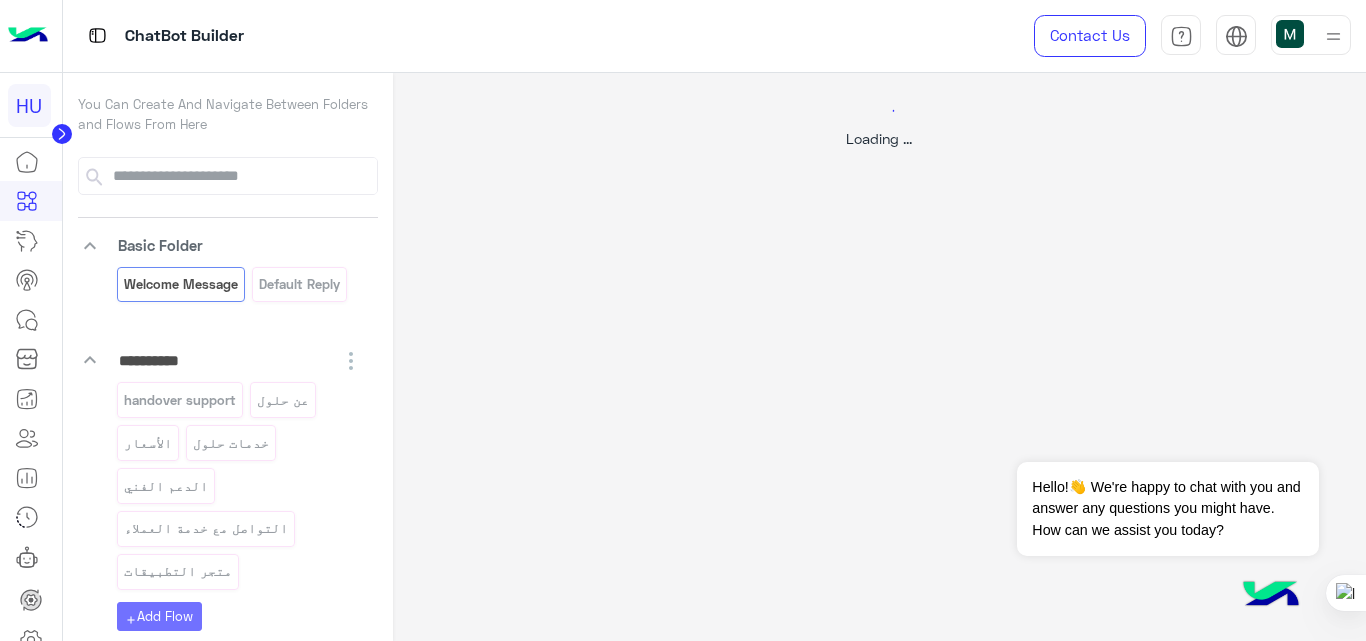 click 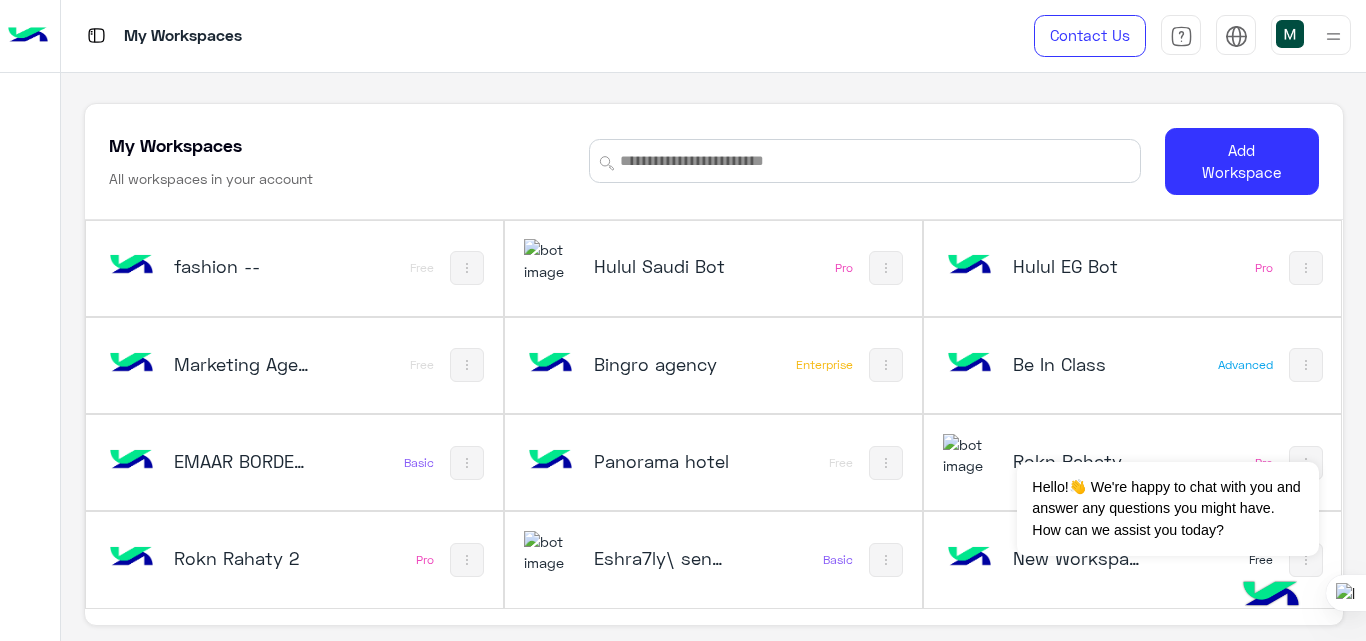 scroll, scrollTop: 7, scrollLeft: 0, axis: vertical 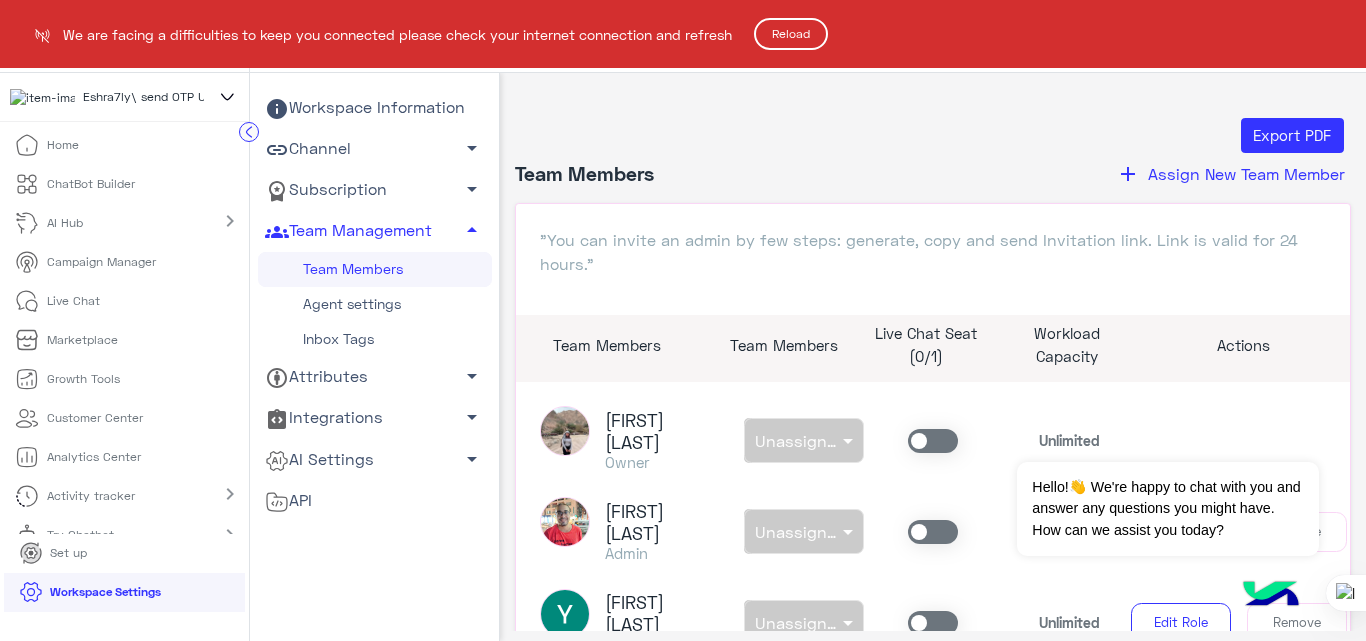 click on "Reload" 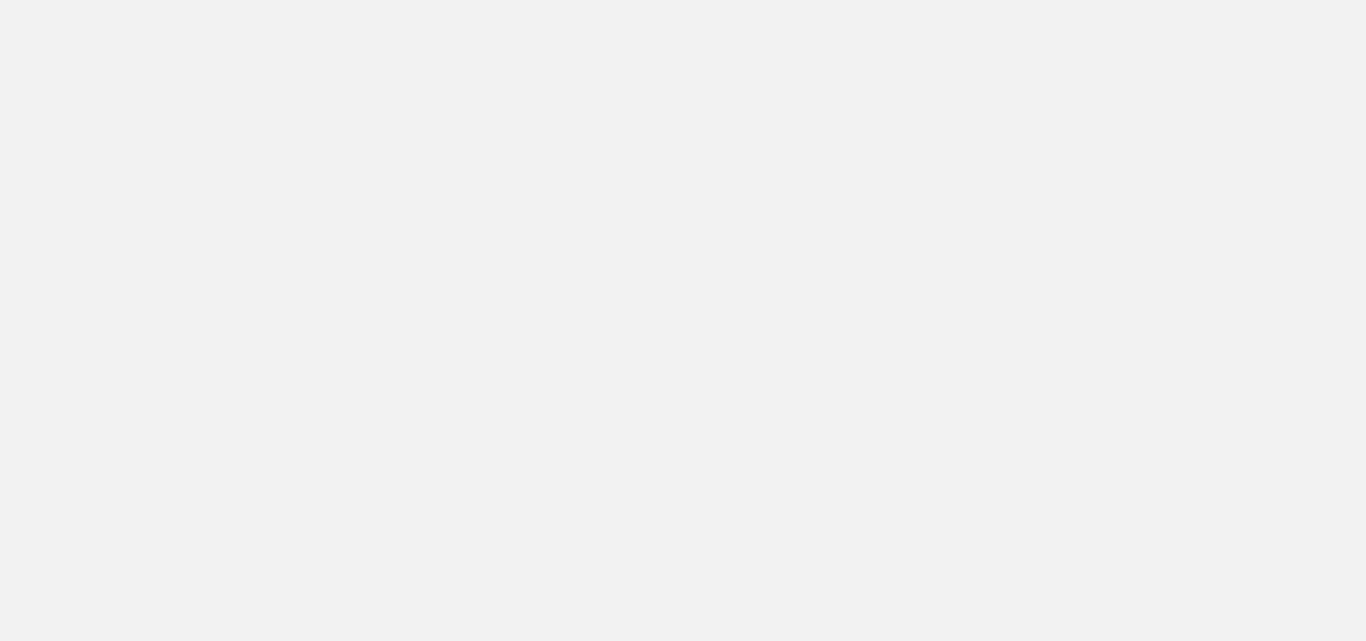 scroll, scrollTop: 0, scrollLeft: 0, axis: both 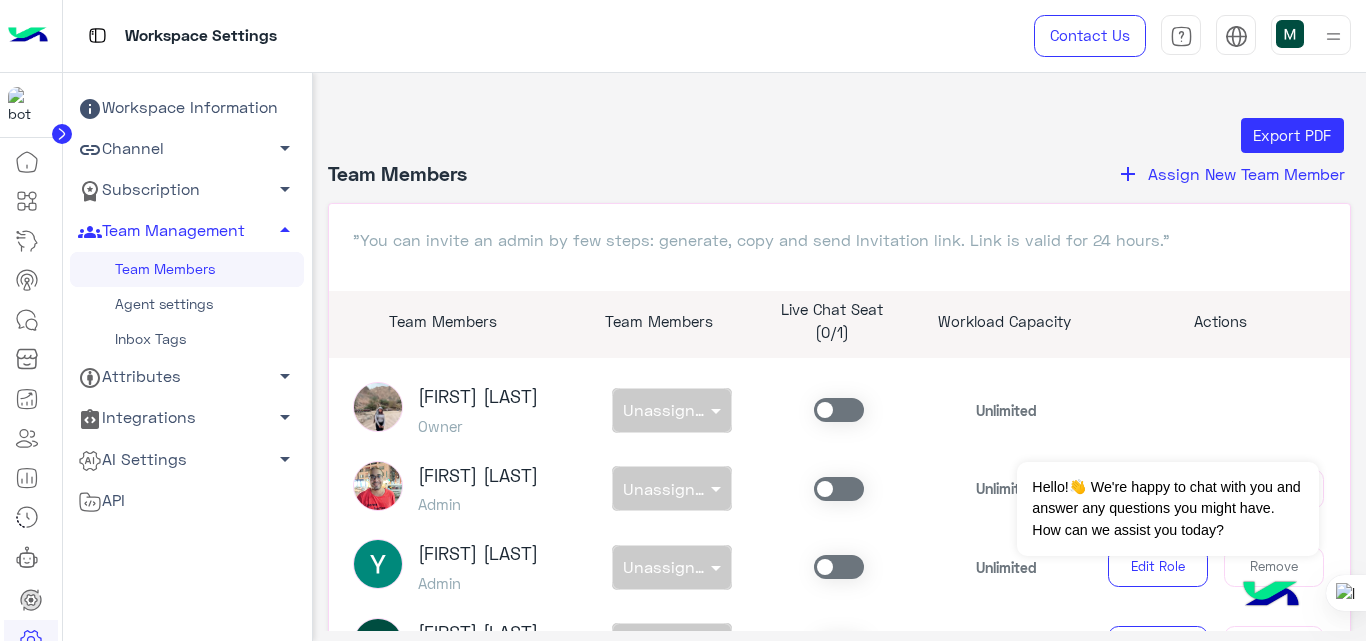 click 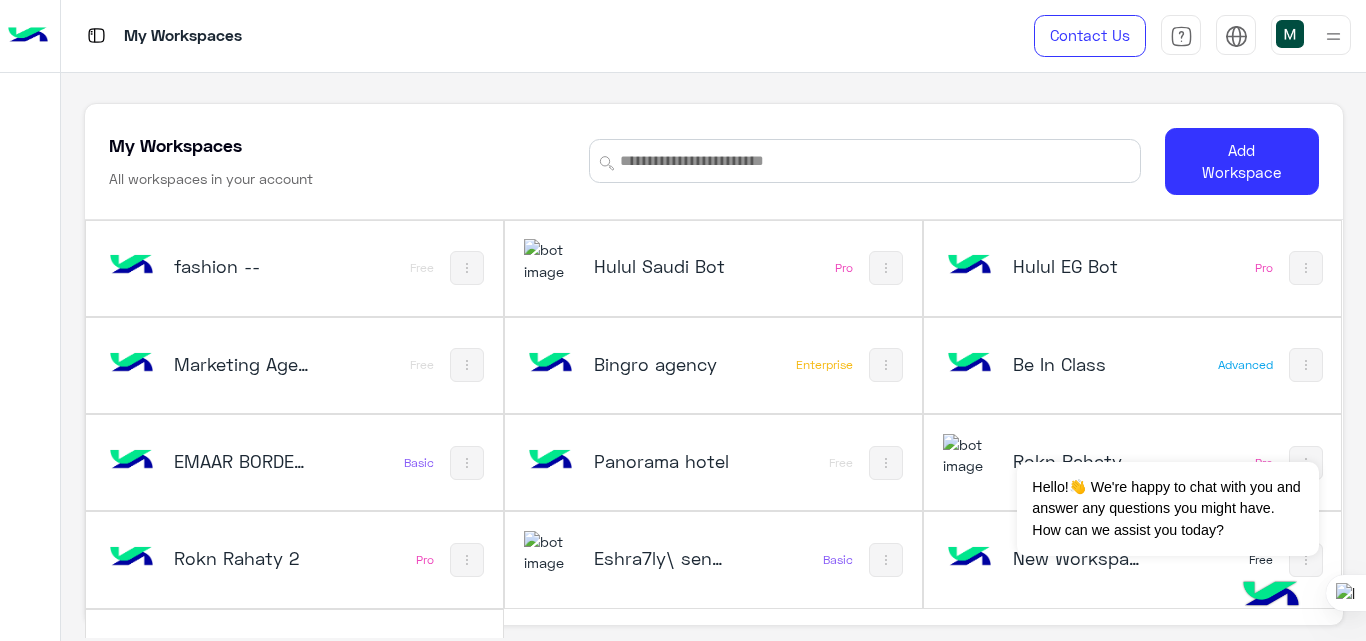 scroll, scrollTop: 68, scrollLeft: 0, axis: vertical 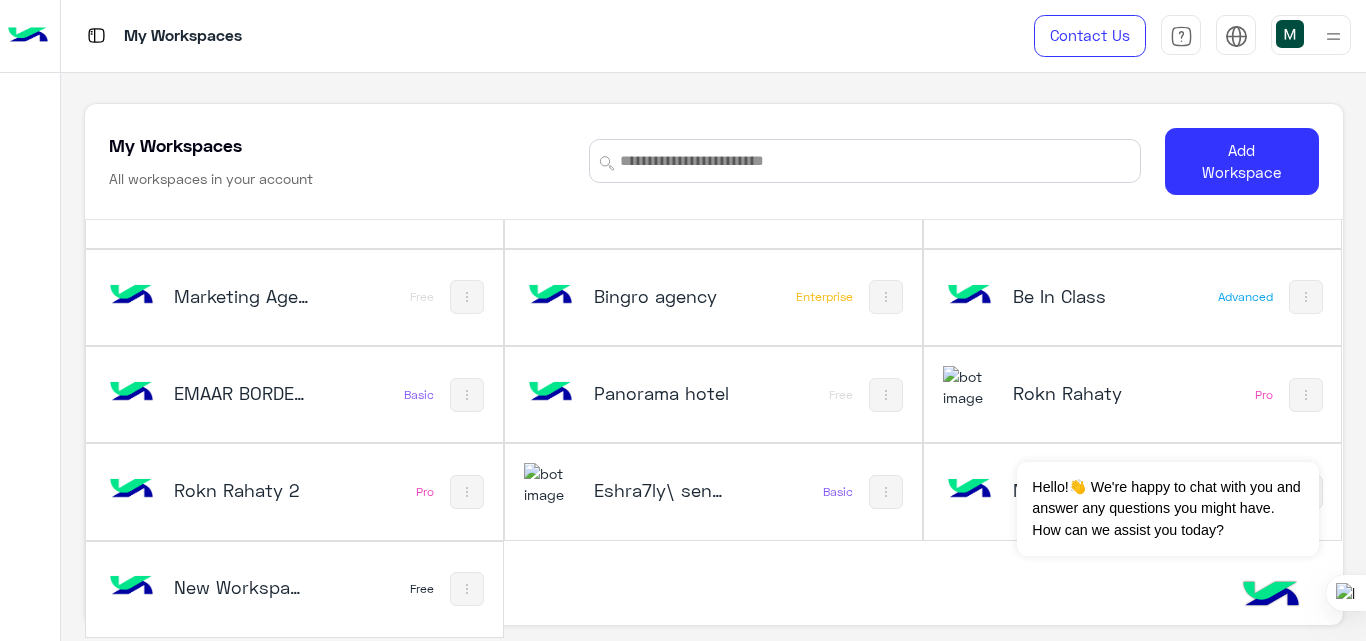 click on "New Workspace 1" at bounding box center (1057, 492) 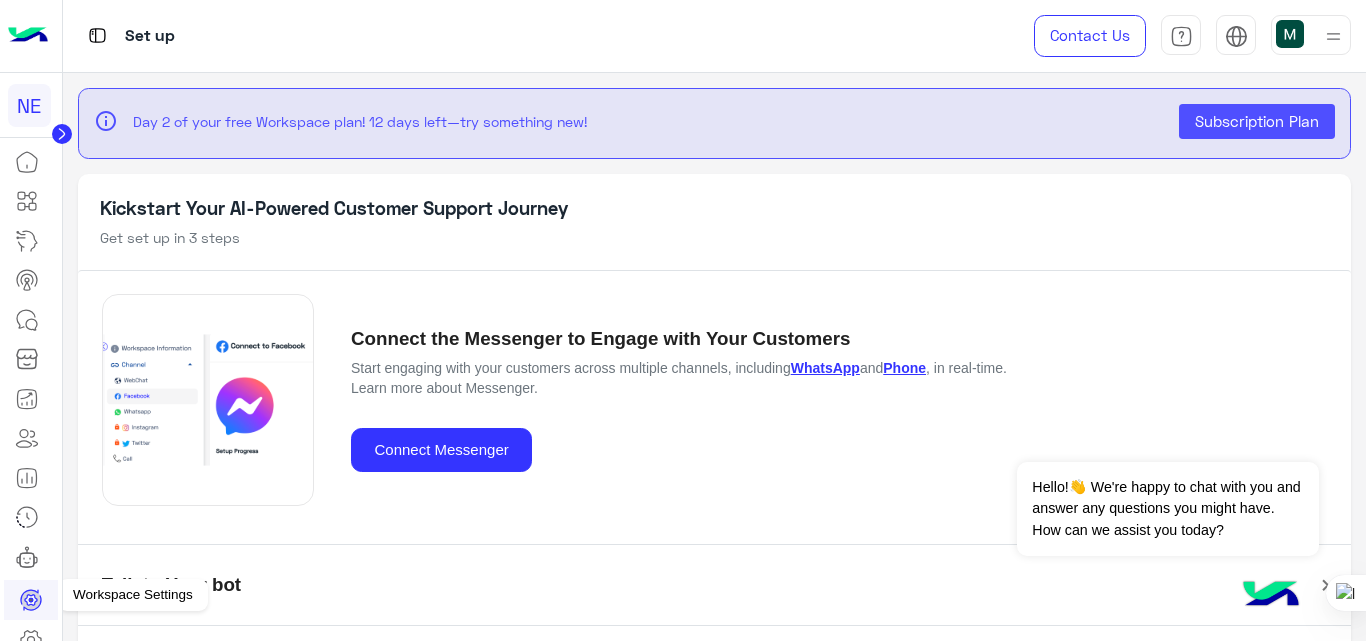 click 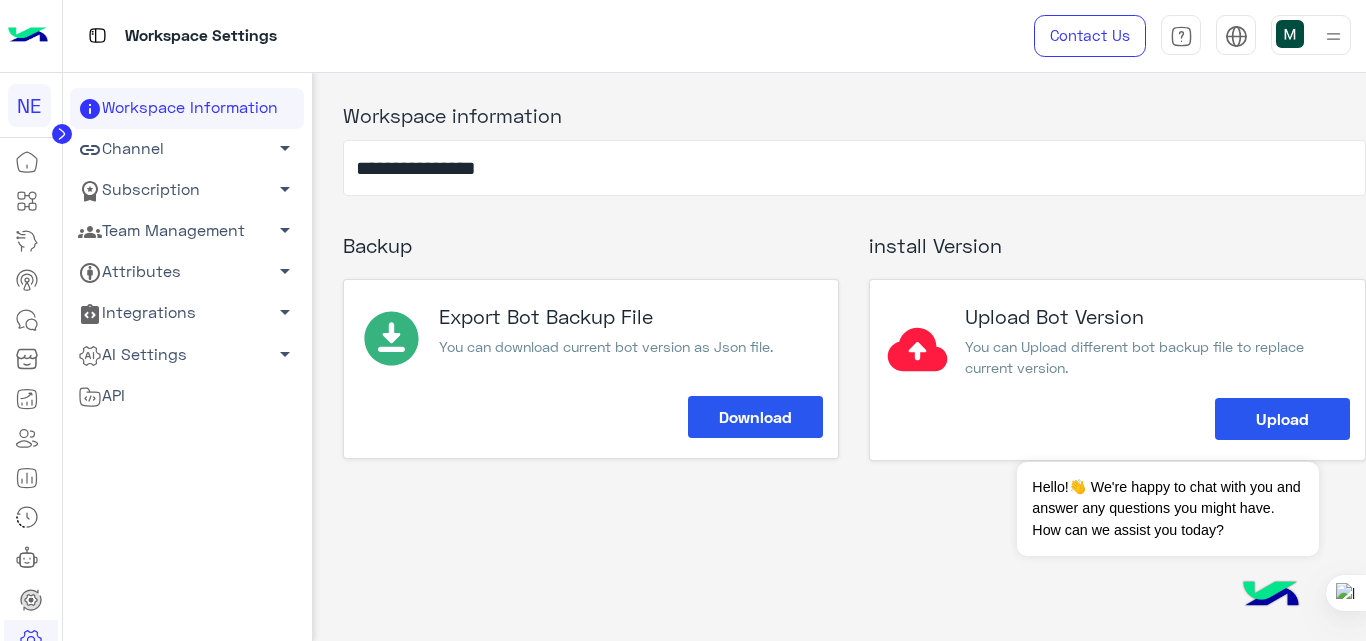 click on "Channel   arrow_drop_down" 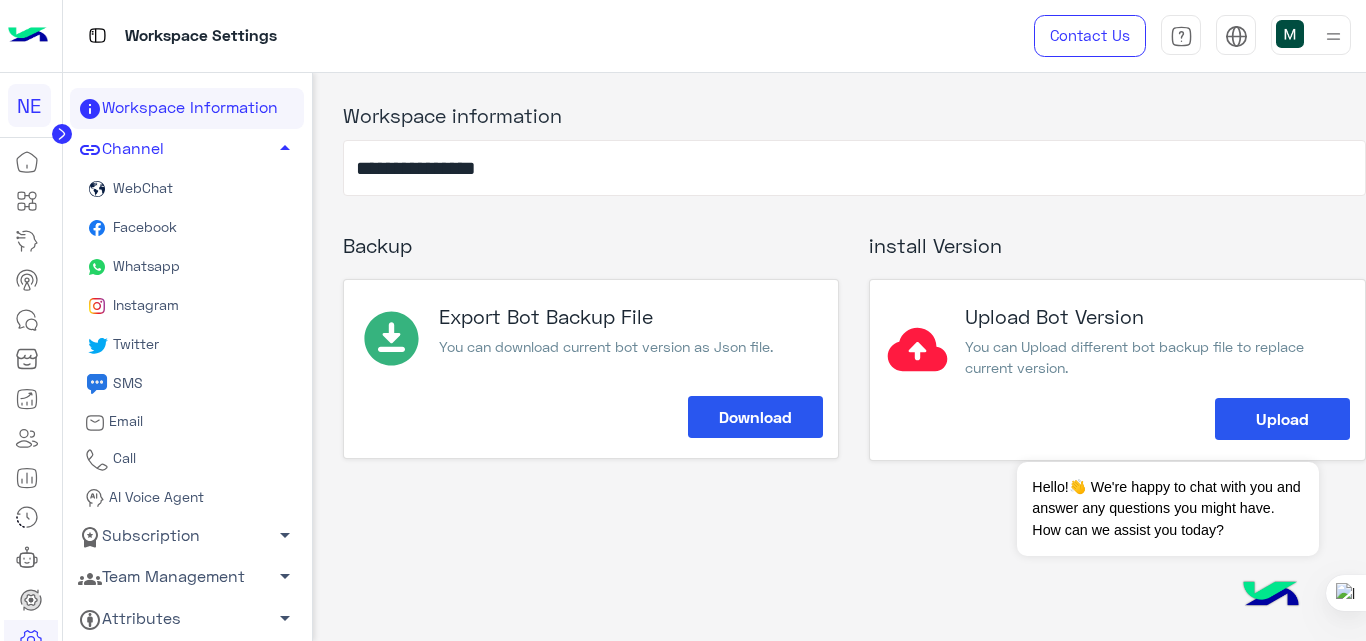 click on "Whatsapp" 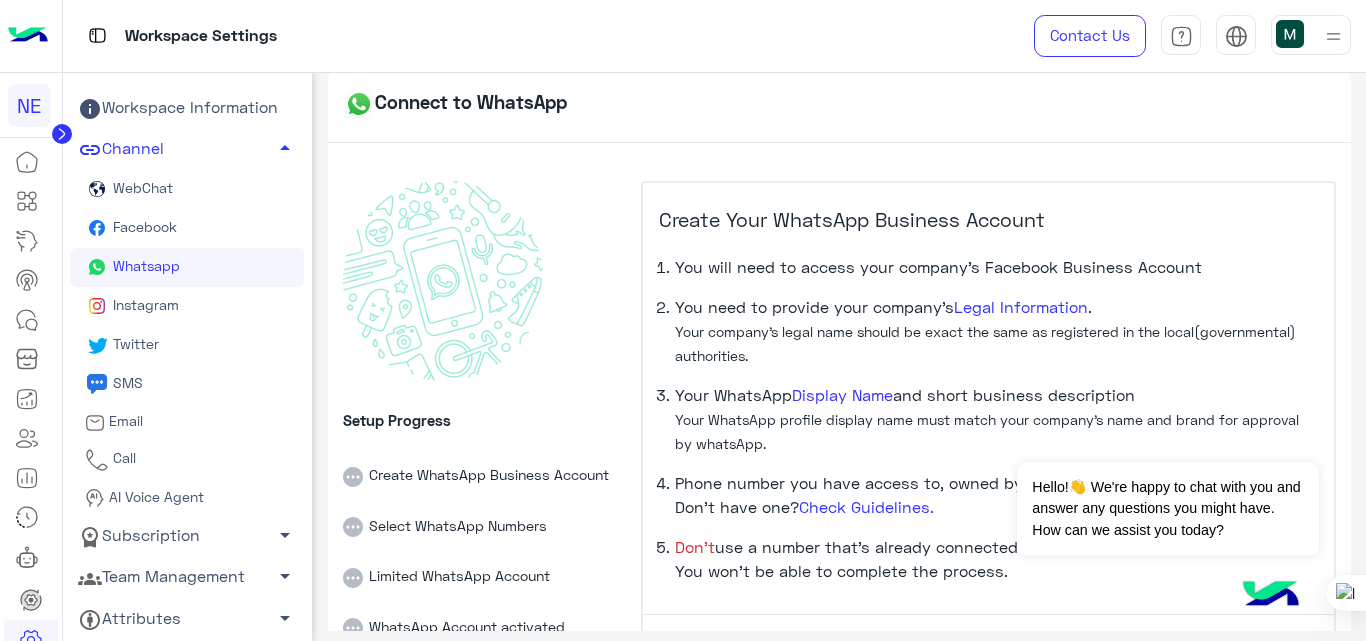 scroll, scrollTop: 138, scrollLeft: 0, axis: vertical 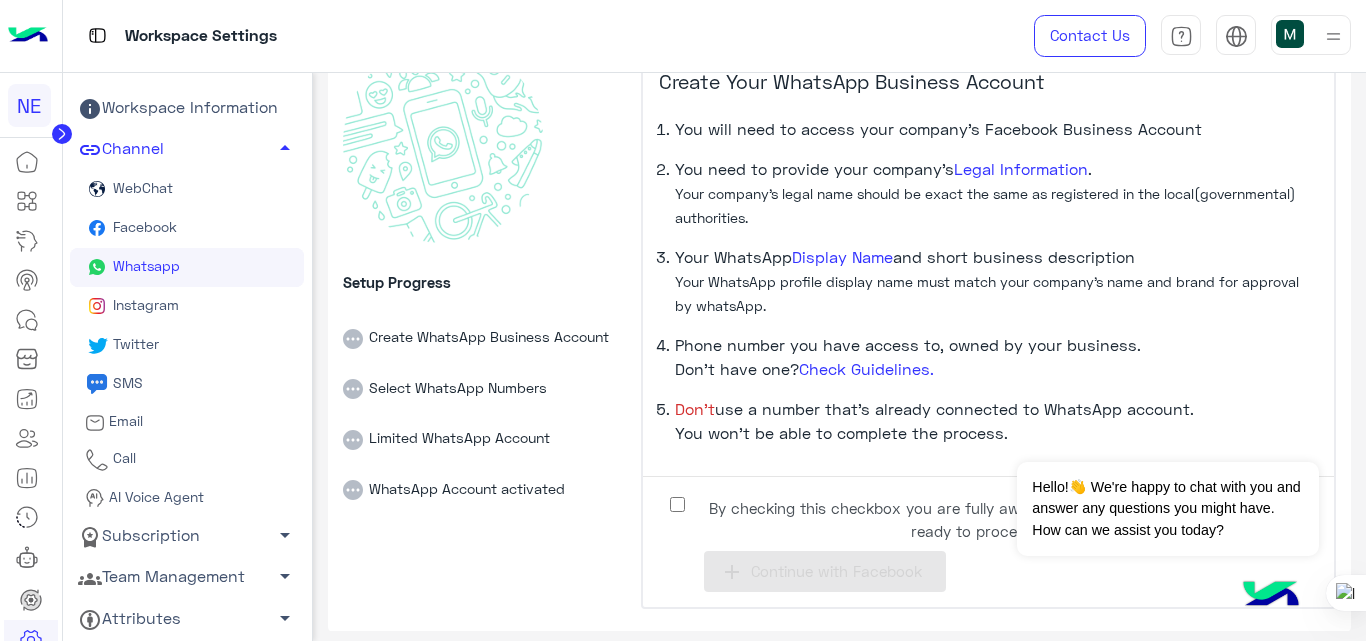 click on "By checking this checkbox you are fully aware on the previous points and ready to proceed." at bounding box center [974, 519] 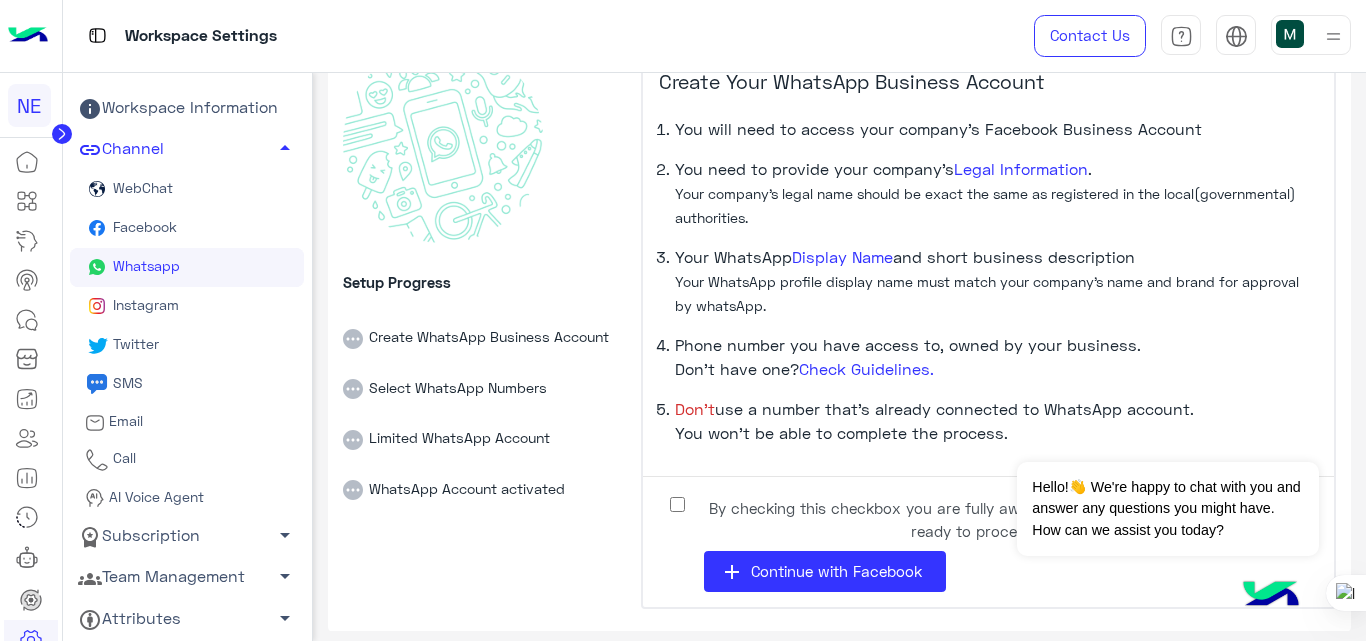 click 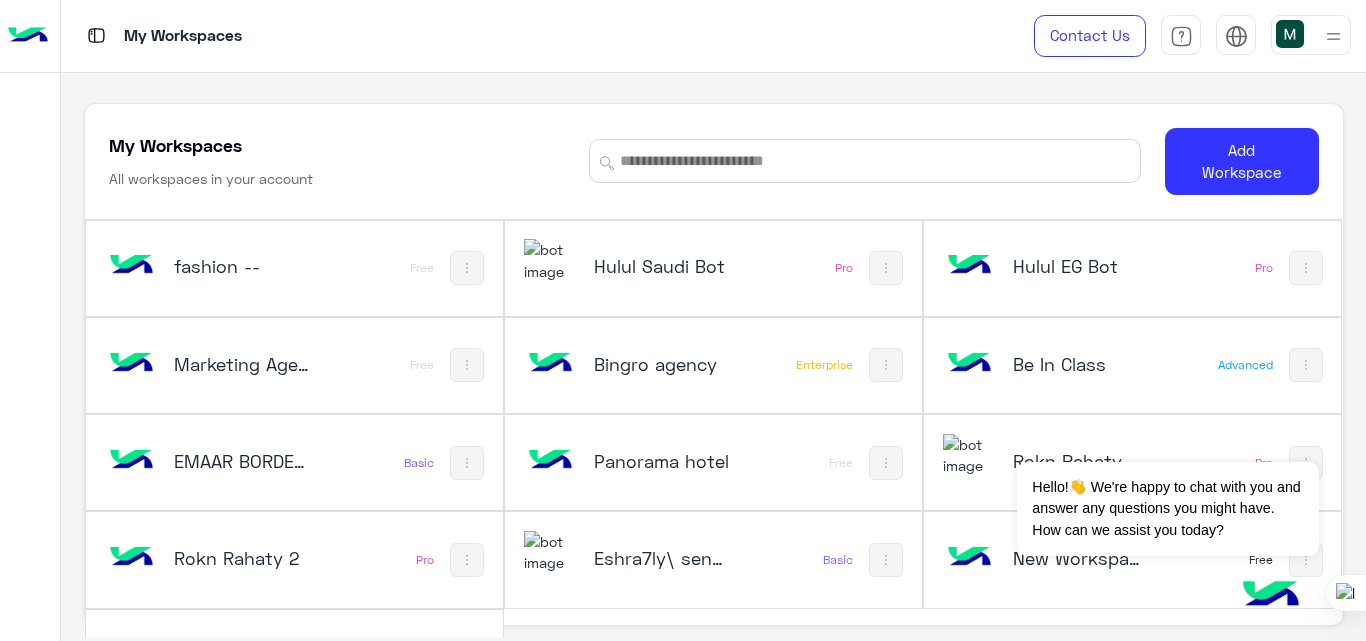 click at bounding box center [970, 558] 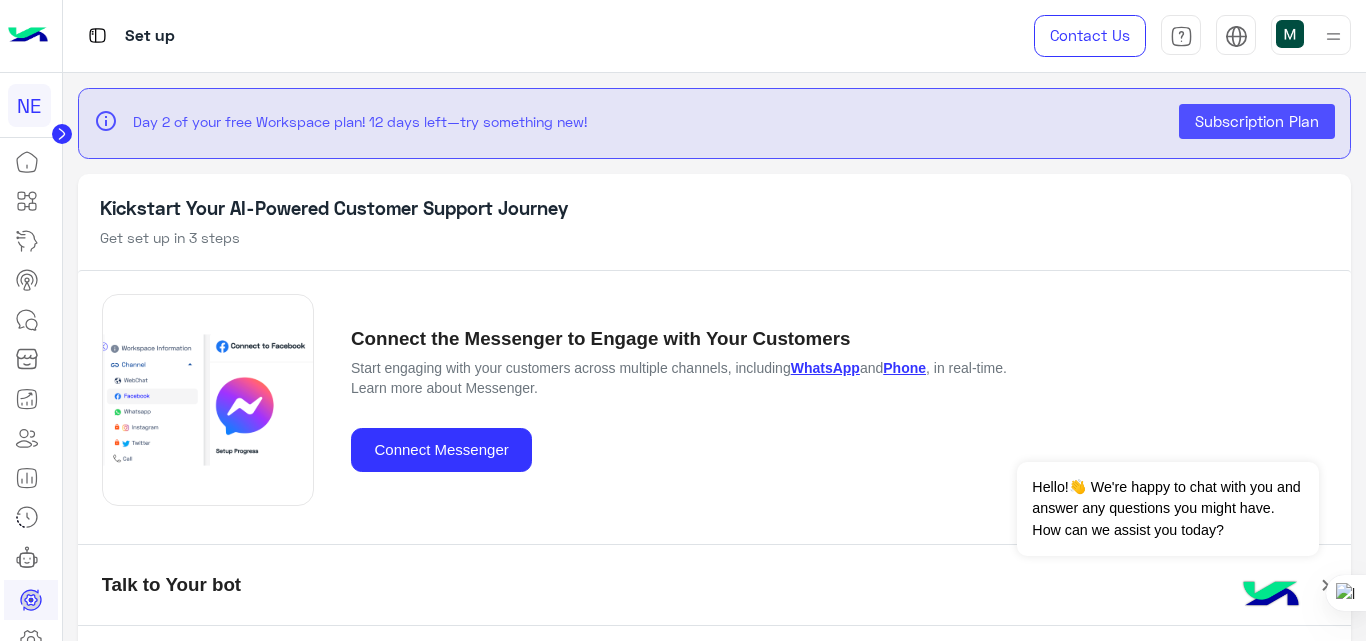 click 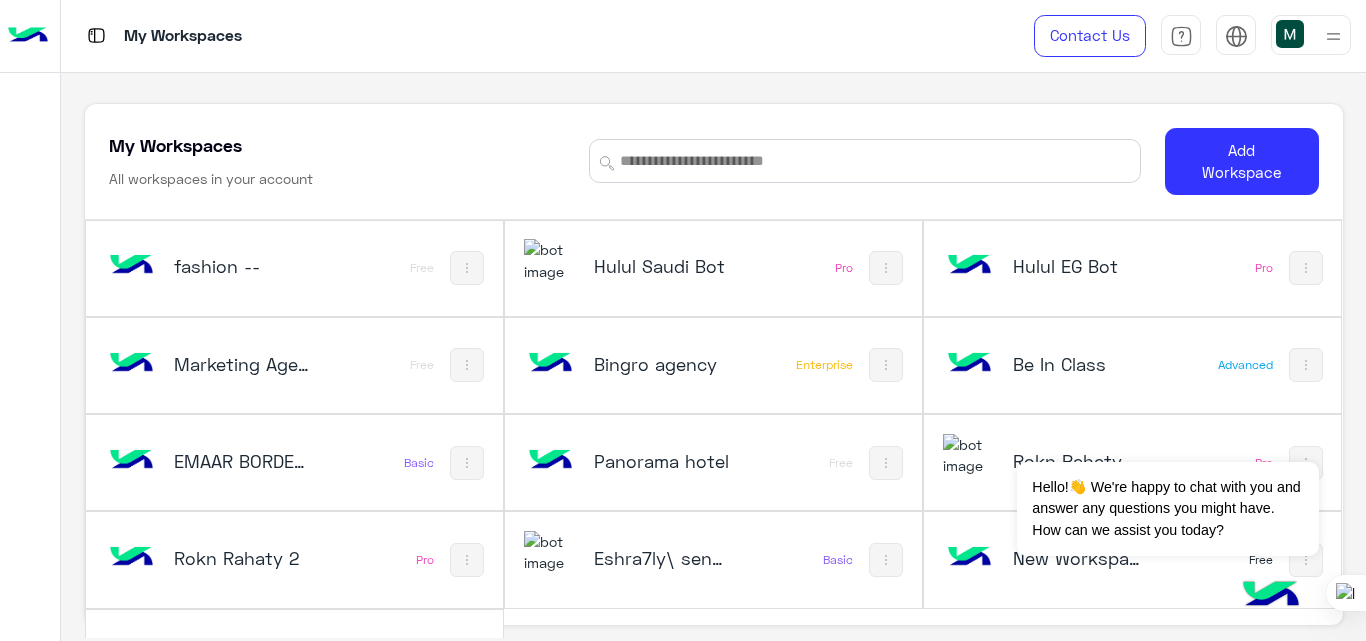 scroll, scrollTop: 68, scrollLeft: 0, axis: vertical 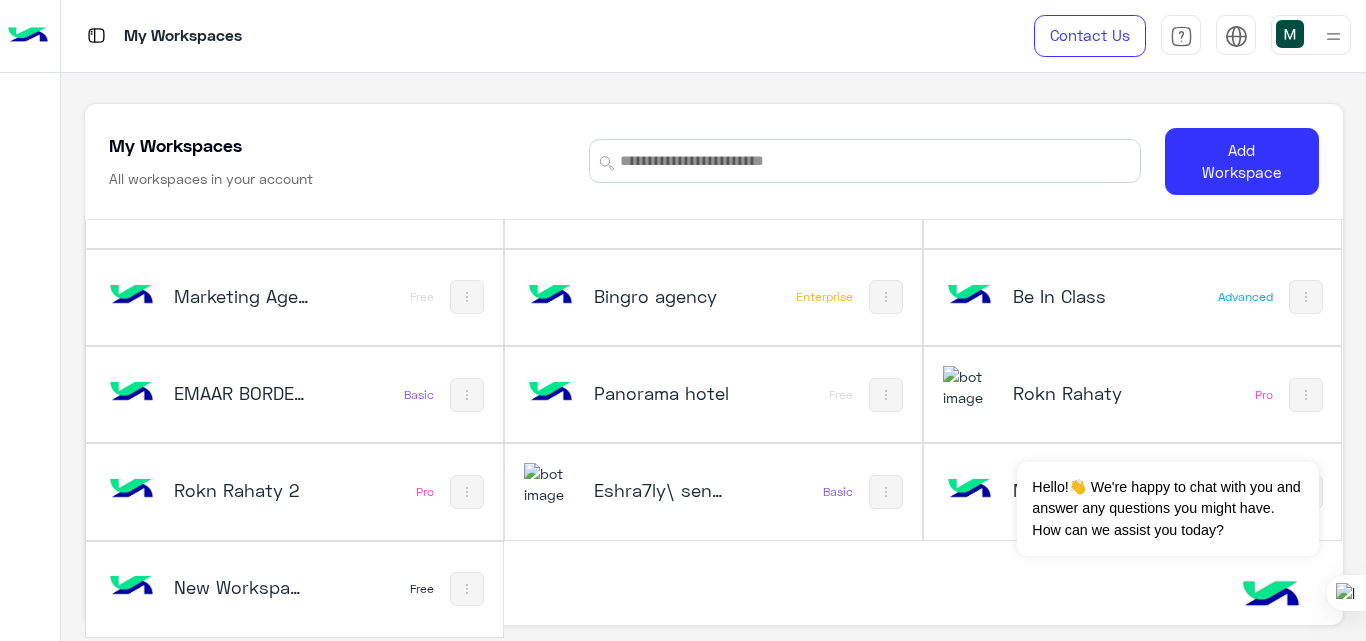 click at bounding box center (970, 490) 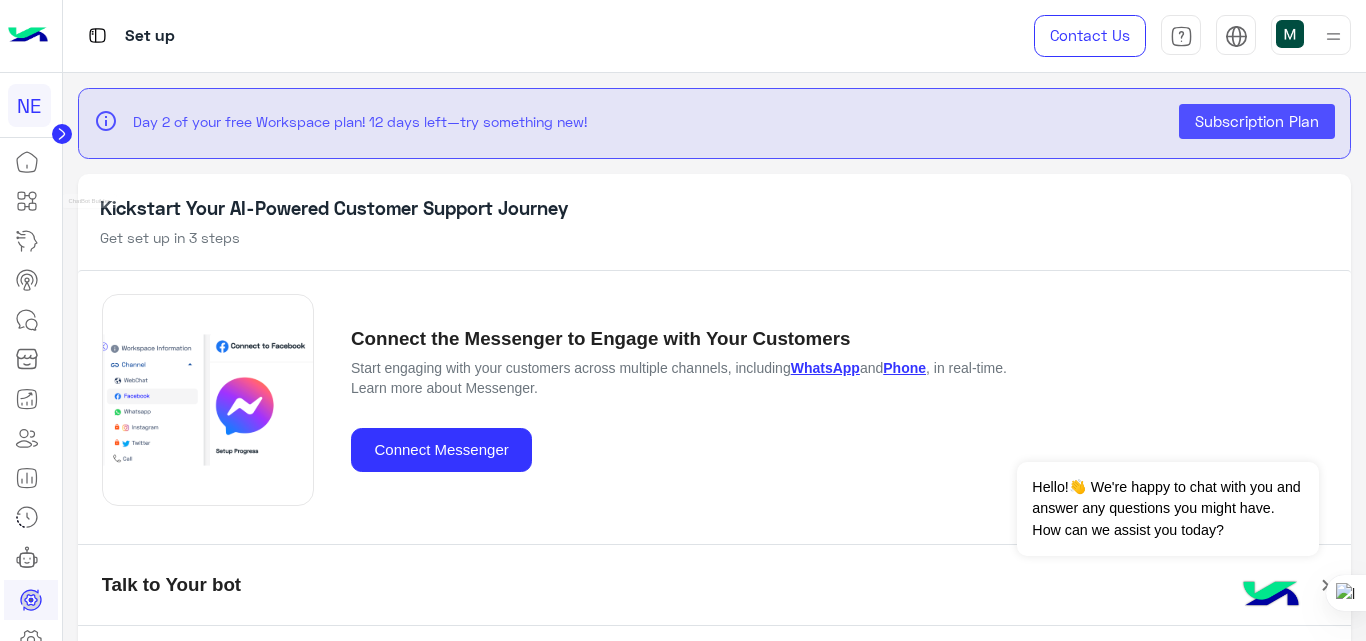 click 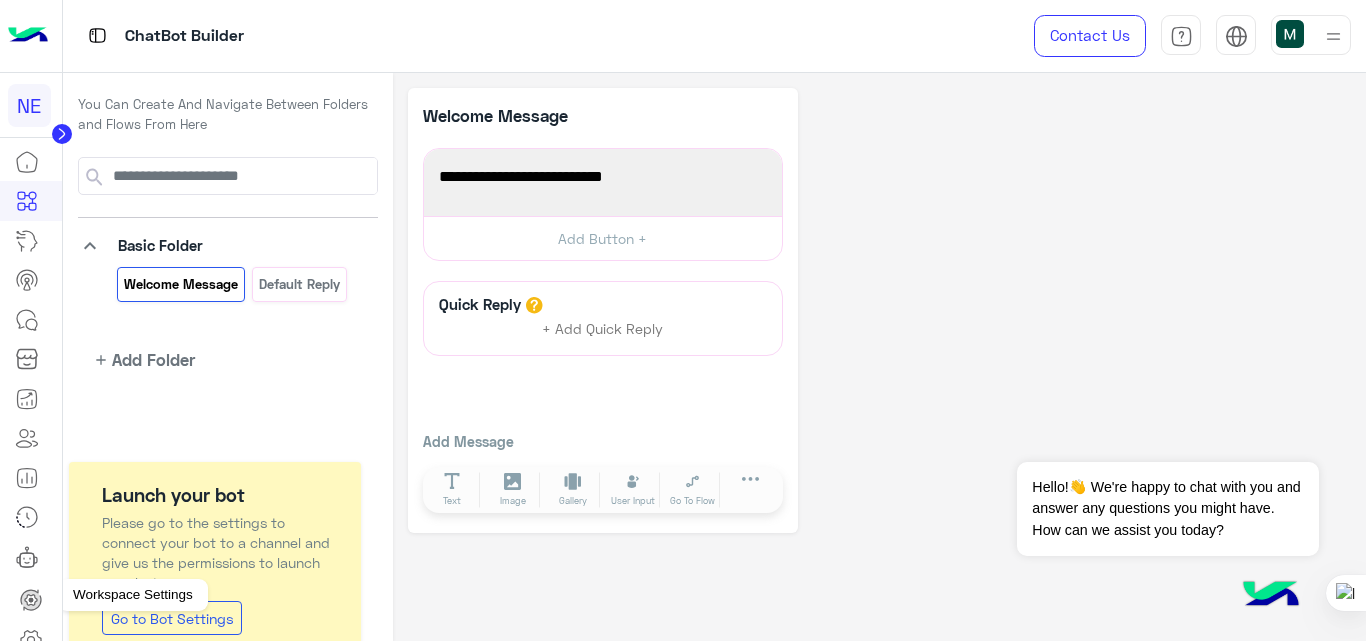 click 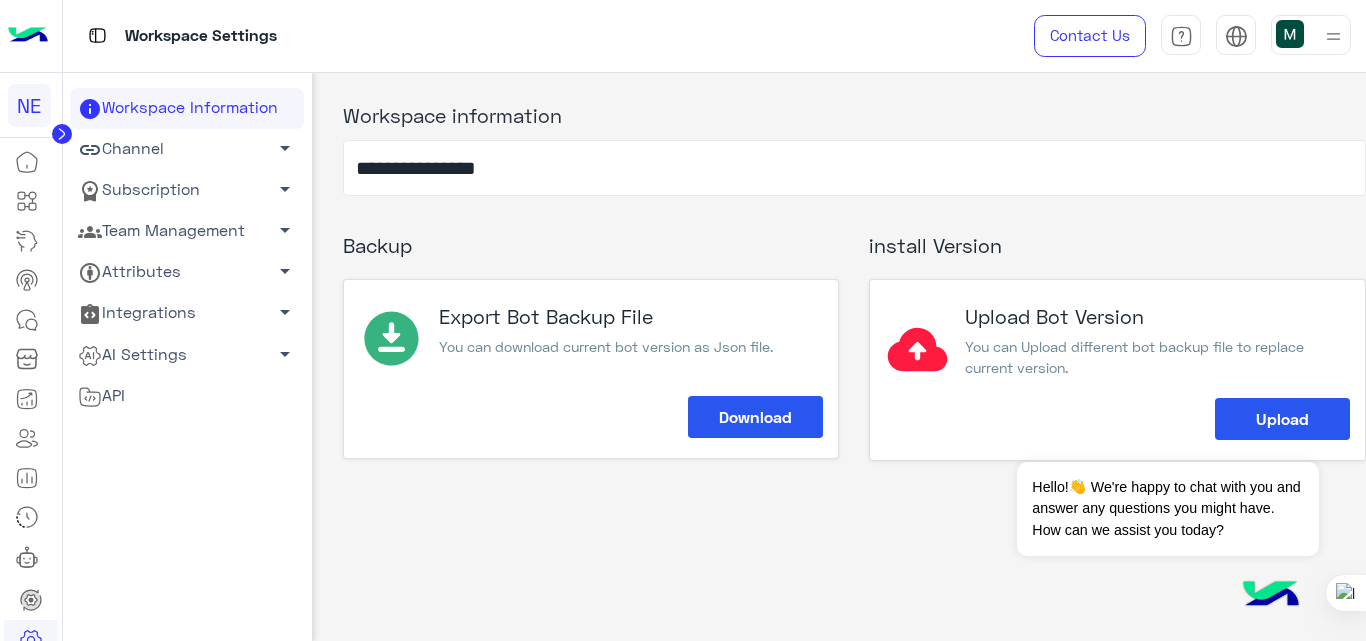 click on "Channel   arrow_drop_down" 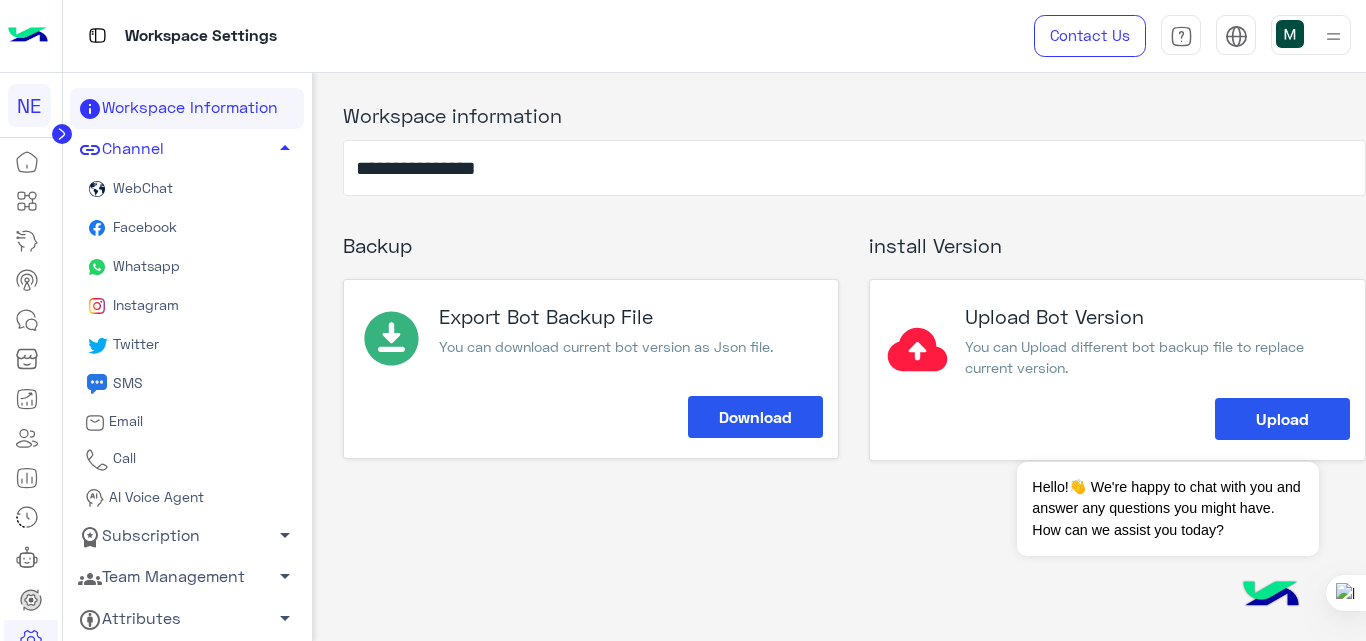 scroll, scrollTop: 123, scrollLeft: 0, axis: vertical 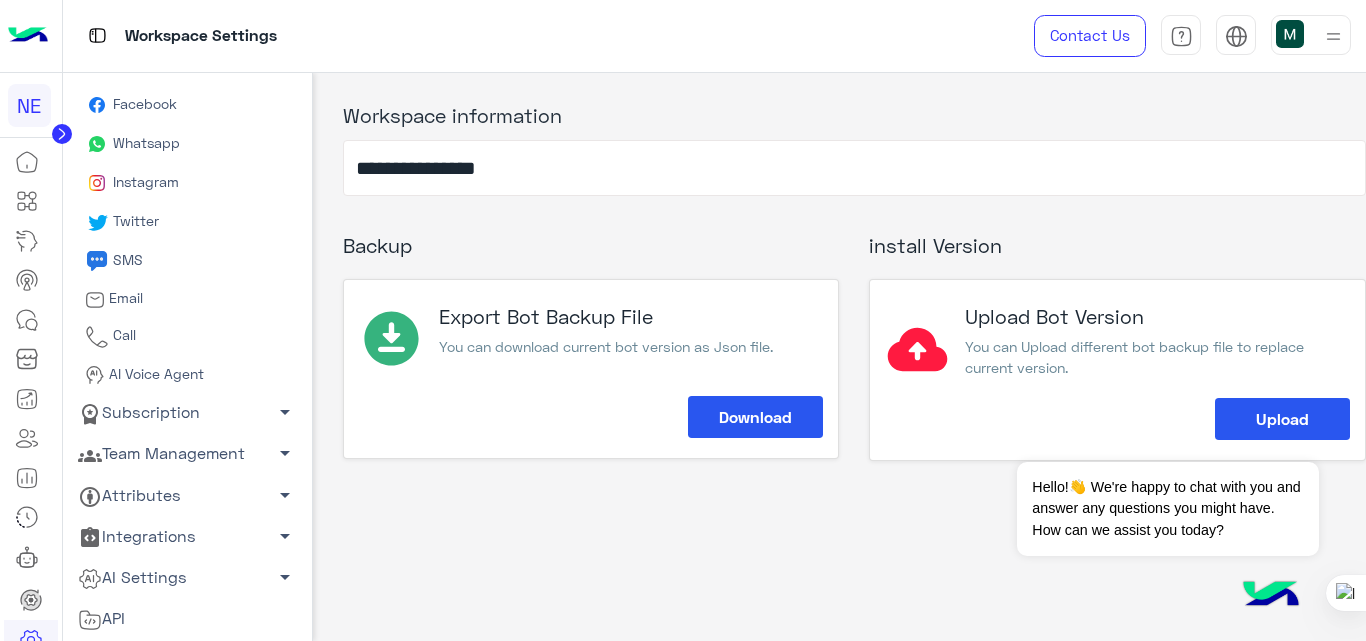 click on "Team Management   arrow_drop_down" 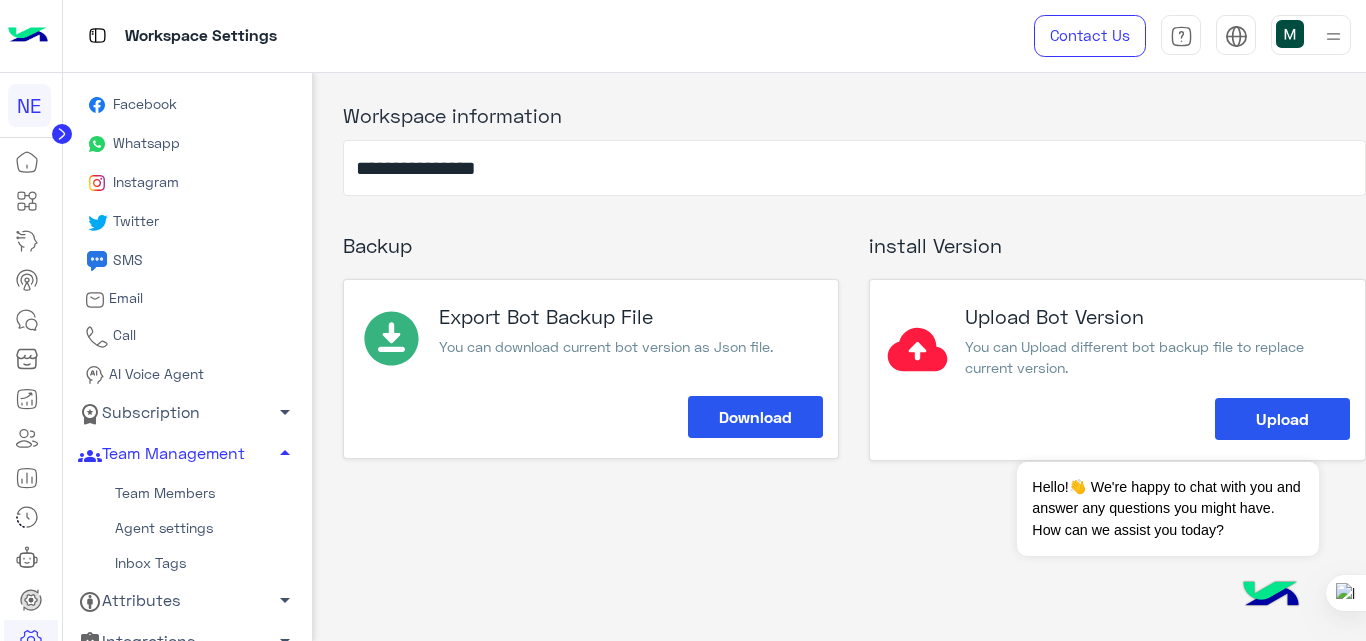 click on "Team Members" 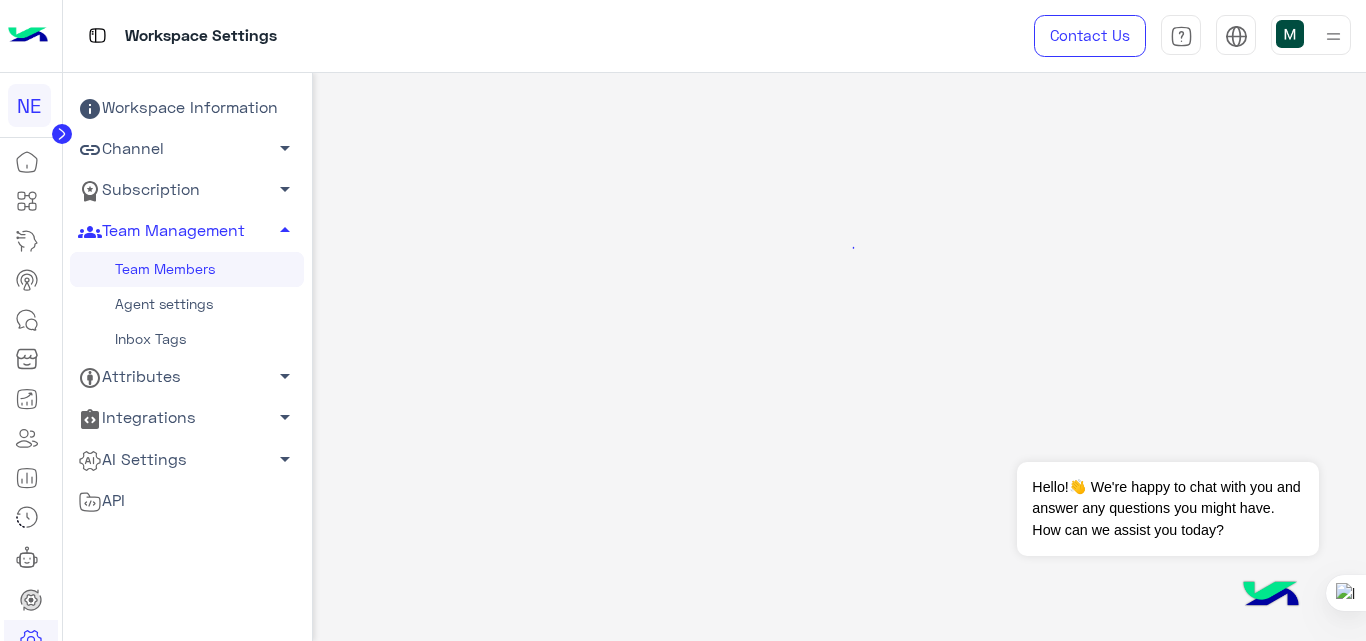 scroll, scrollTop: 0, scrollLeft: 0, axis: both 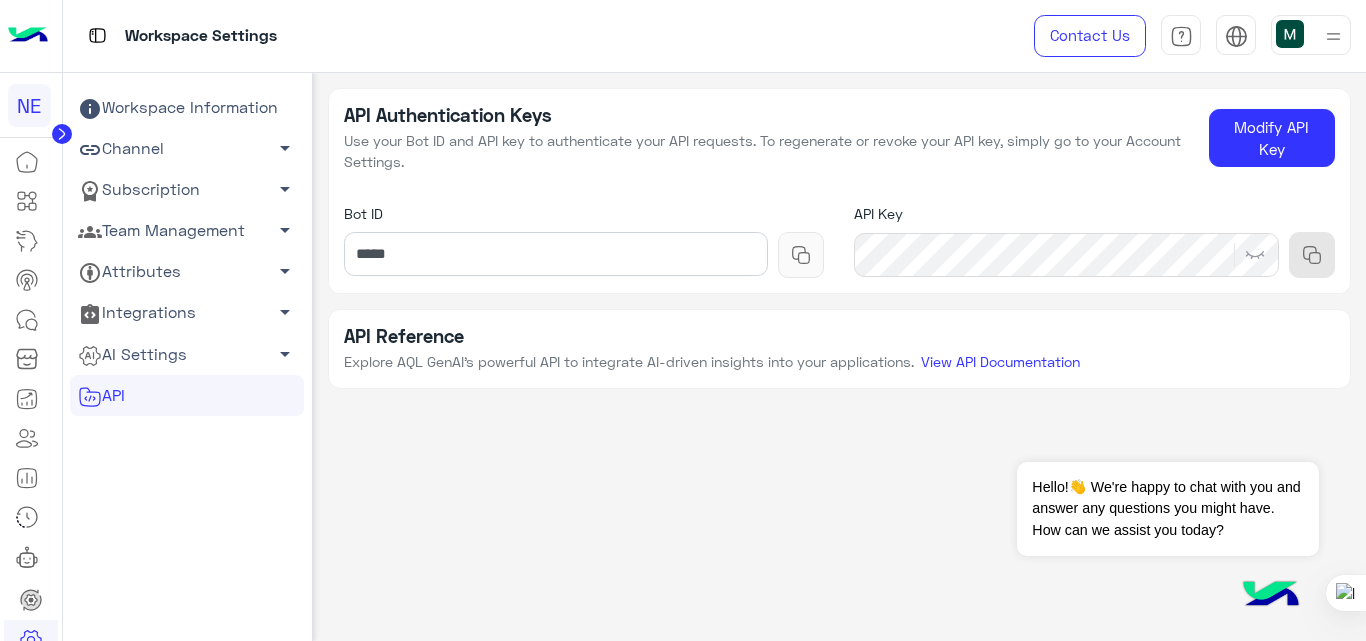 click on "Channel   arrow_drop_down" 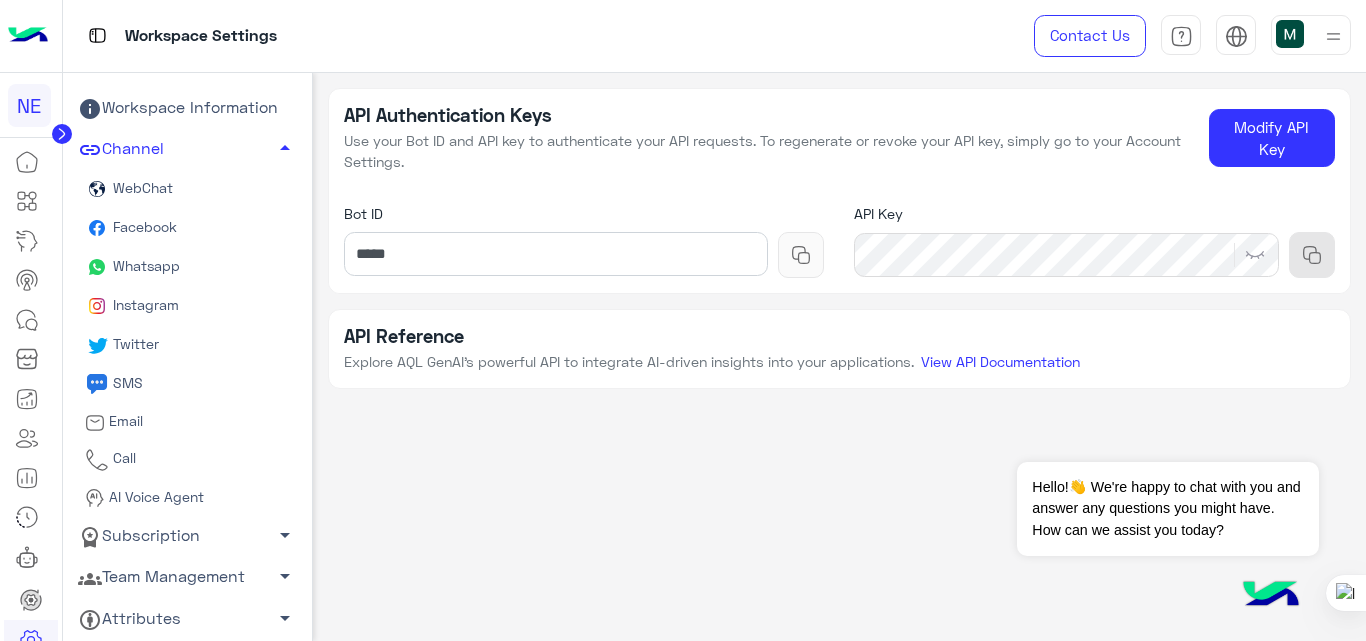 click on "API Authentication Keys Use your Bot ID and API key to authenticate your API requests. To regenerate or revoke your API key, simply go to your Account Settings.  Modify API Key   Bot ID ***** API Key API Reference Explore AQL GenAI’s powerful API to integrate AI-driven insights into your applications. View API Documentation" 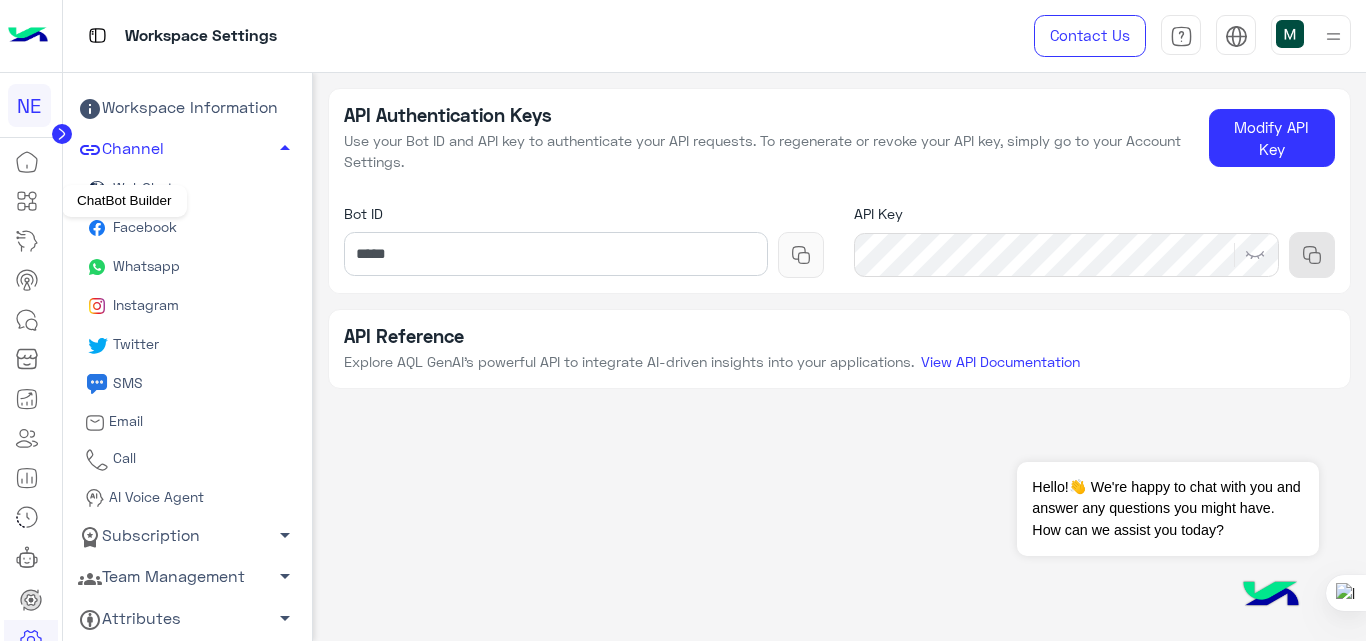 click 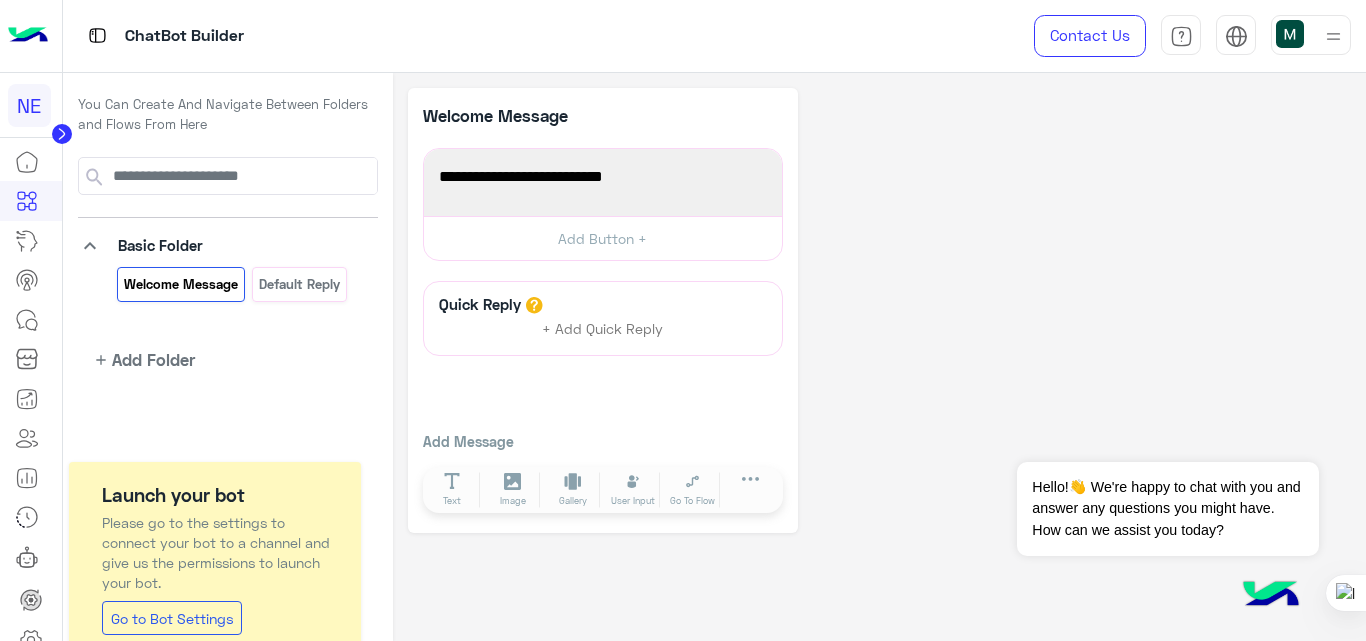 click on "**********" 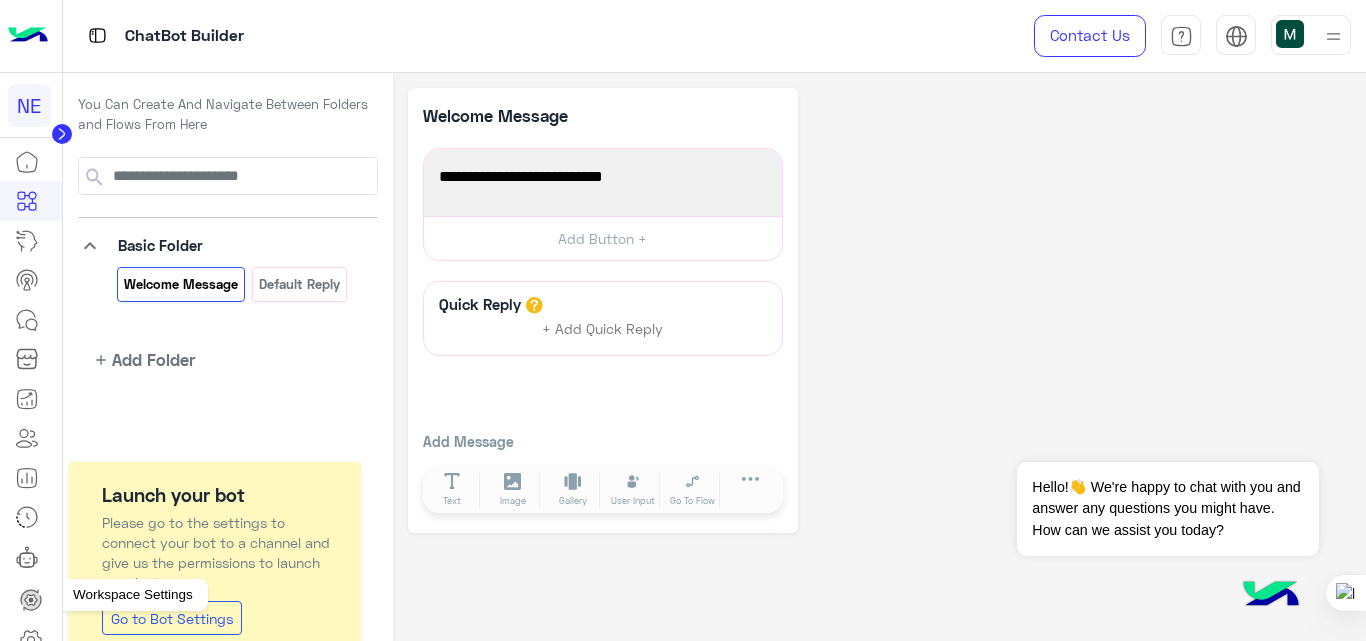 click 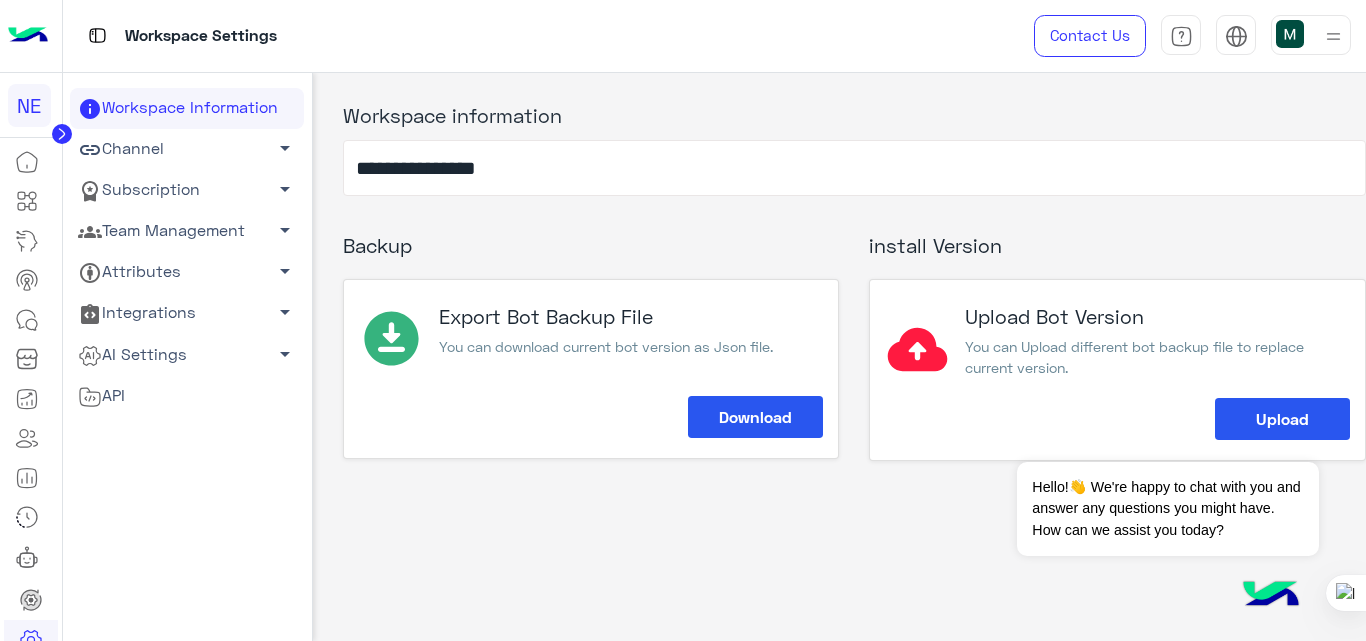 click on "Channel   arrow_drop_down" 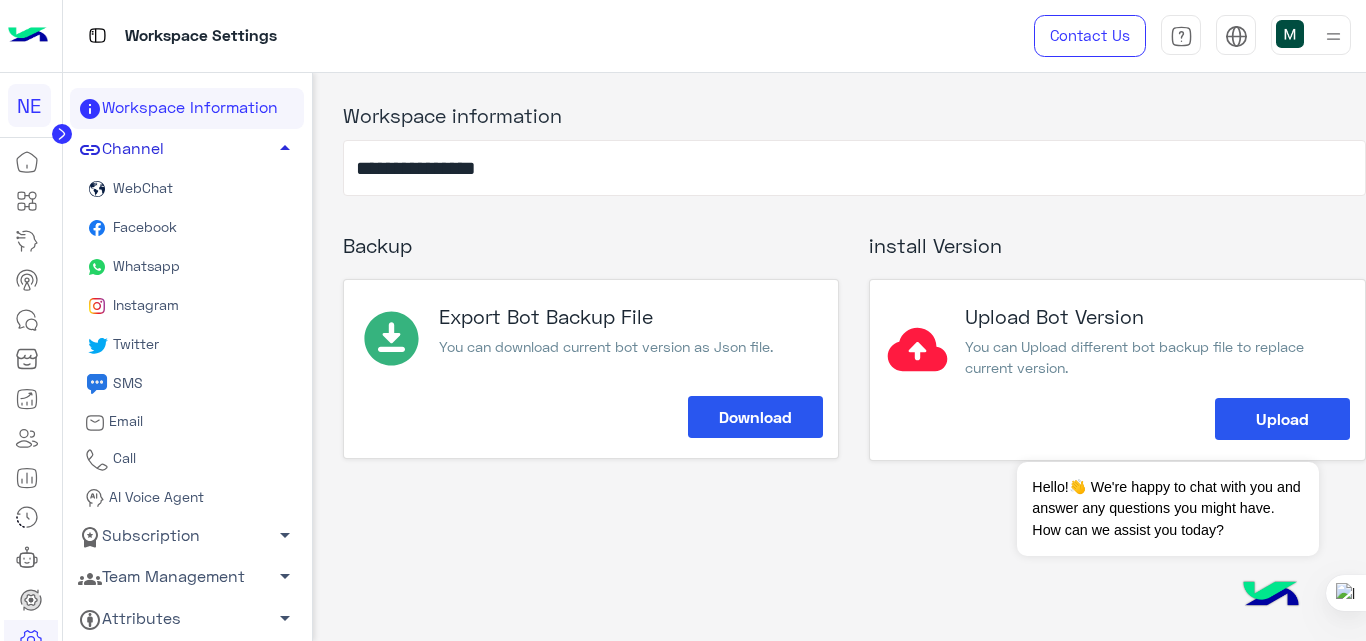 click on "Channel   arrow_drop_up" 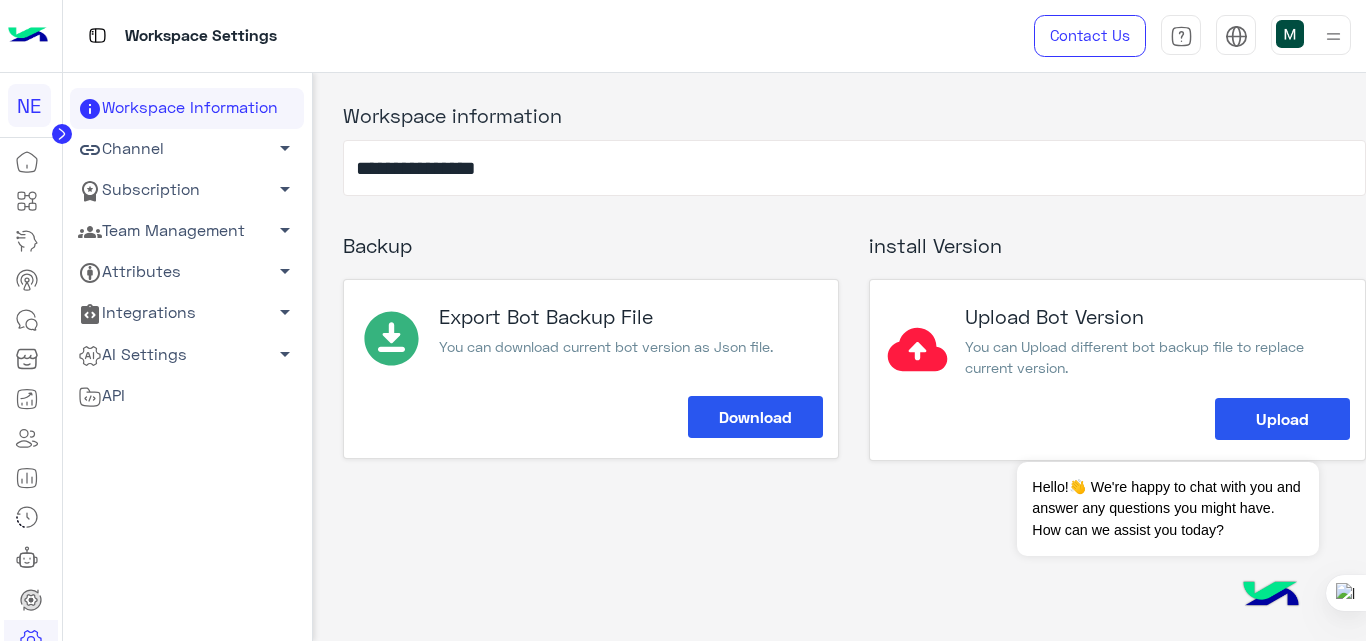 click on "Channel   arrow_drop_down" 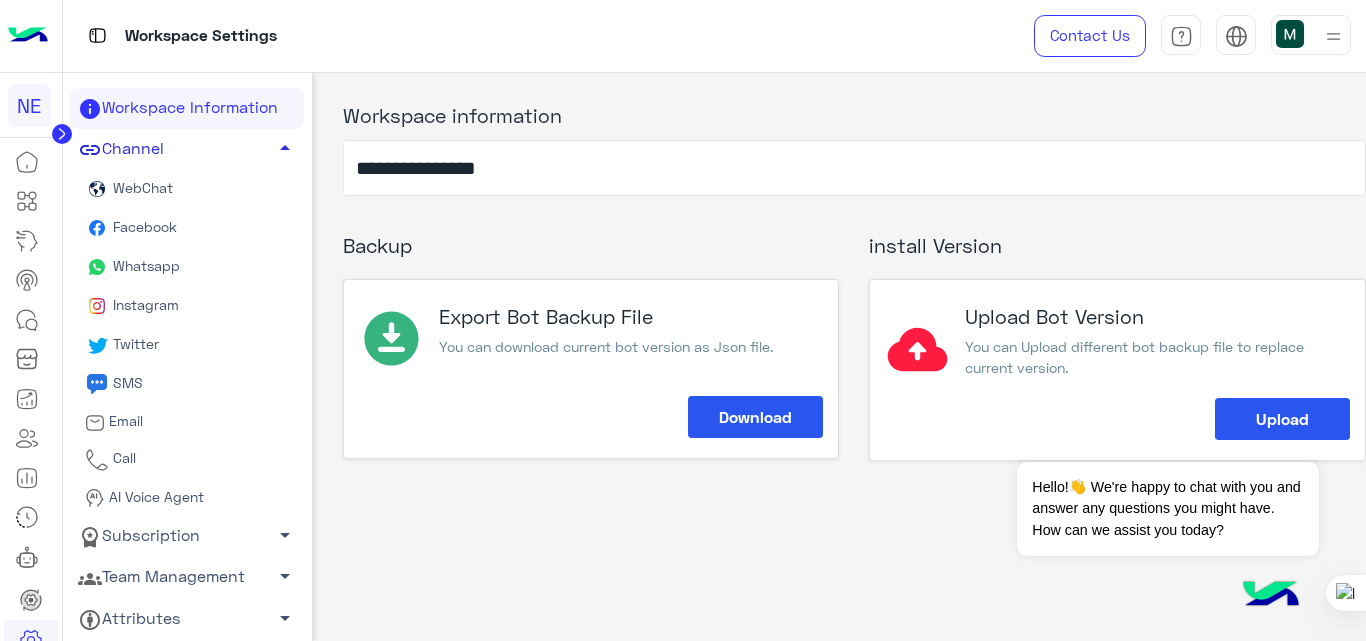 click on "Channel   arrow_drop_up" 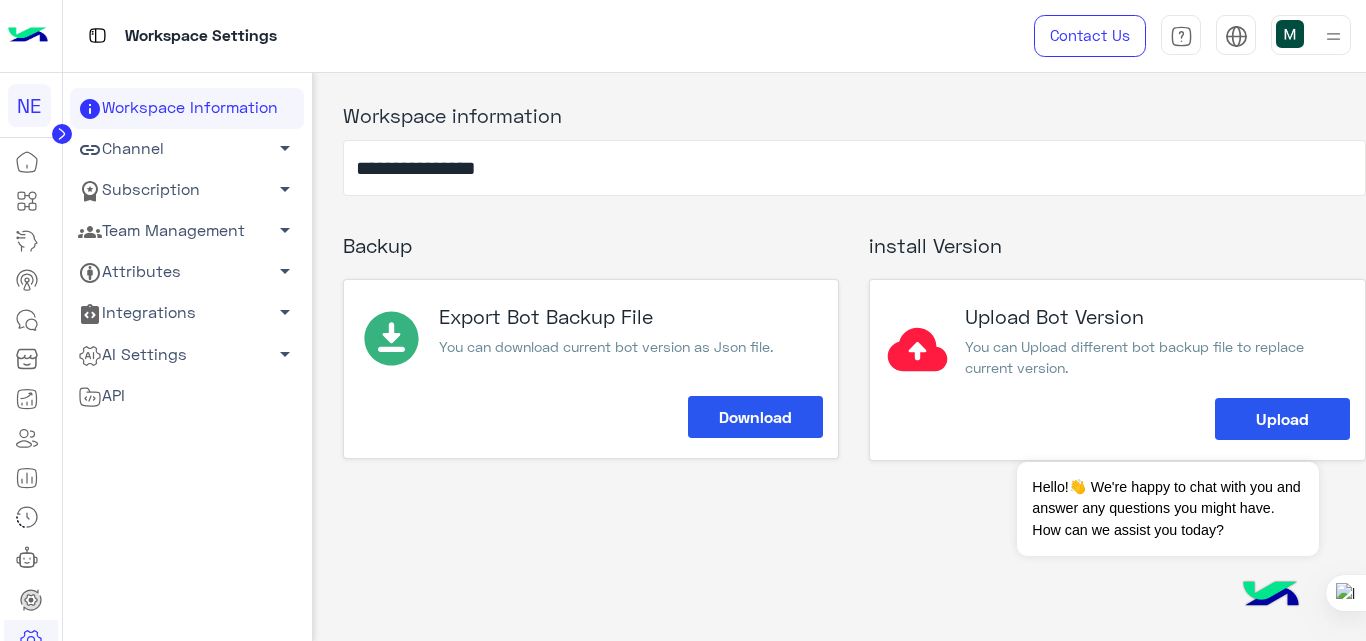 click on "Channel   arrow_drop_down" 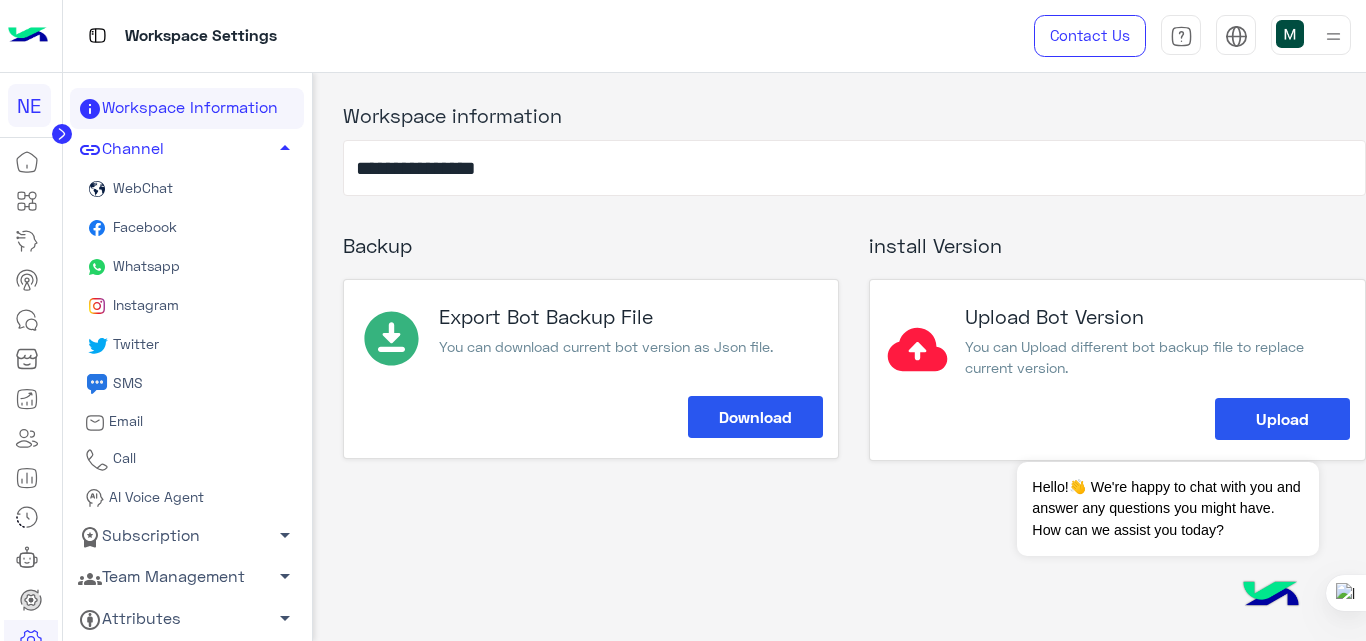 click on "**********" 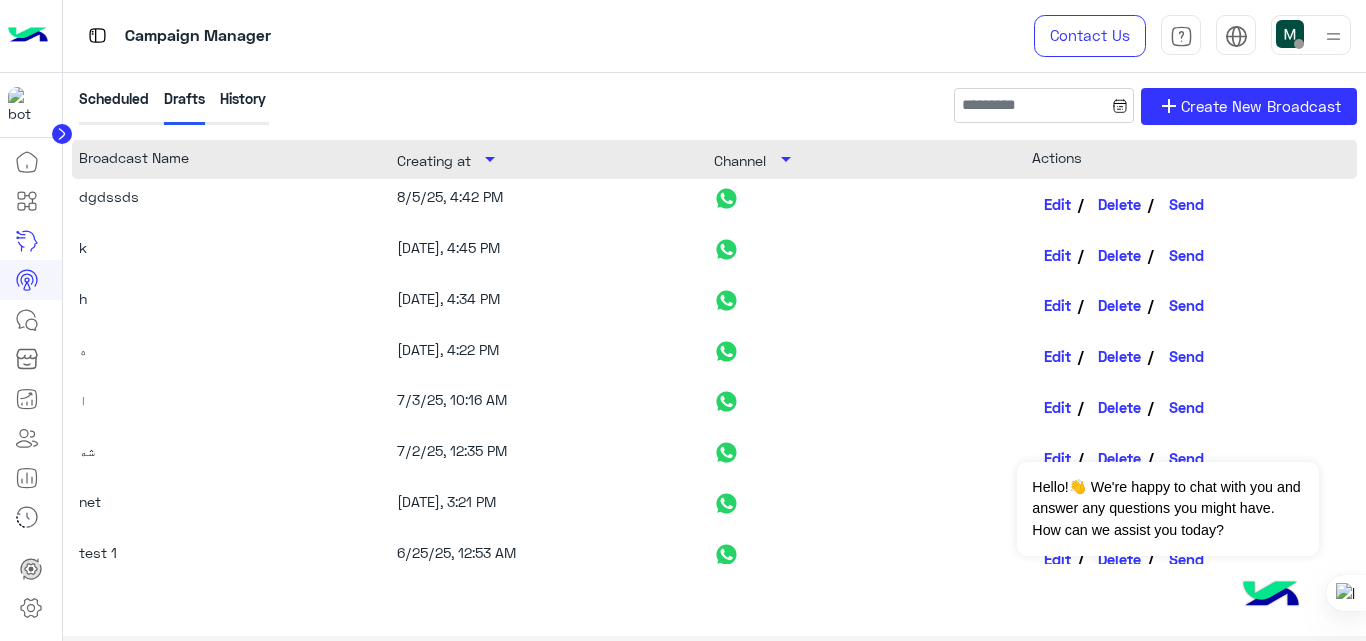 scroll, scrollTop: 0, scrollLeft: 0, axis: both 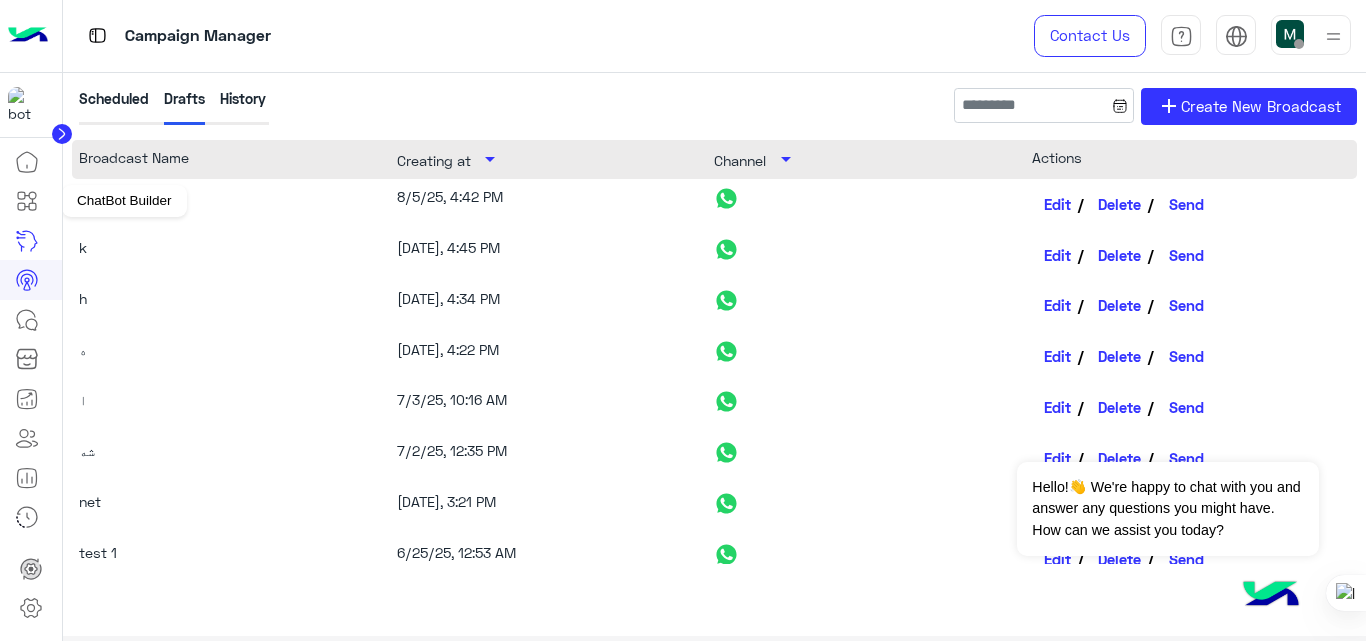click 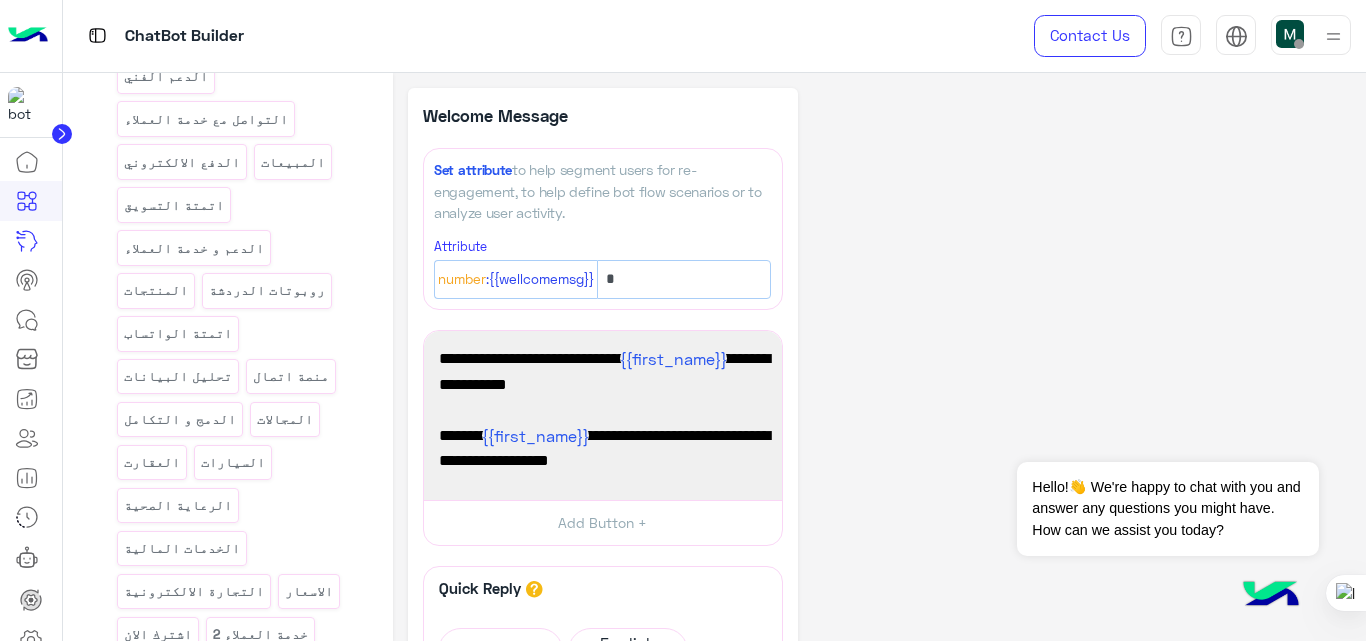 scroll, scrollTop: 479, scrollLeft: 0, axis: vertical 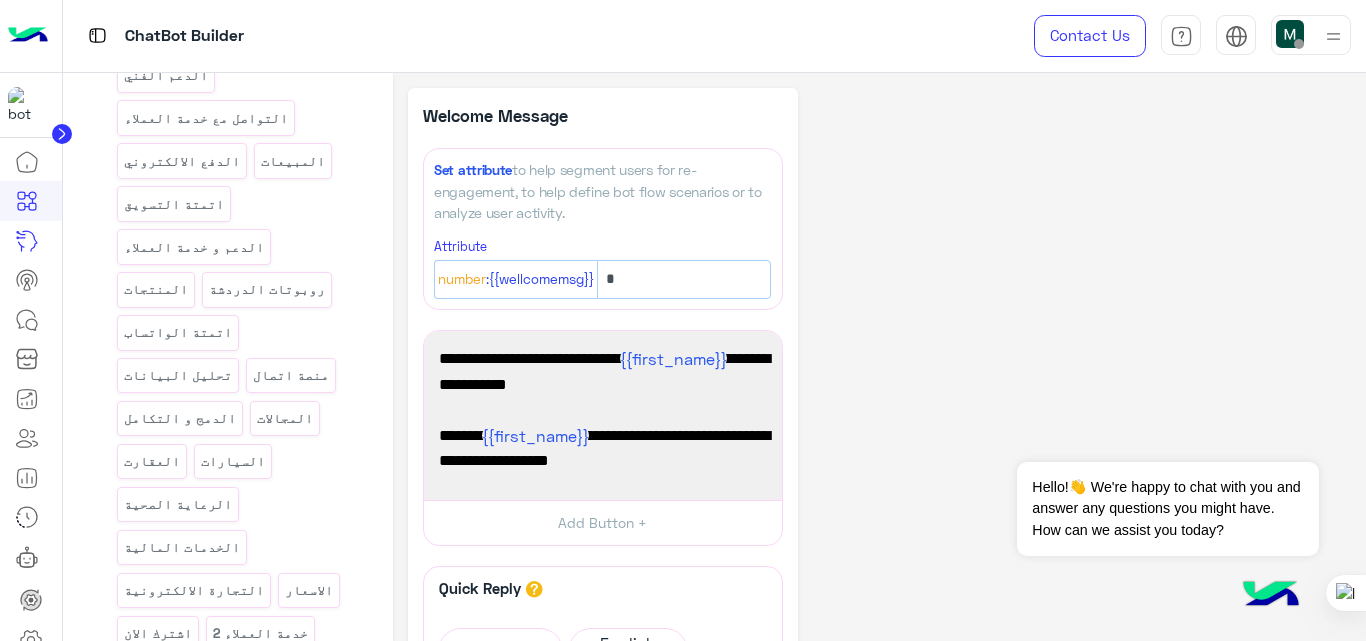 click on "شهري" at bounding box center [140, 675] 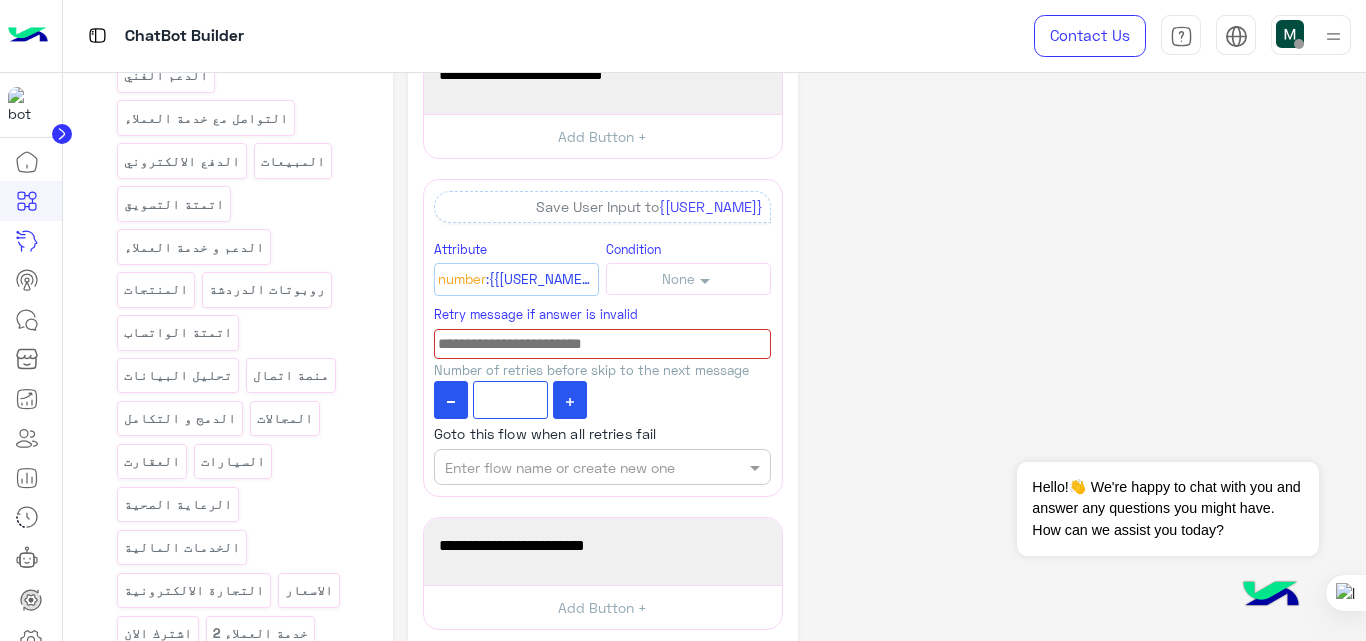 scroll, scrollTop: 118, scrollLeft: 0, axis: vertical 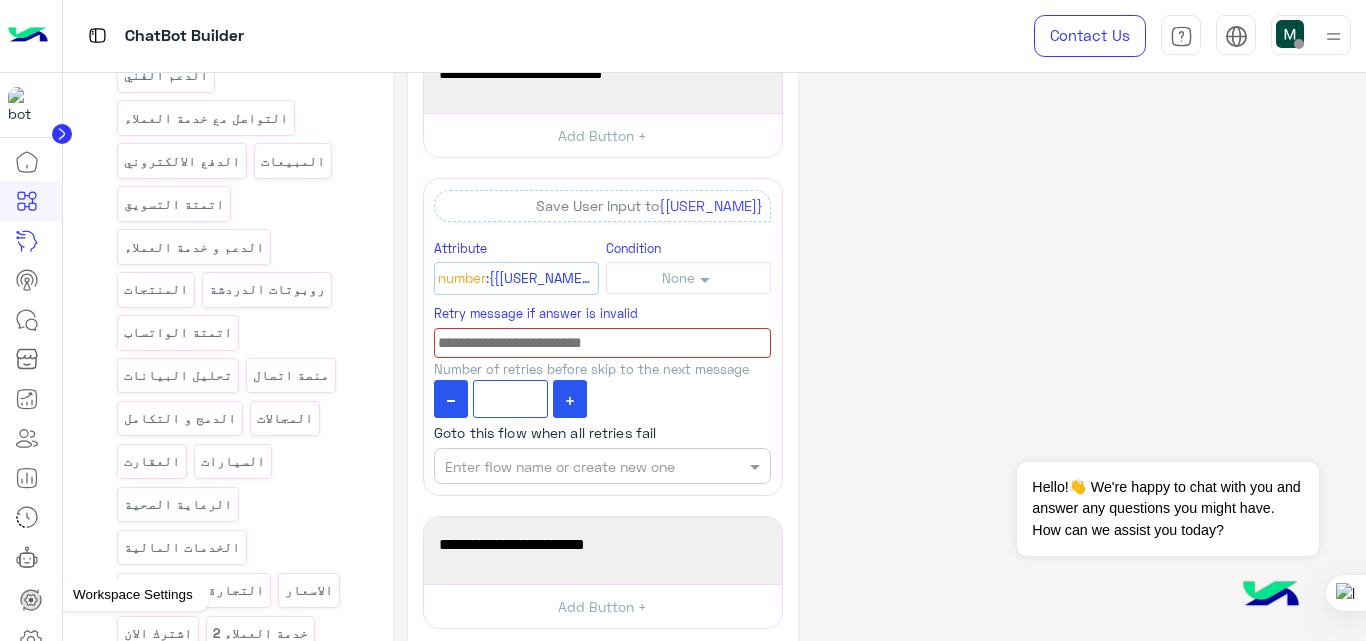 click 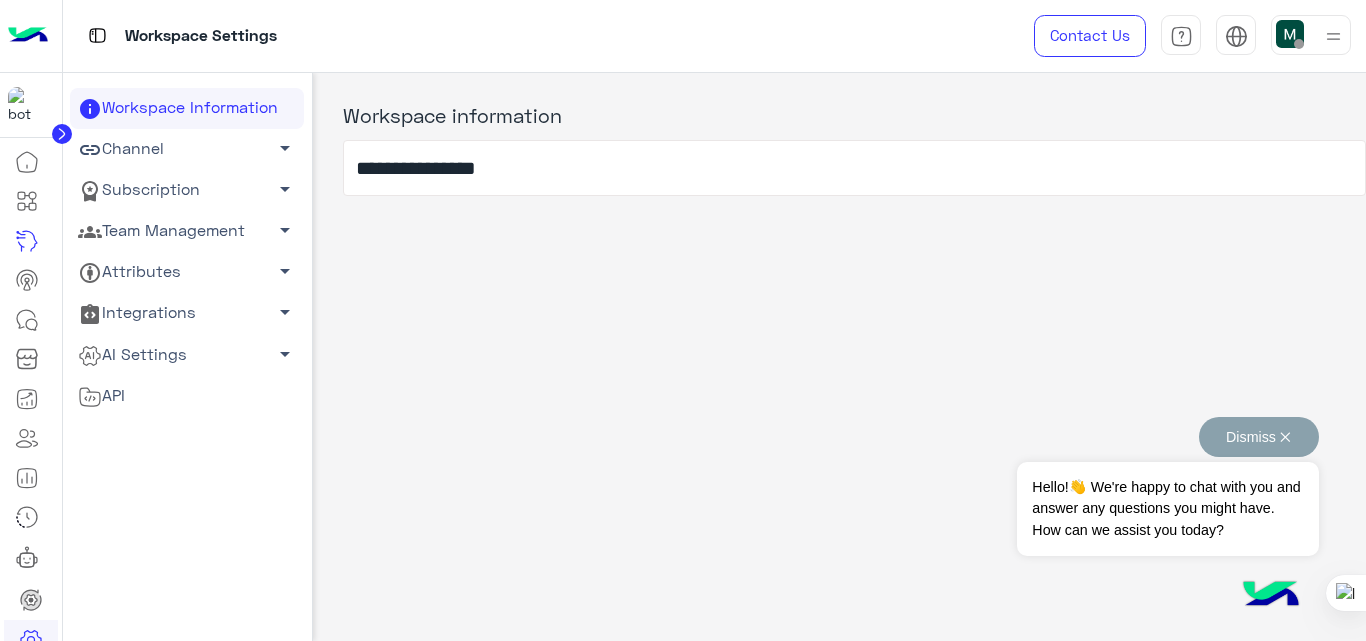 click on "Dismiss ✕" at bounding box center [1259, 437] 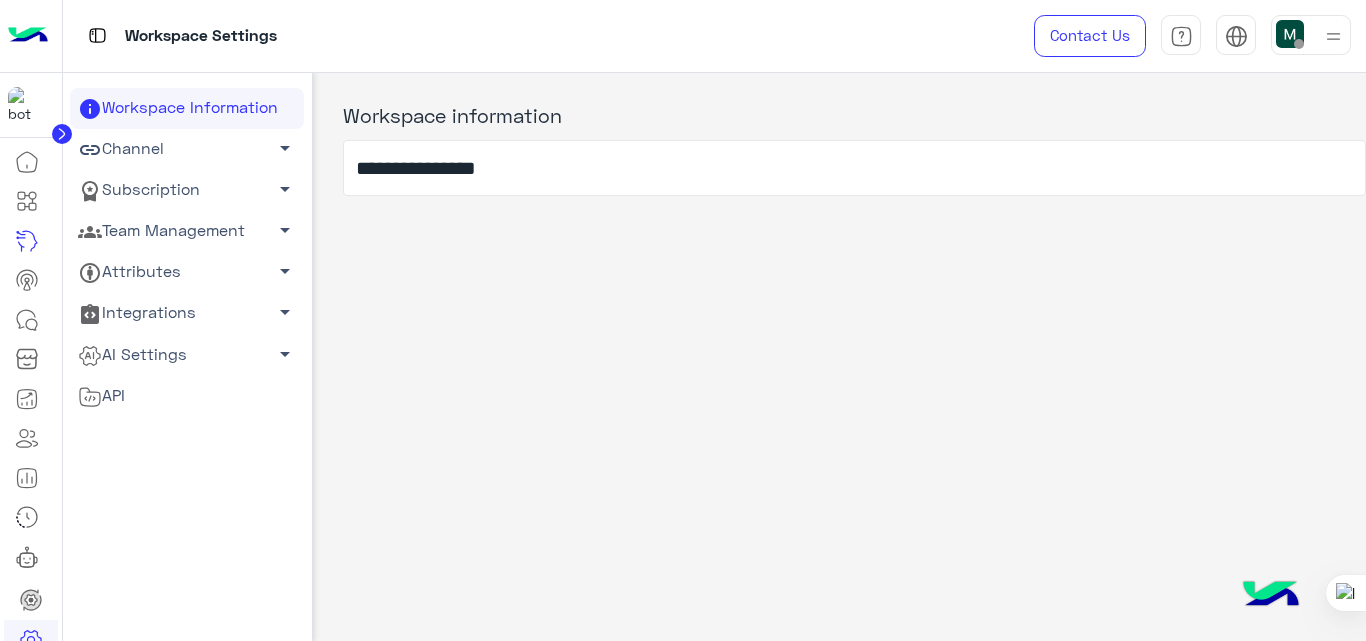 click at bounding box center (1271, 596) 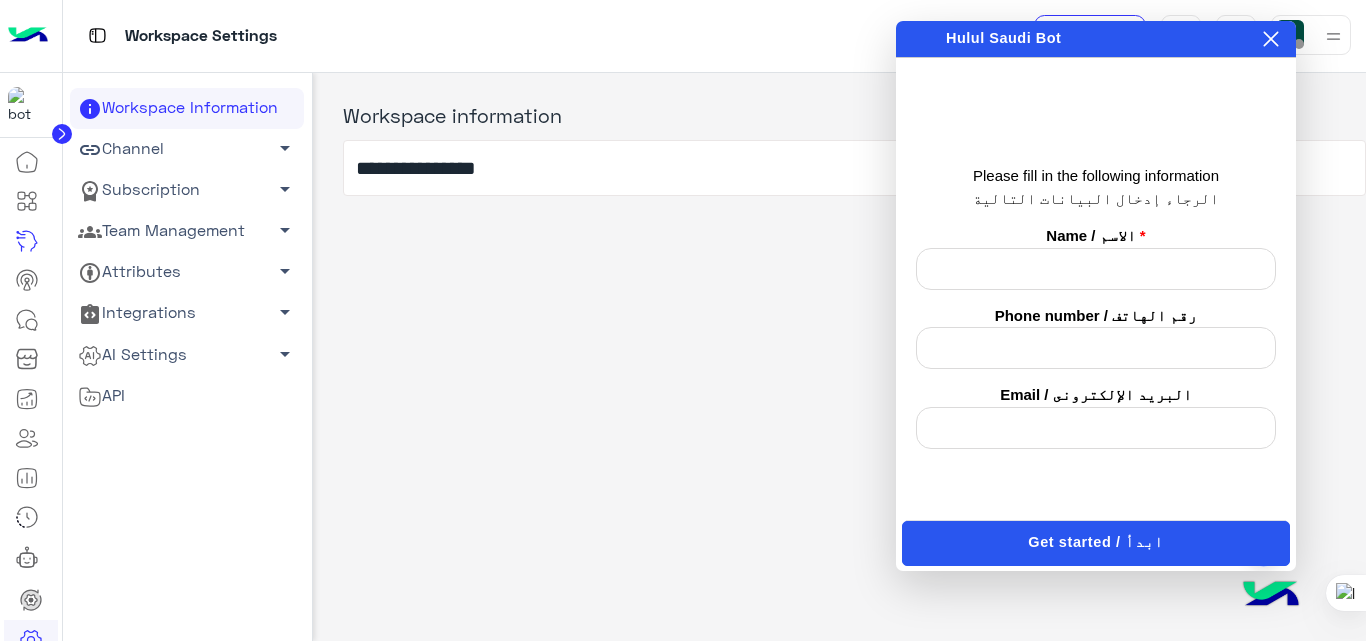 click 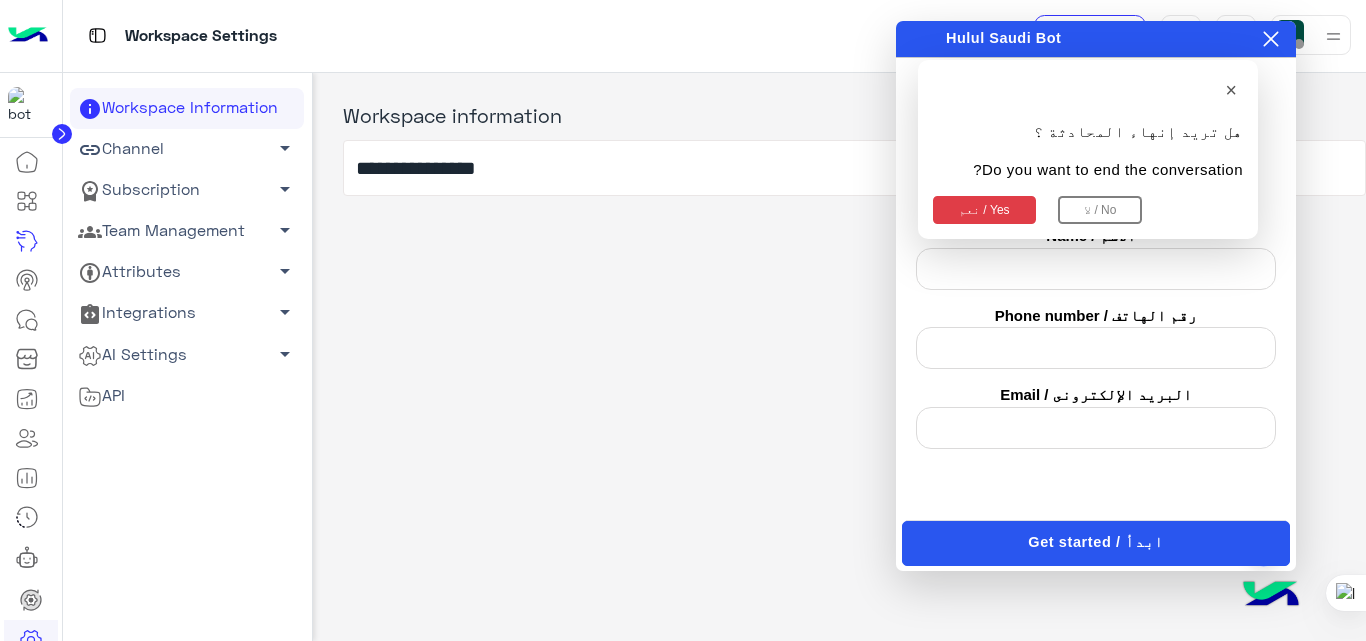 click on "نعم / Yes" at bounding box center [984, 210] 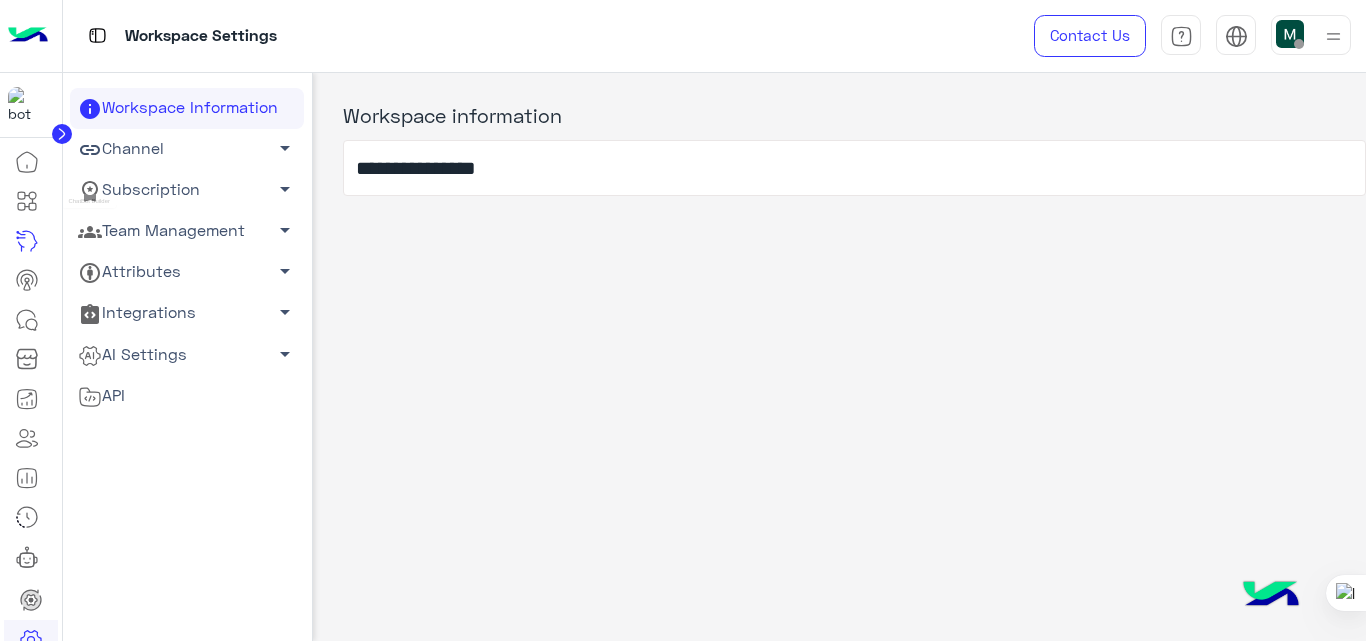 click 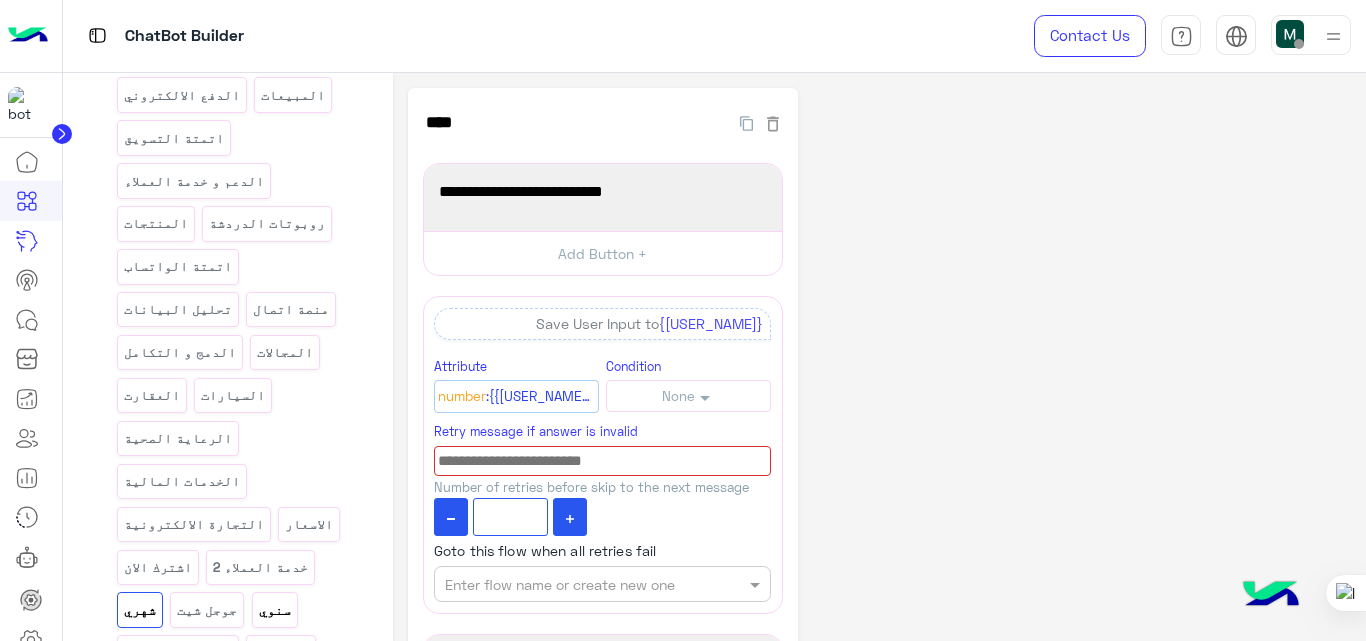 scroll, scrollTop: 546, scrollLeft: 0, axis: vertical 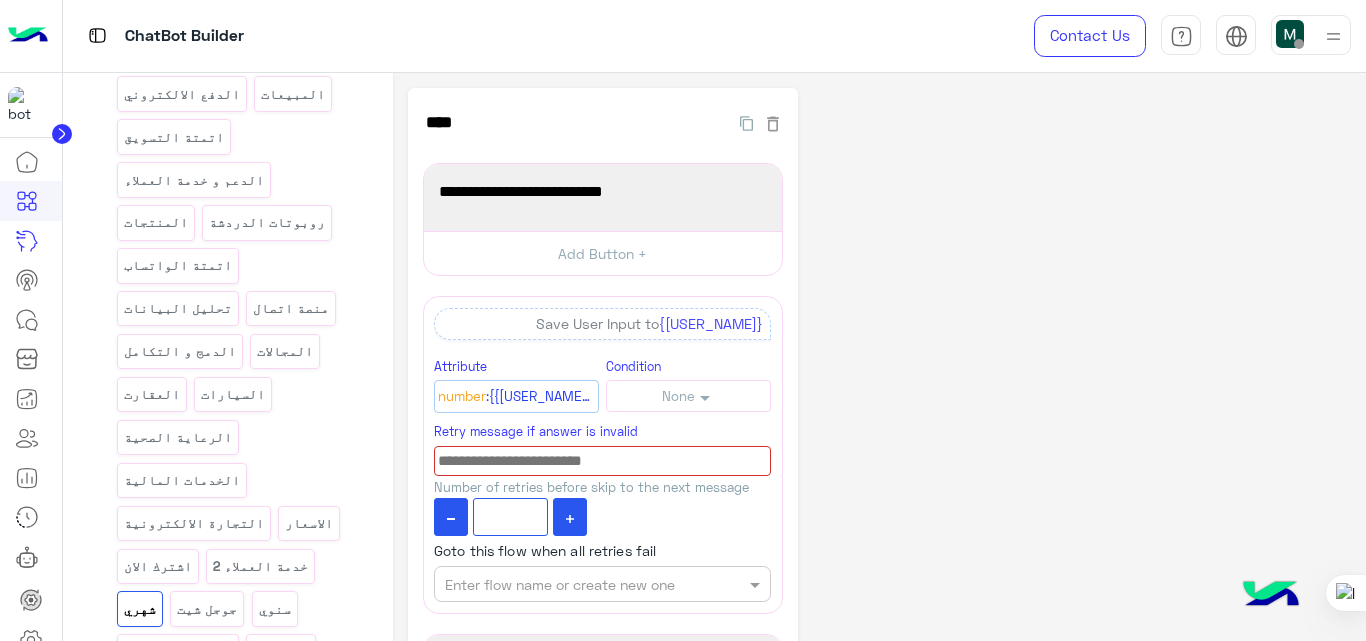 click on "الباقة الاساسية" at bounding box center [177, 652] 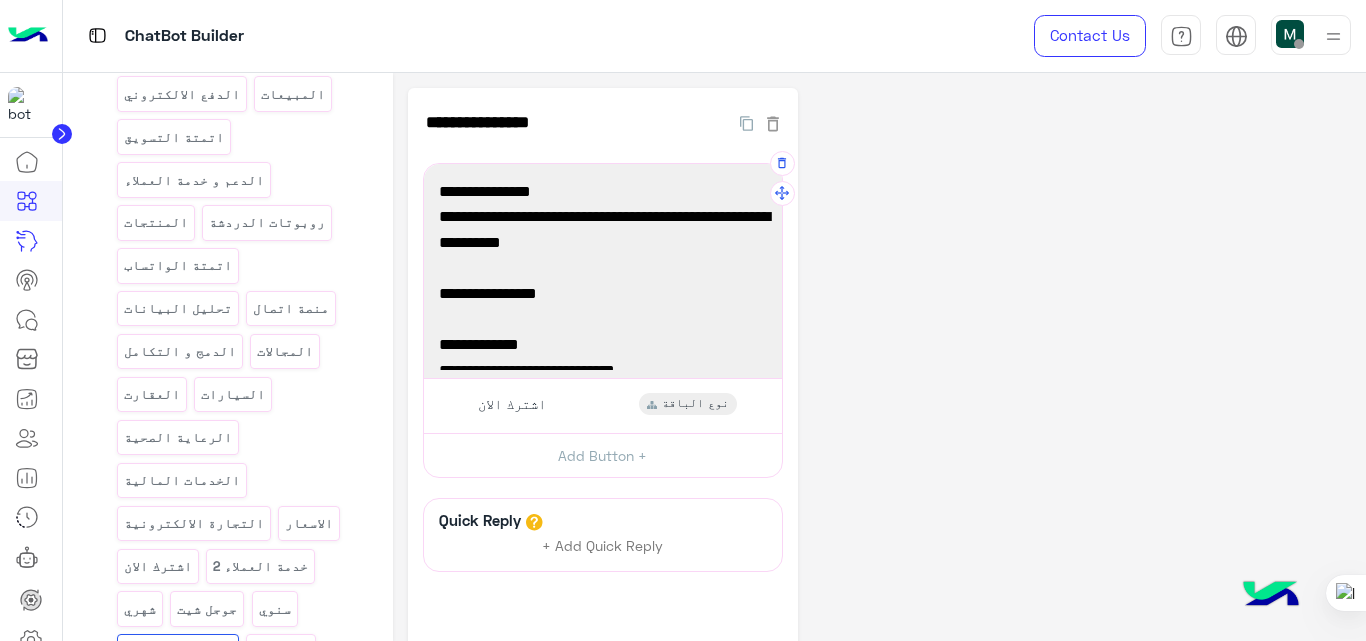 scroll, scrollTop: 220, scrollLeft: 0, axis: vertical 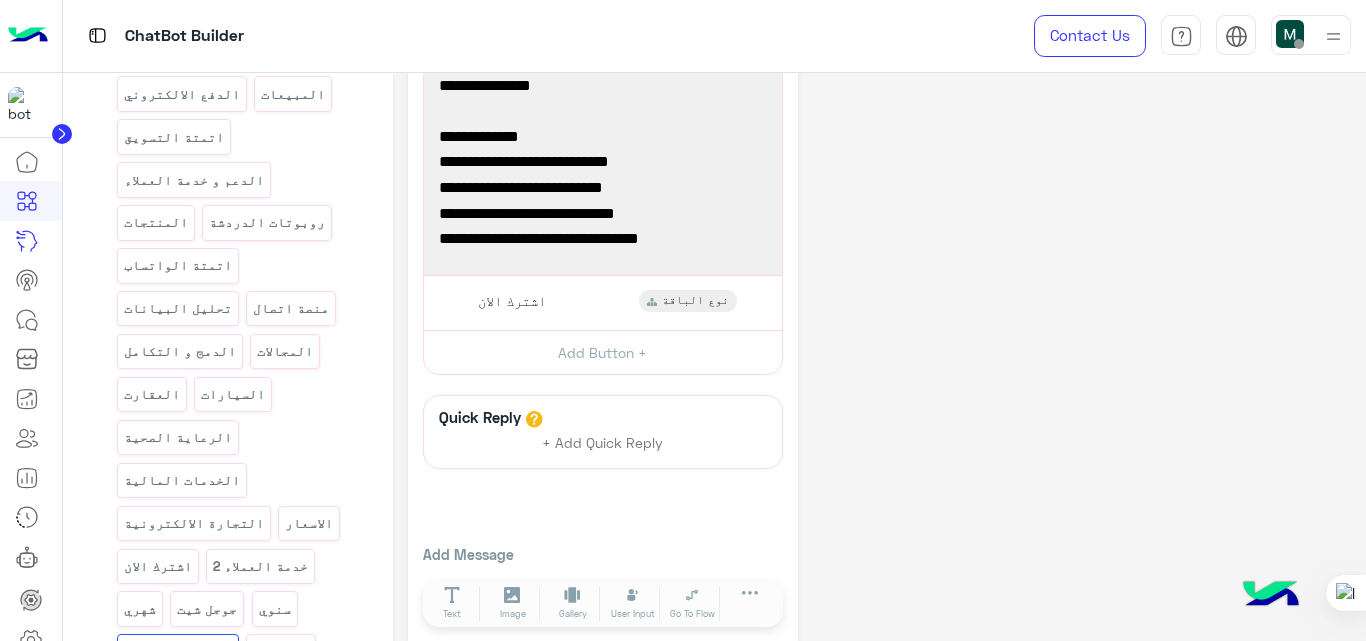 click on "الباقة المتقدمة" at bounding box center [181, 695] 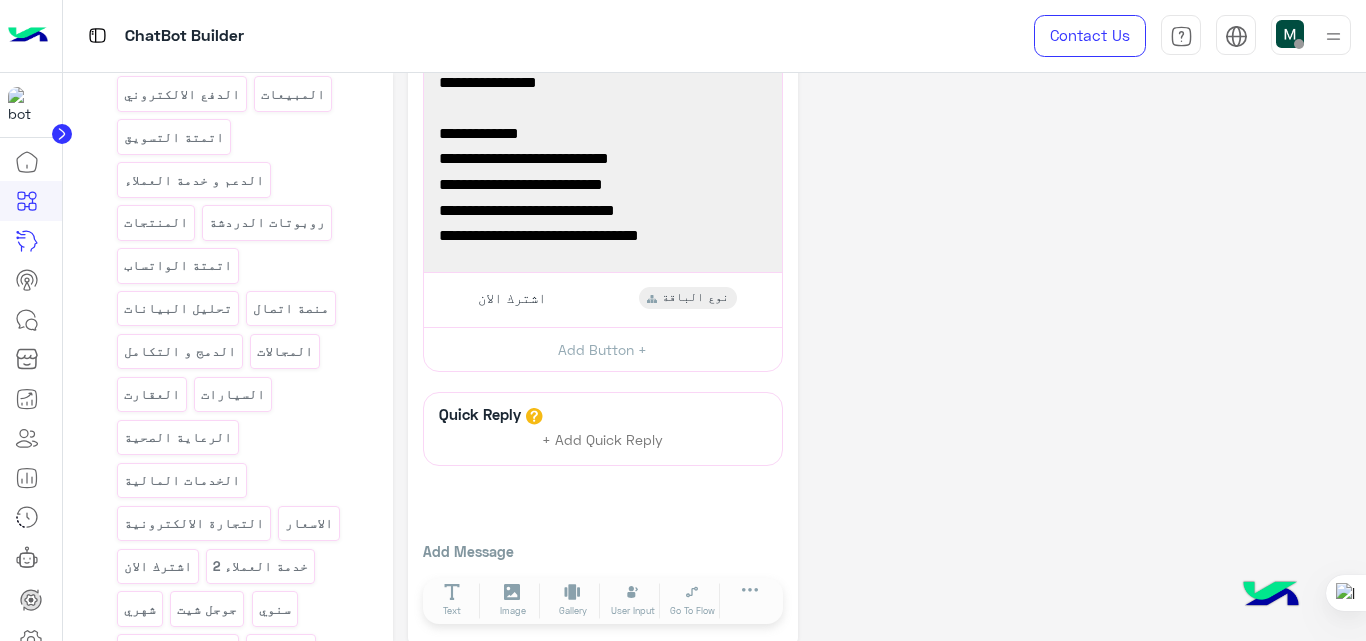 click on "الباقة الاحترافية" at bounding box center (185, 737) 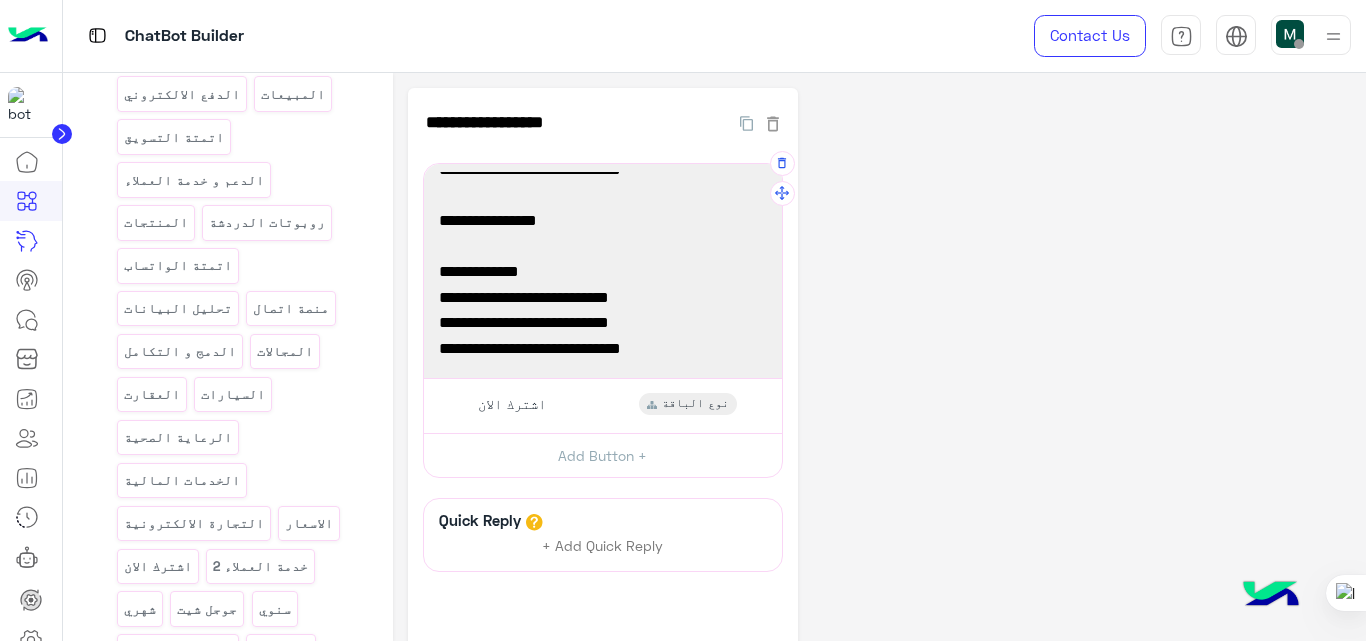click on "واتساب 10000 محادثة / سنوياً" at bounding box center [603, 323] 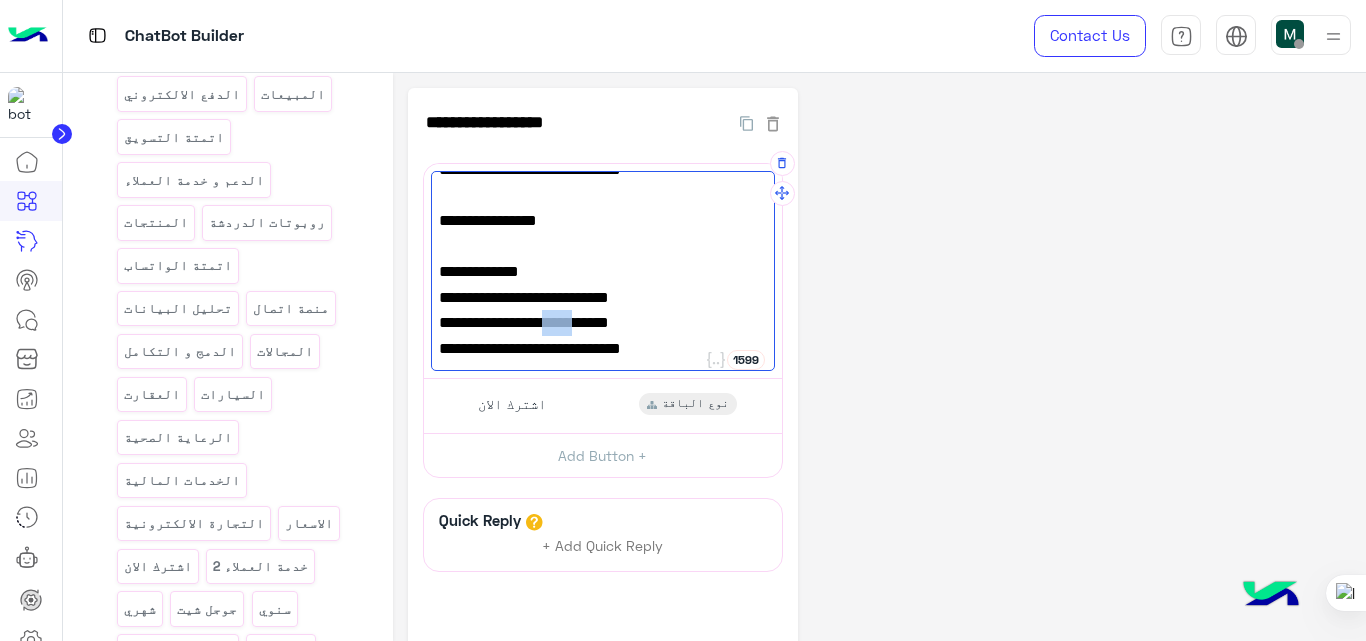 drag, startPoint x: 566, startPoint y: 298, endPoint x: 592, endPoint y: 299, distance: 26.019224 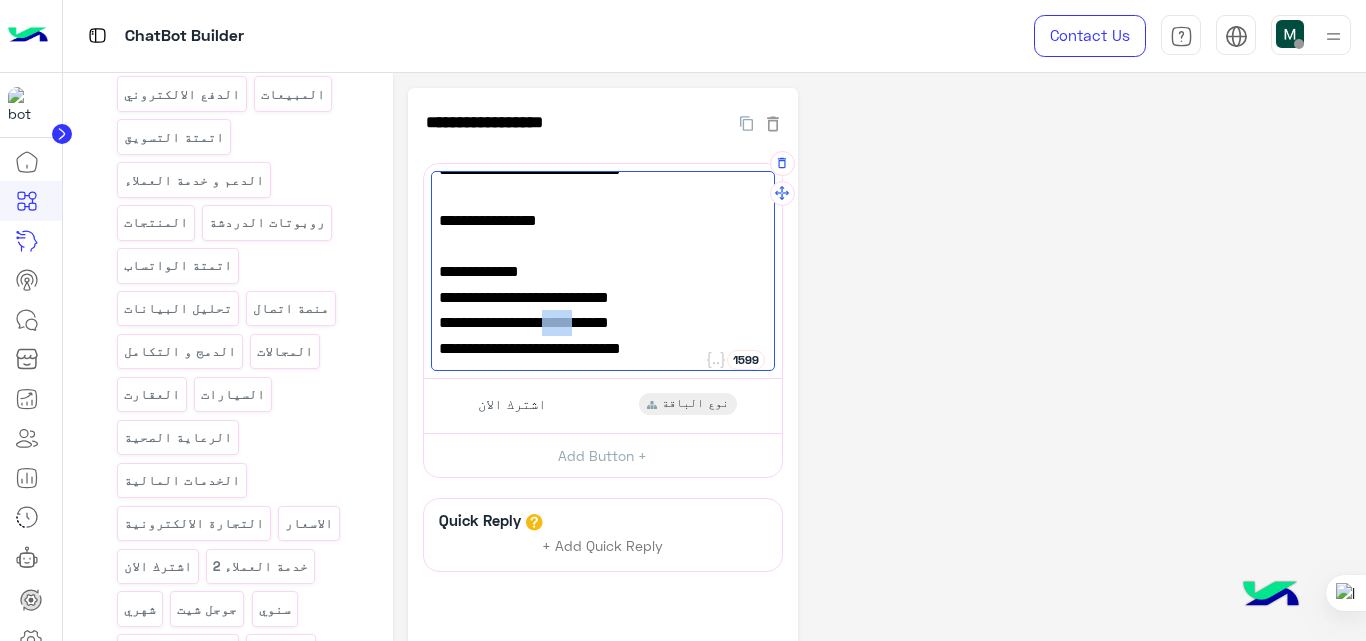 click on "واتساب 10000 محادثة / سنوياً" at bounding box center (603, 323) 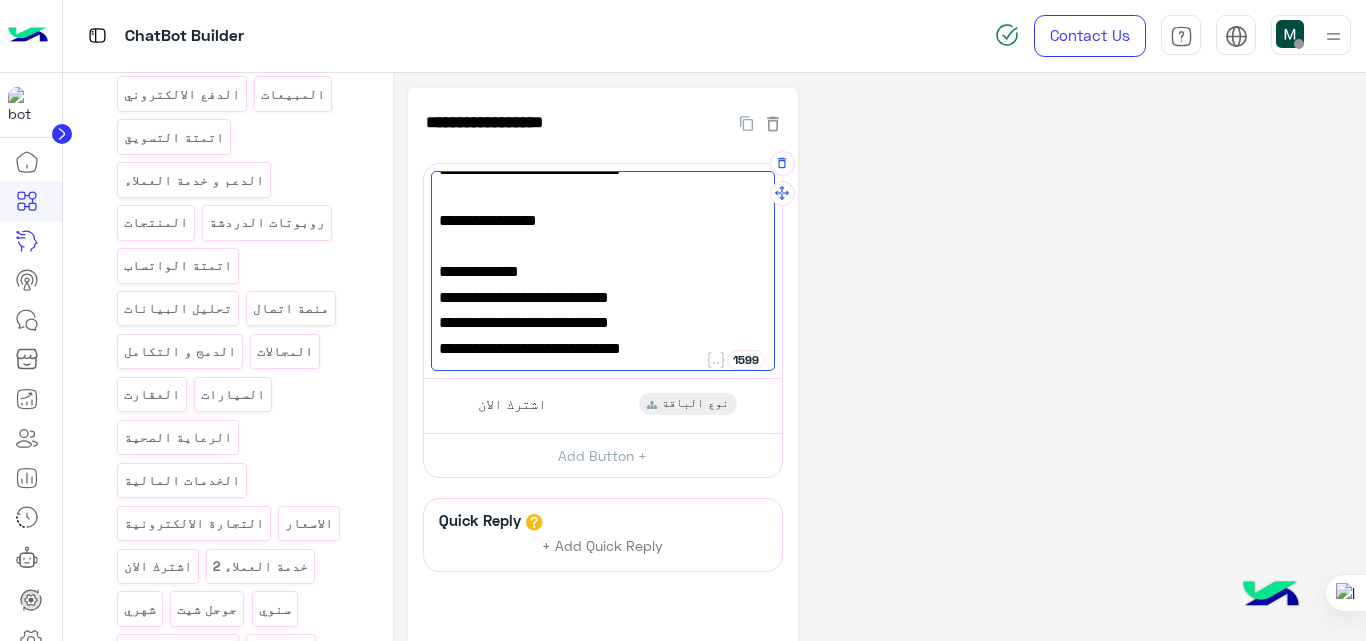 type on "**********" 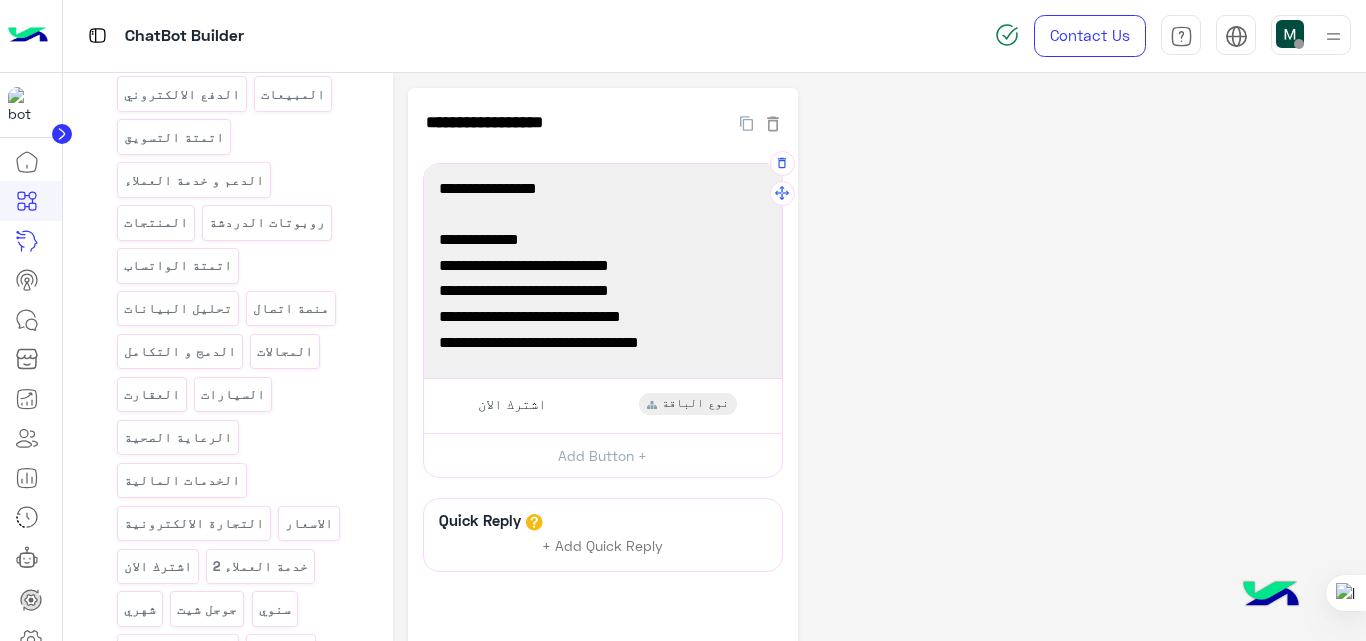 click on "**********" 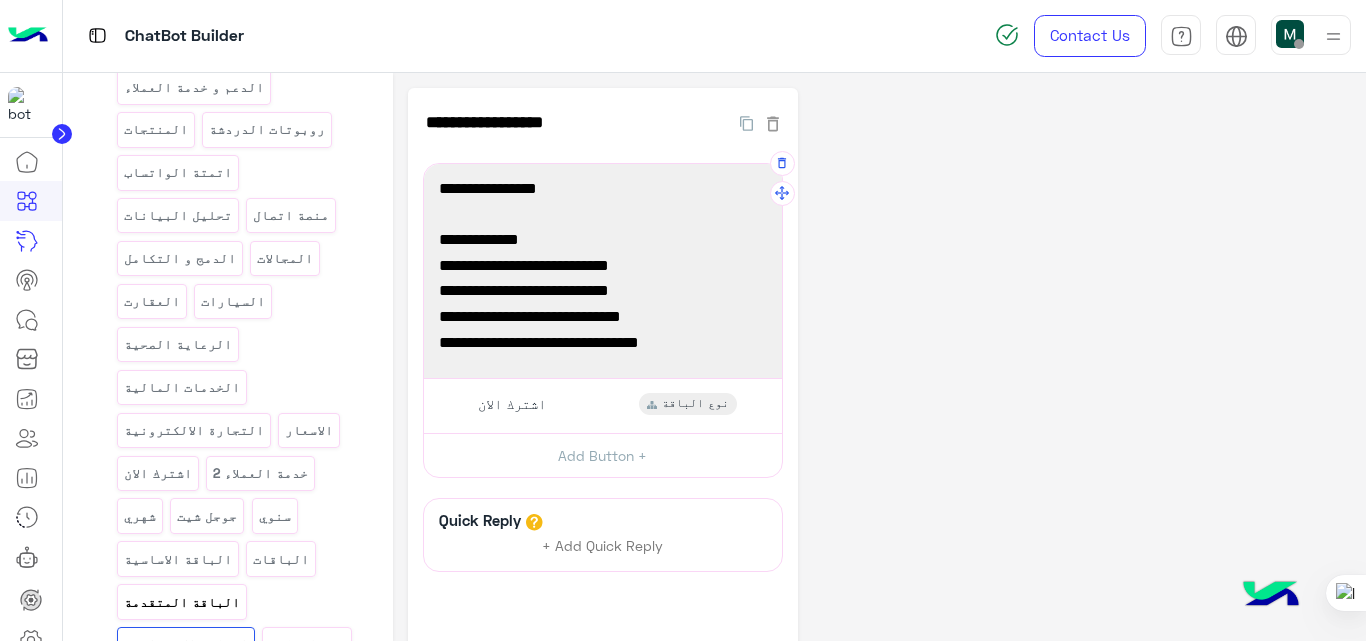 click on "الباقة المتقدمة" at bounding box center (181, 602) 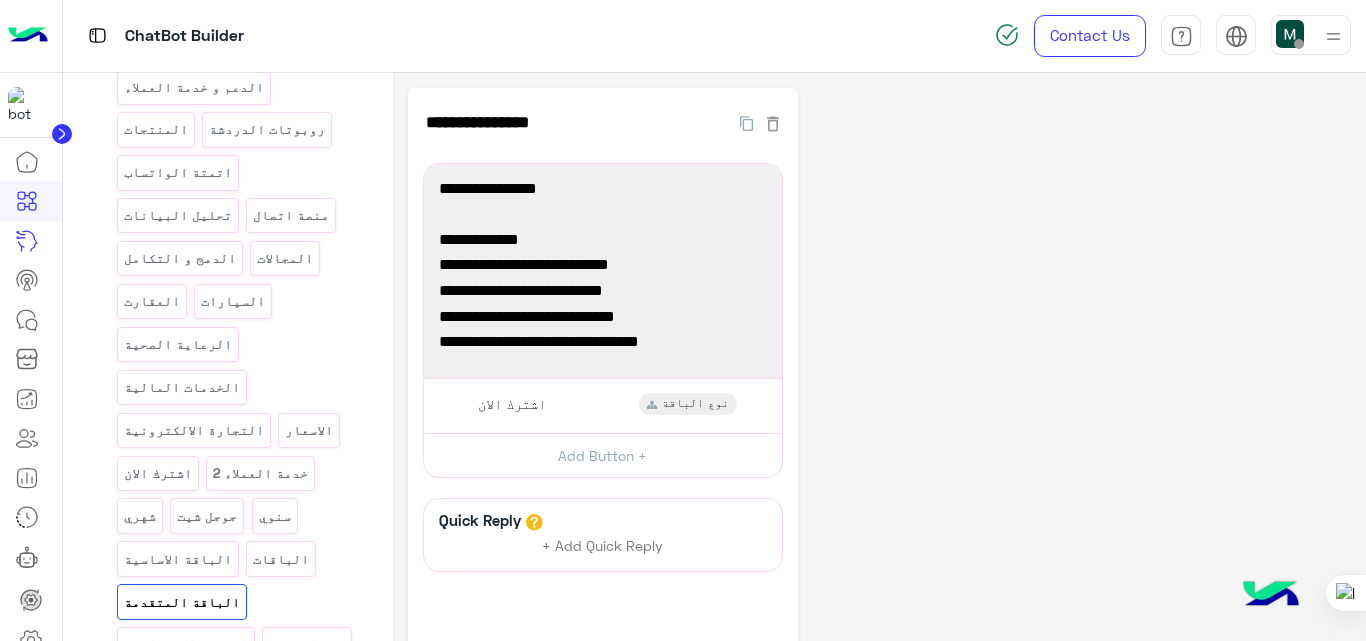 click on "الباقة الاحترافية" at bounding box center [185, 644] 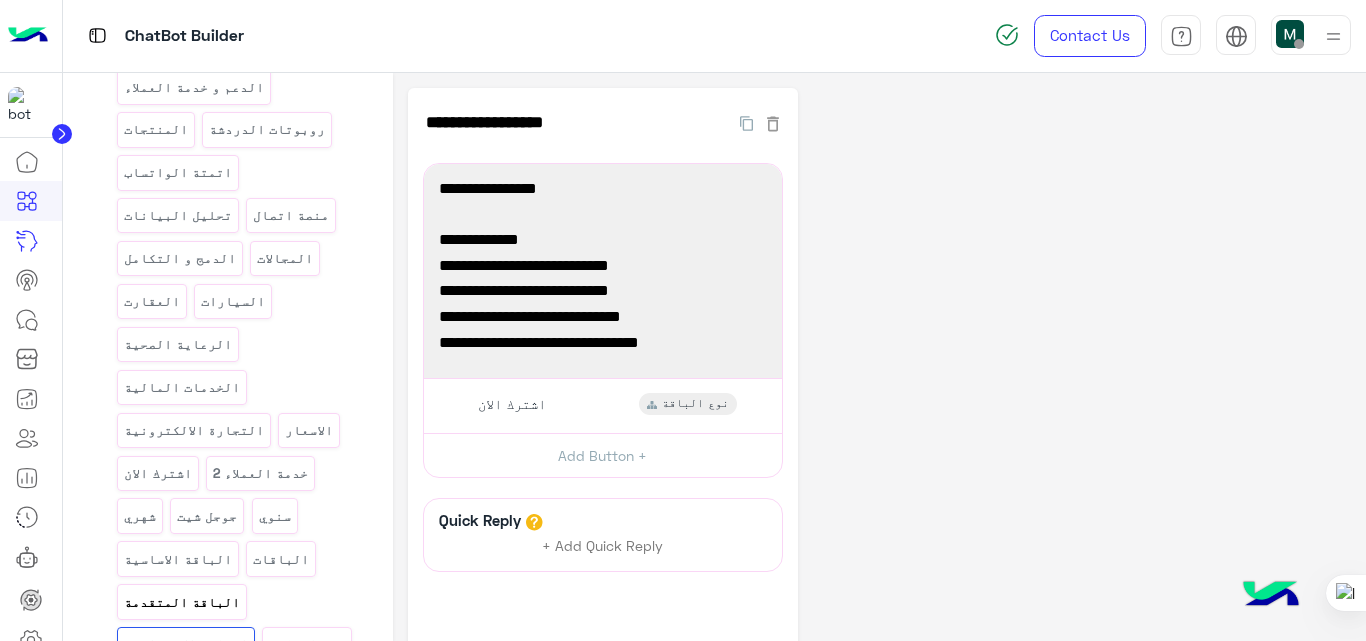 click on "الباقة المتقدمة" at bounding box center [181, 602] 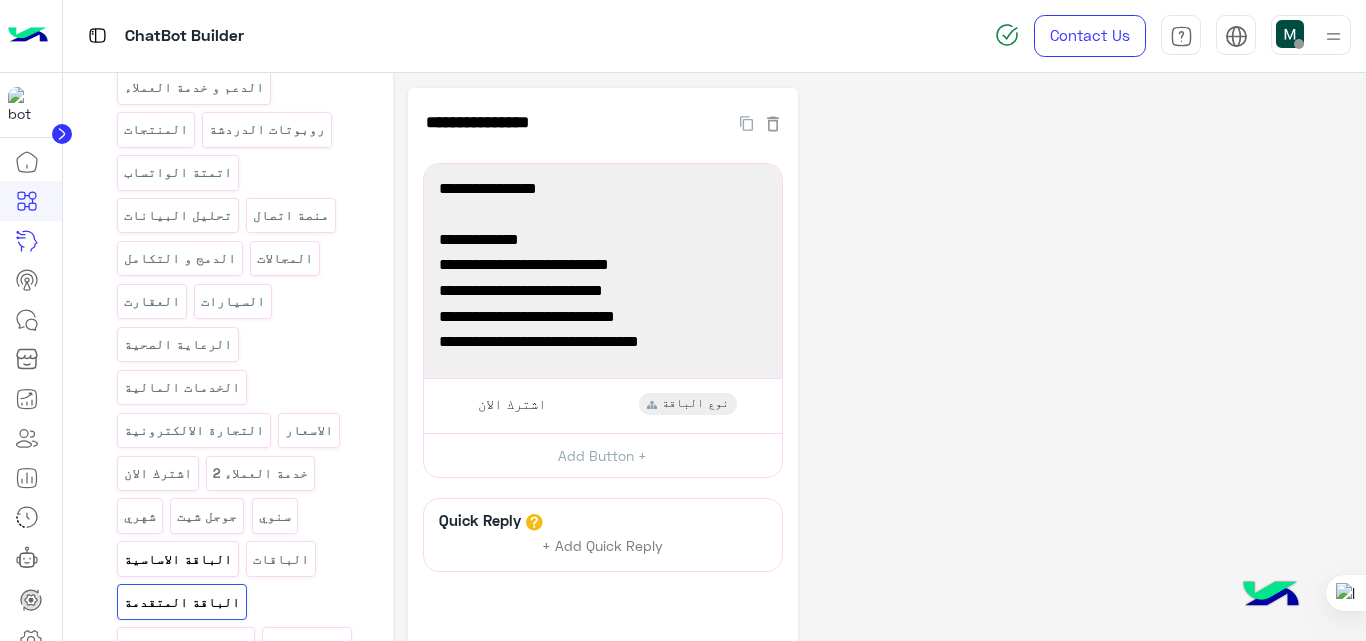 click on "الباقة الاساسية" at bounding box center [177, 559] 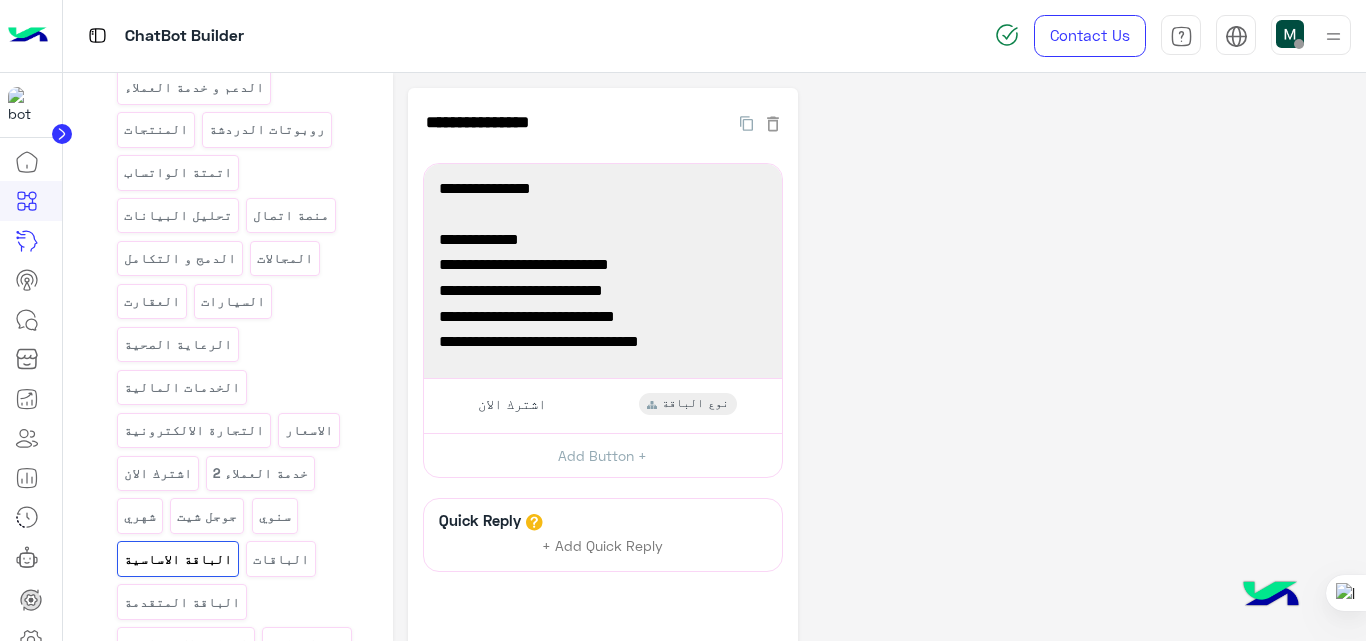 click on "**********" 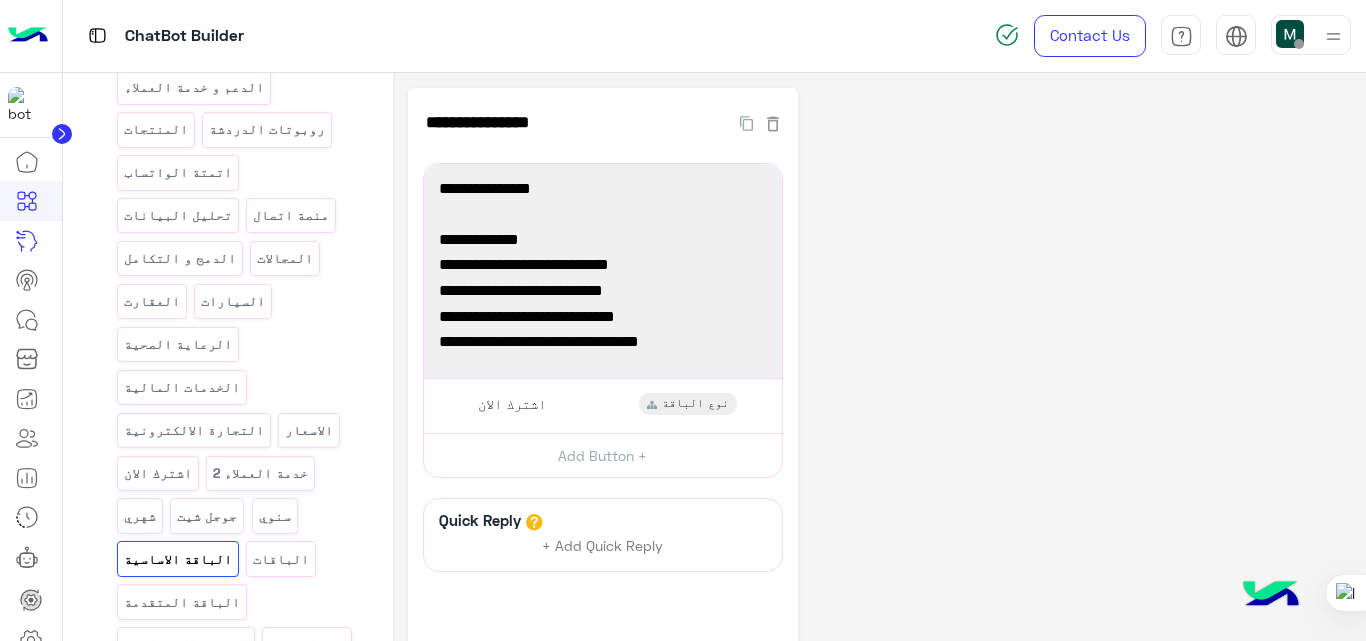click at bounding box center (1271, 596) 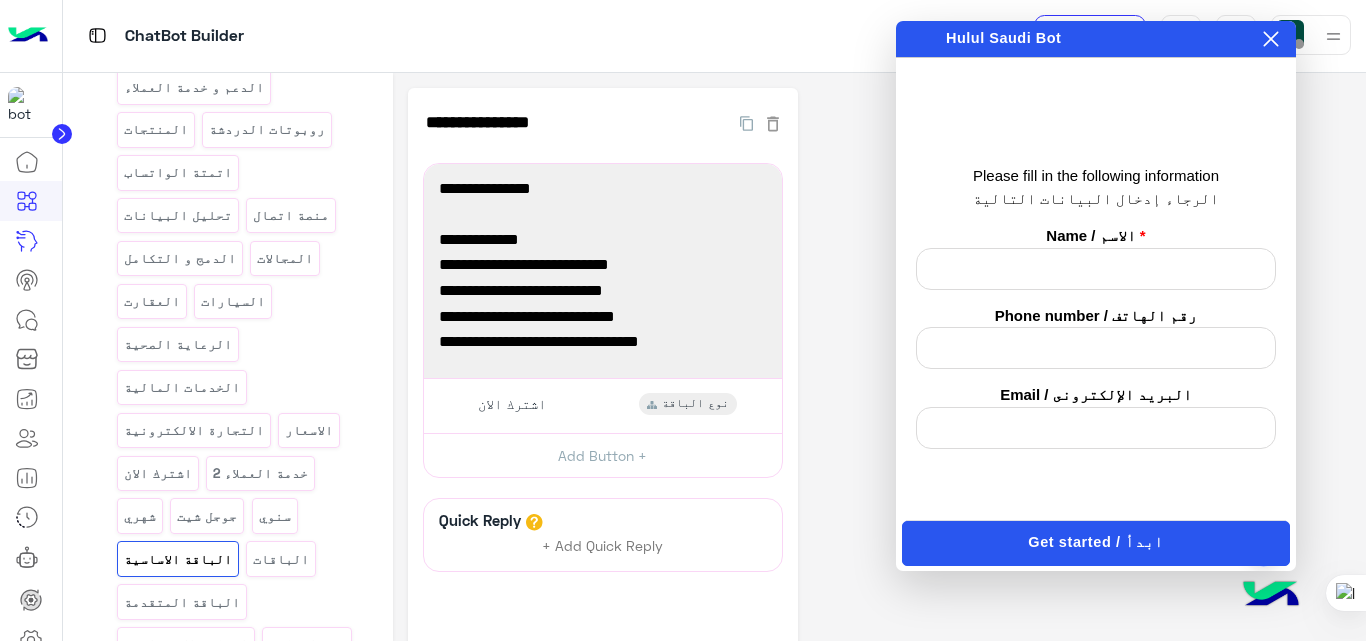click 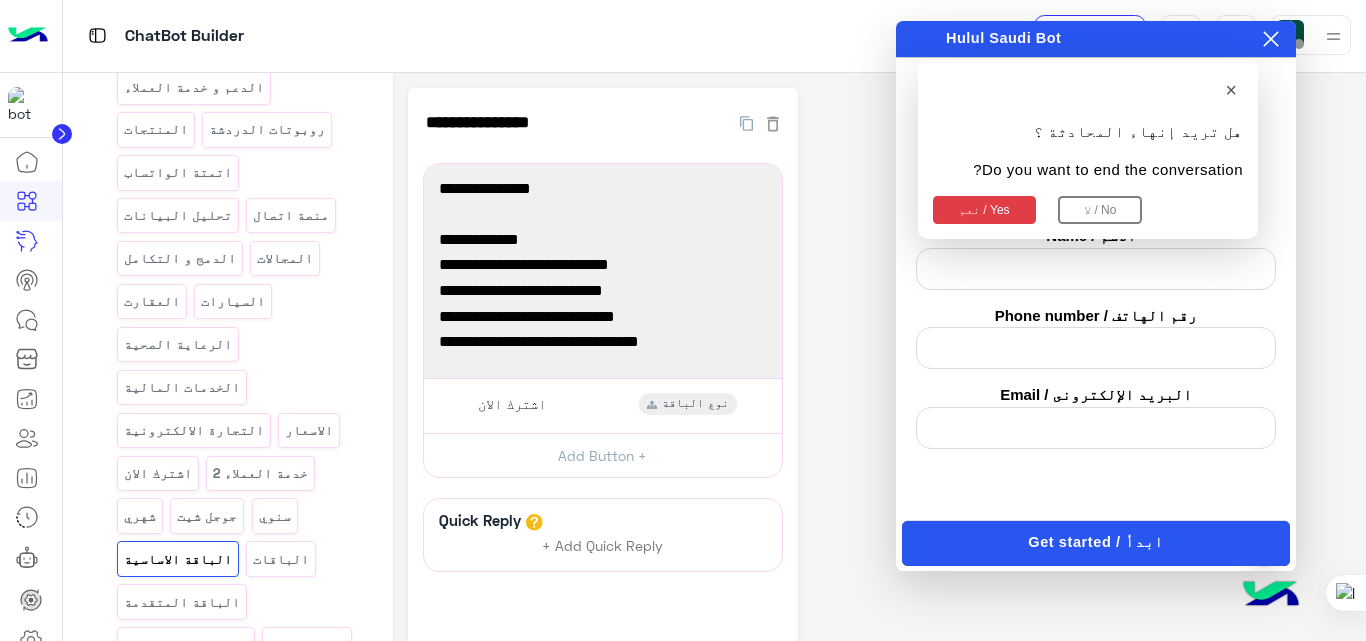 click on "Do you want to end the conversation?" at bounding box center [1108, 170] 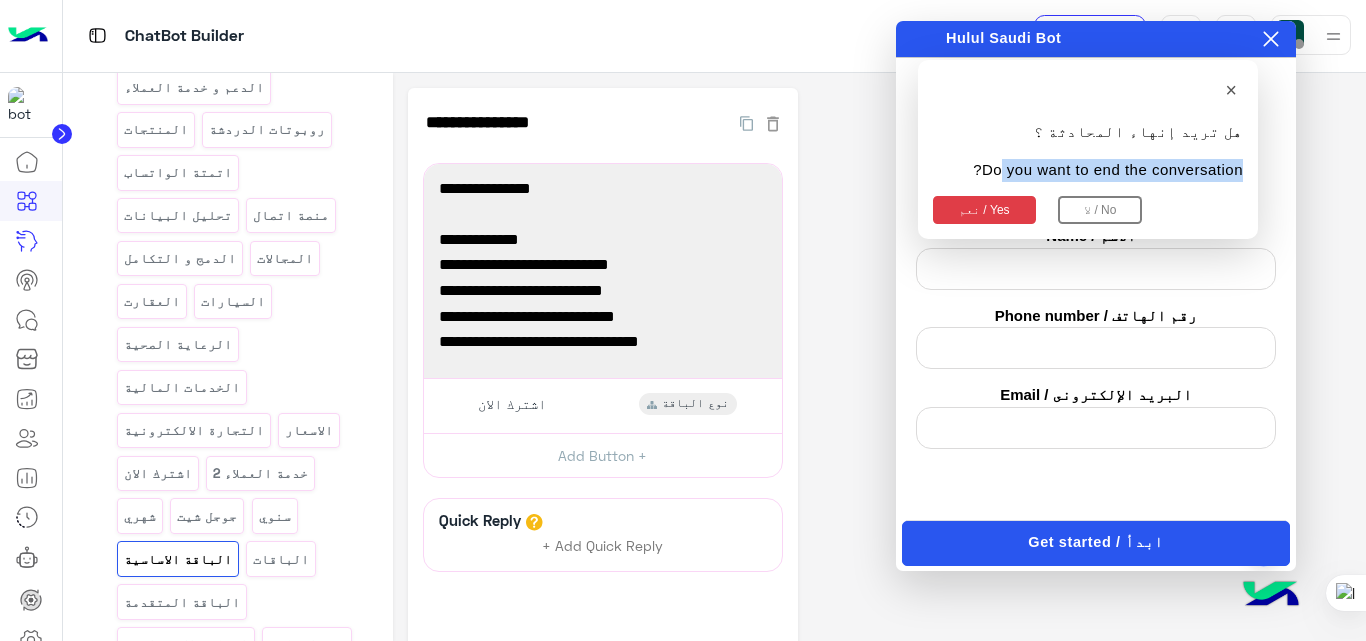 click on "Do you want to end the conversation?" at bounding box center (1108, 170) 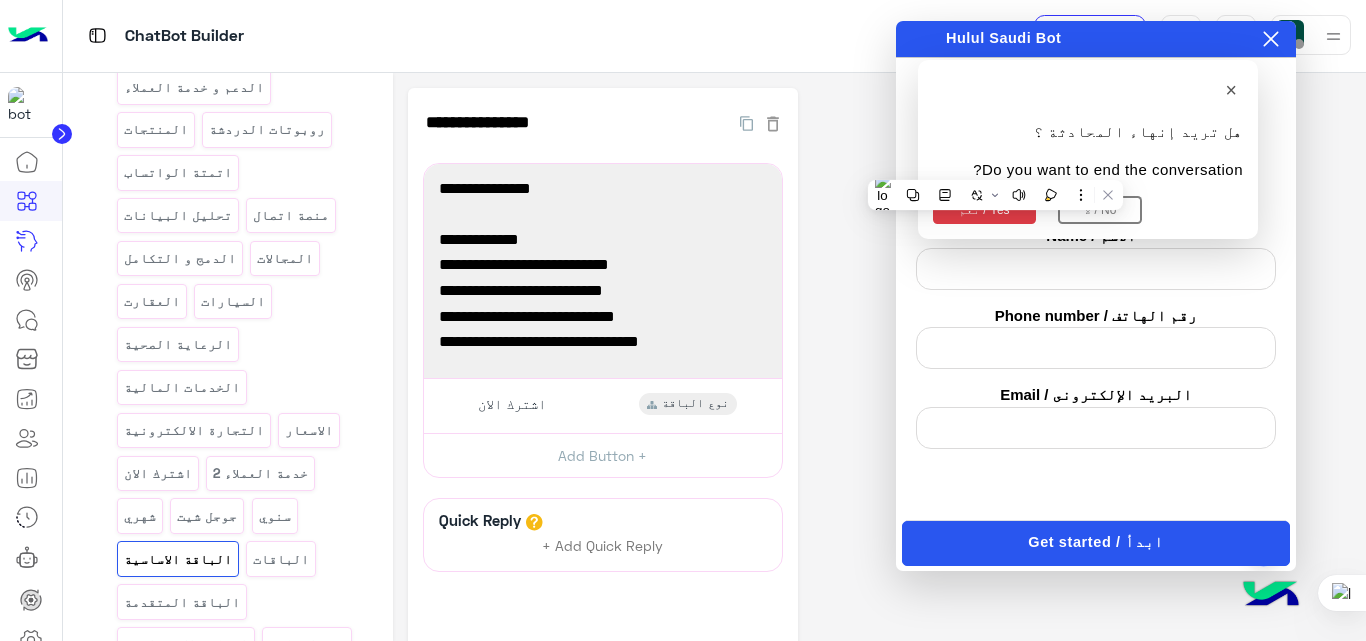 click on "Do you want to end the conversation?" at bounding box center (1108, 170) 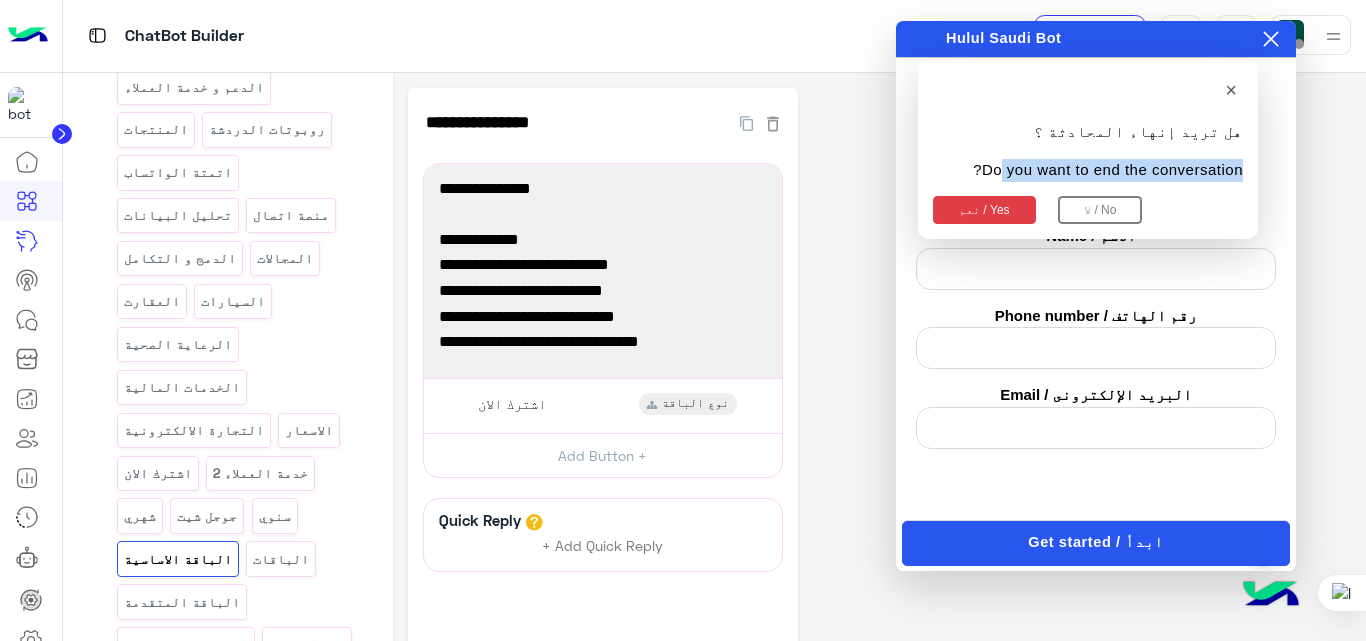 click on "Do you want to end the conversation?" at bounding box center [1108, 170] 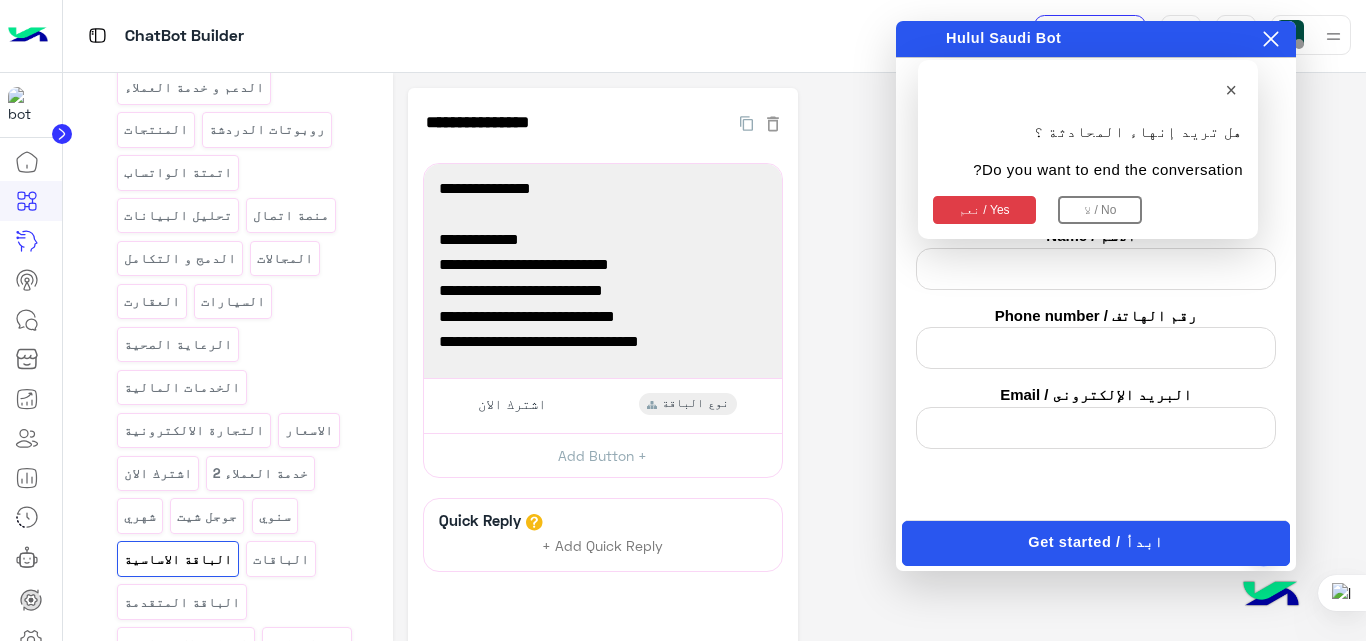 click on "Do you want to end the conversation?" at bounding box center [1108, 170] 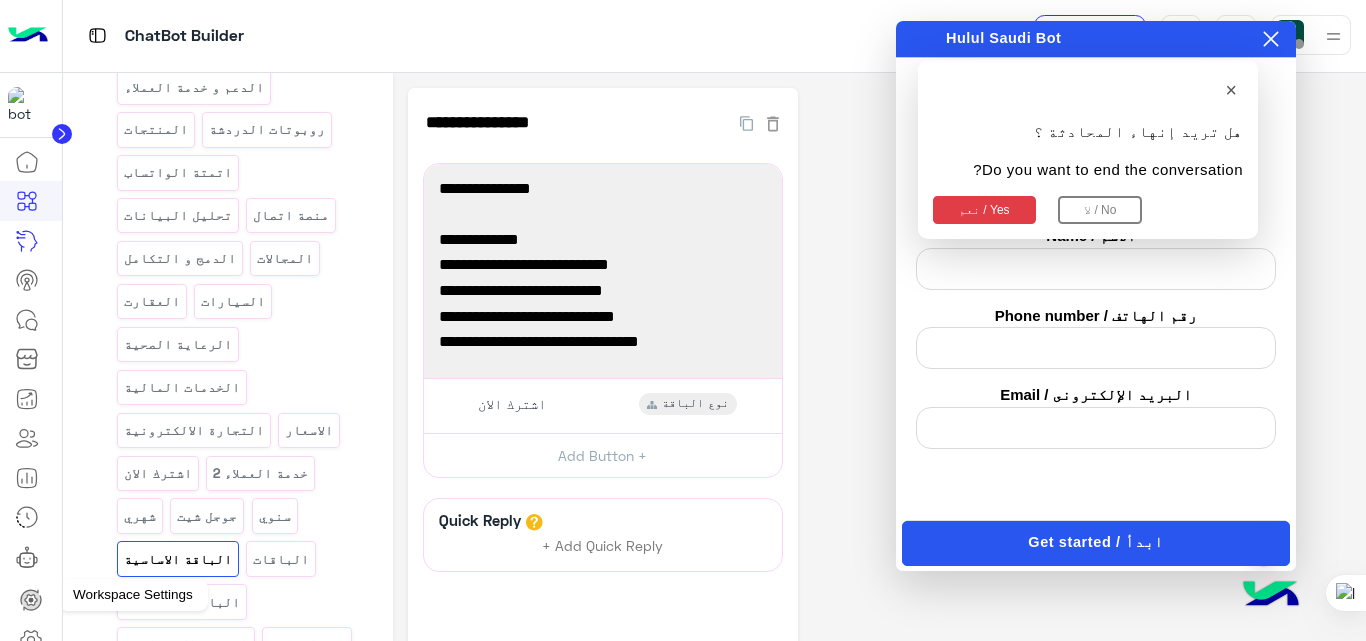 click 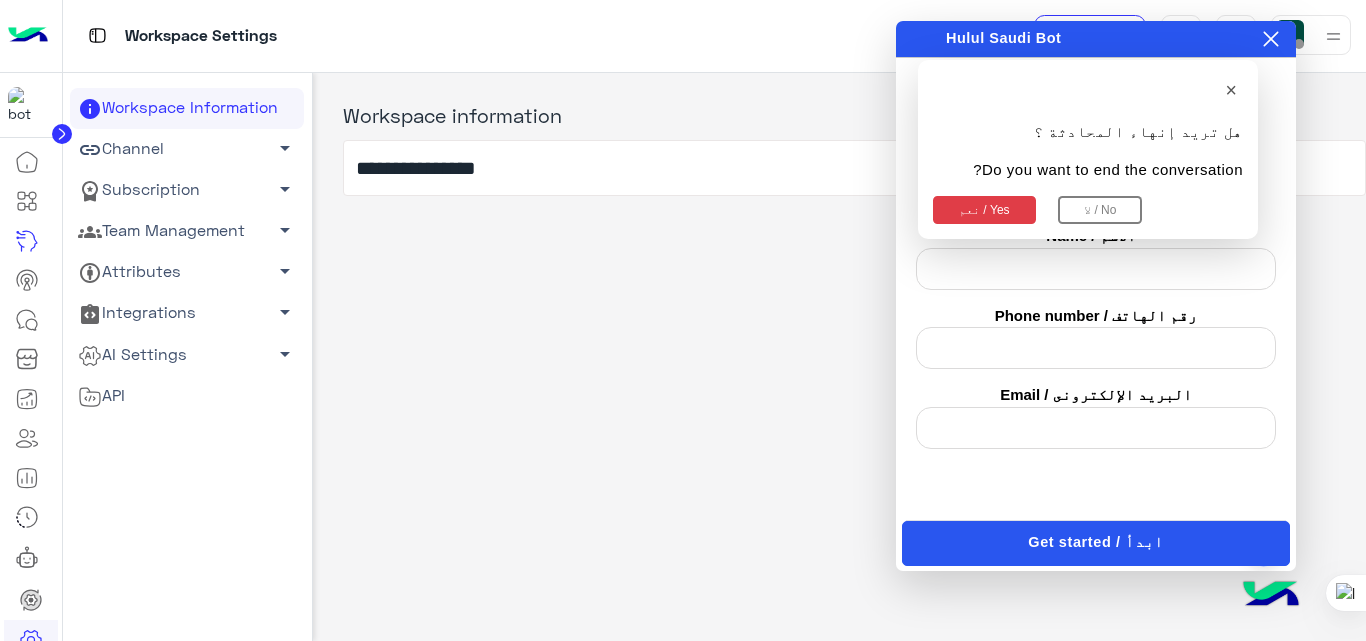 click on "Channel   arrow_drop_down" 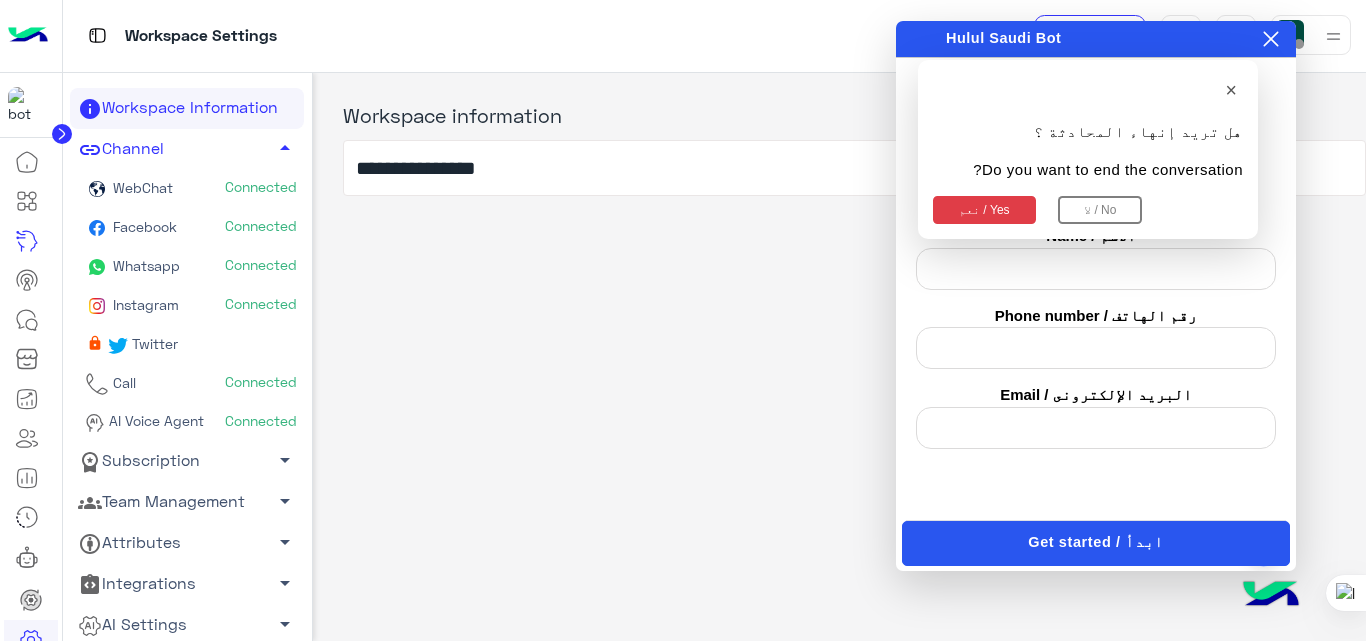 click on "WebChat" 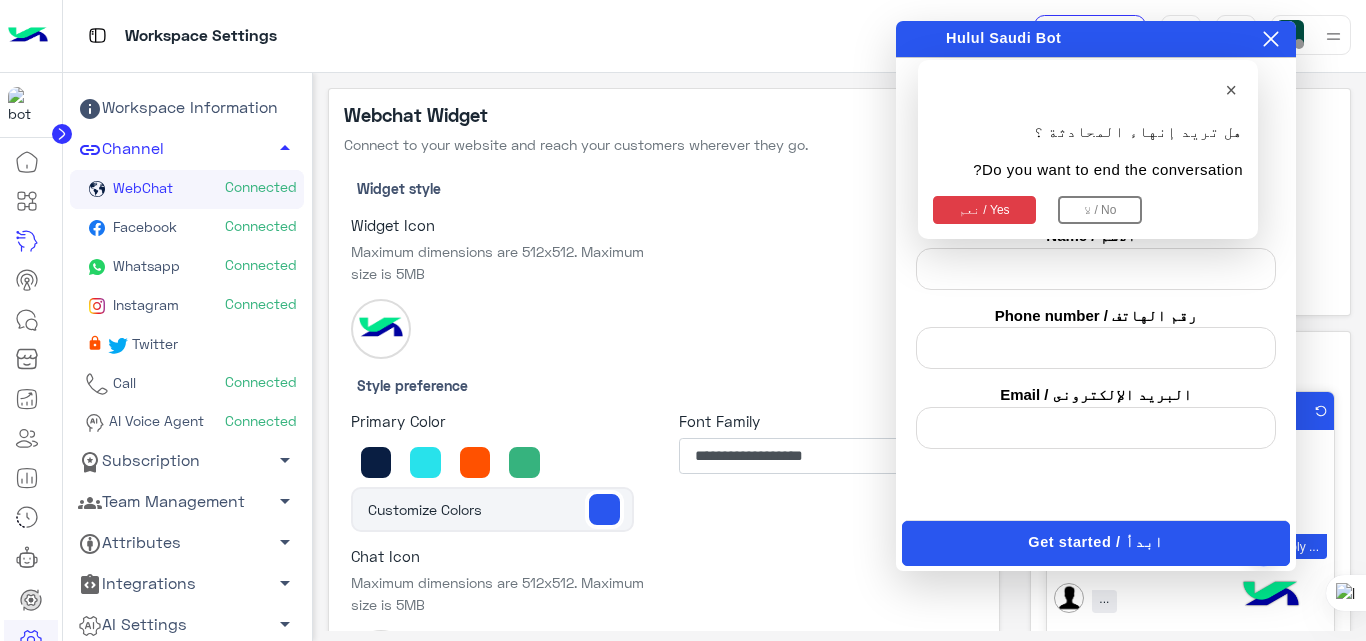 click 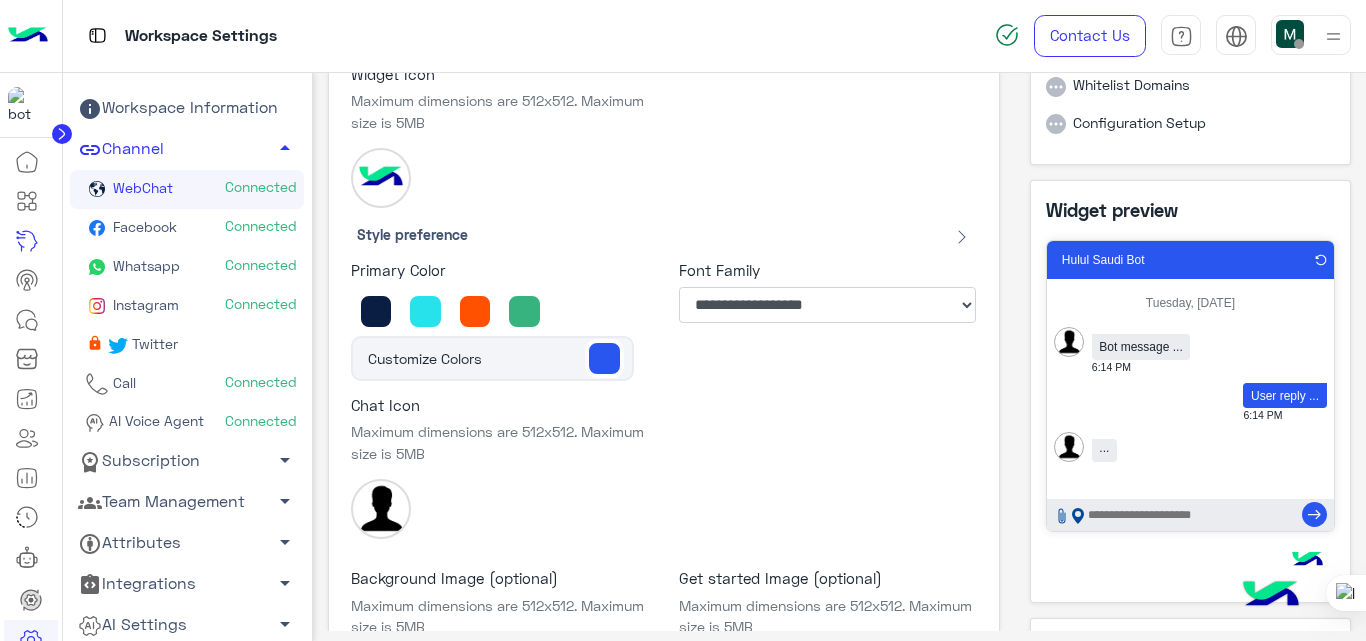 scroll, scrollTop: 152, scrollLeft: 0, axis: vertical 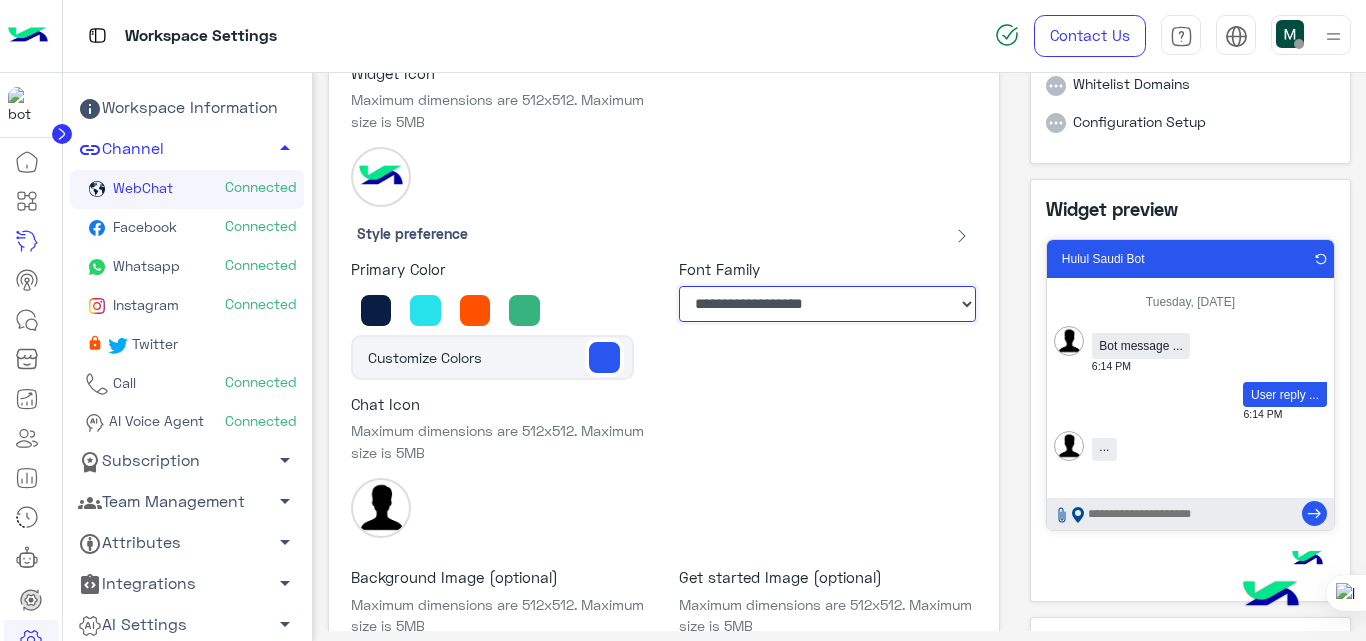 click on "**********" at bounding box center (828, 304) 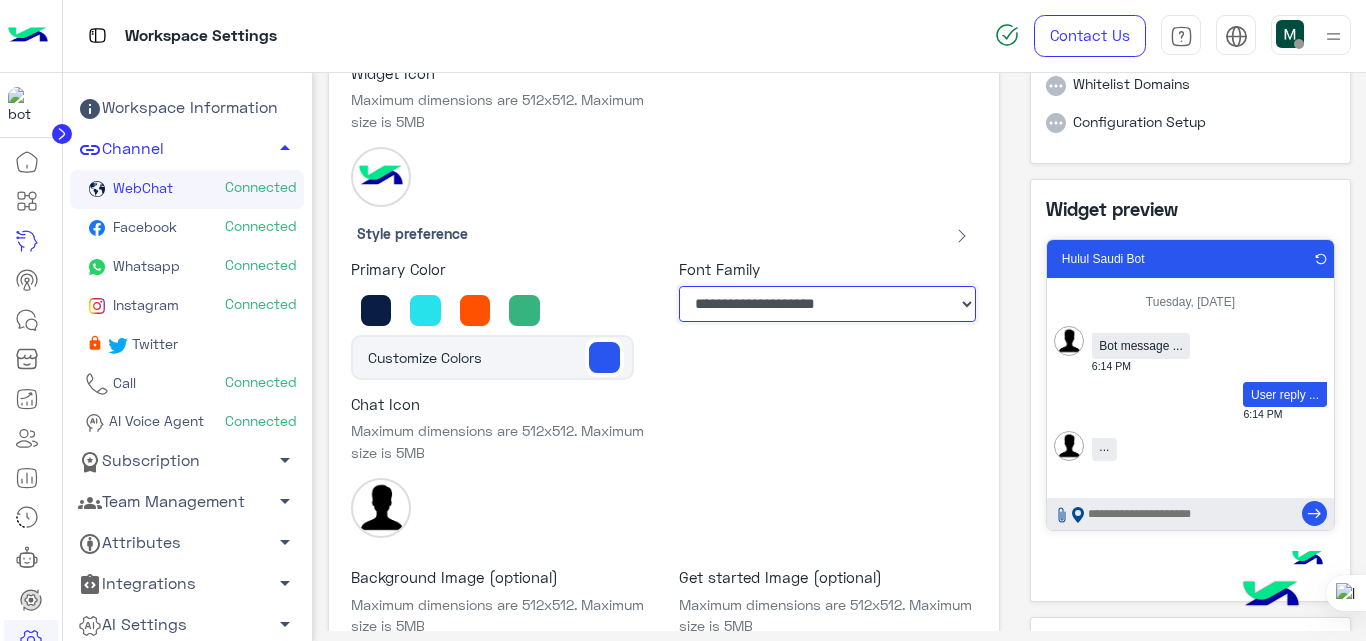 click on "**********" at bounding box center (828, 304) 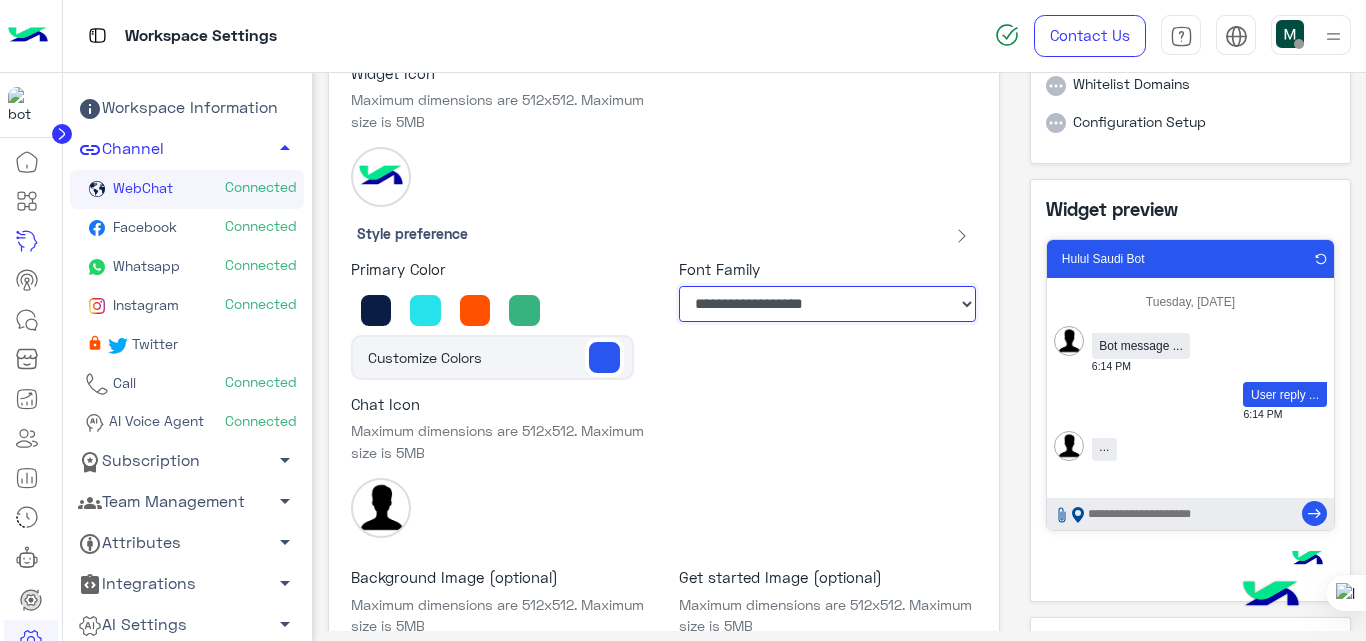 click on "**********" at bounding box center (828, 304) 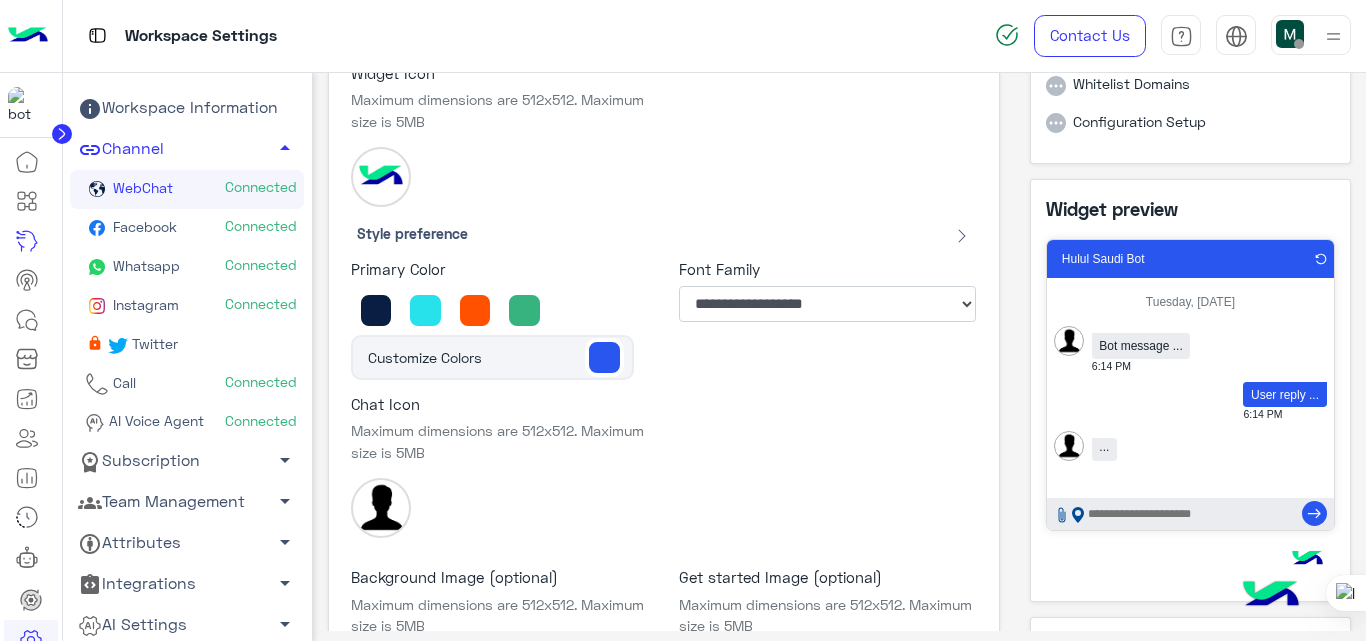 click 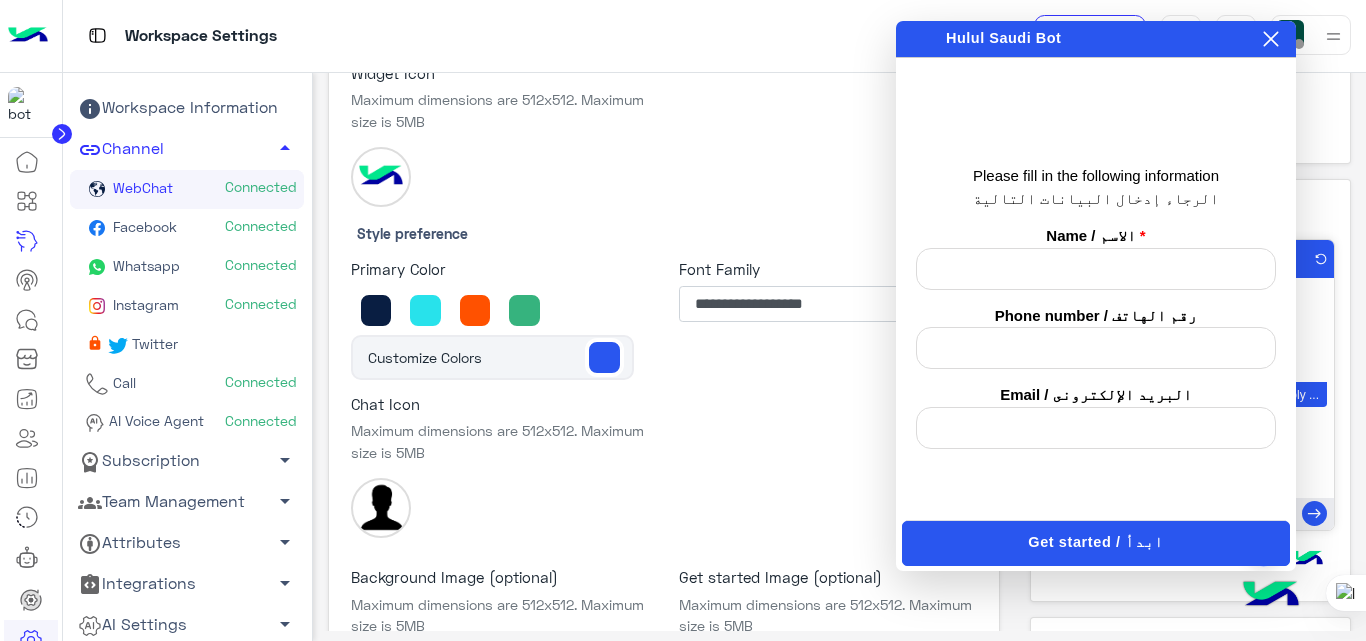 click at bounding box center (1271, 596) 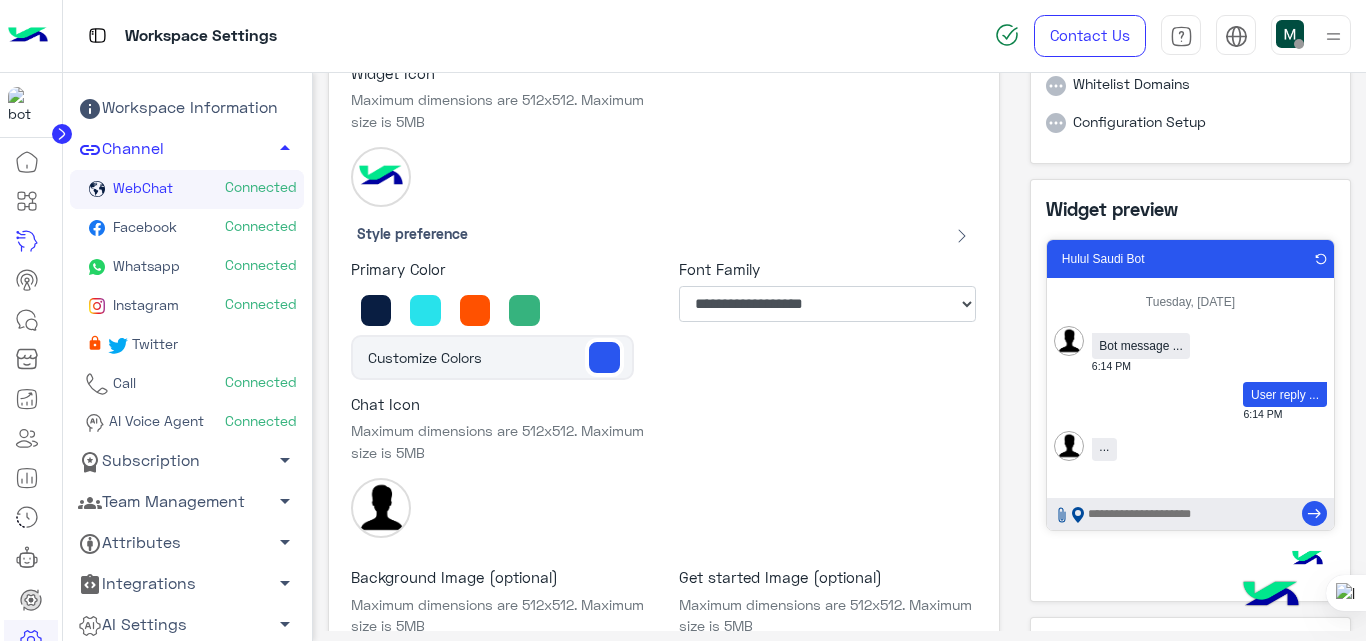 click at bounding box center (1271, 596) 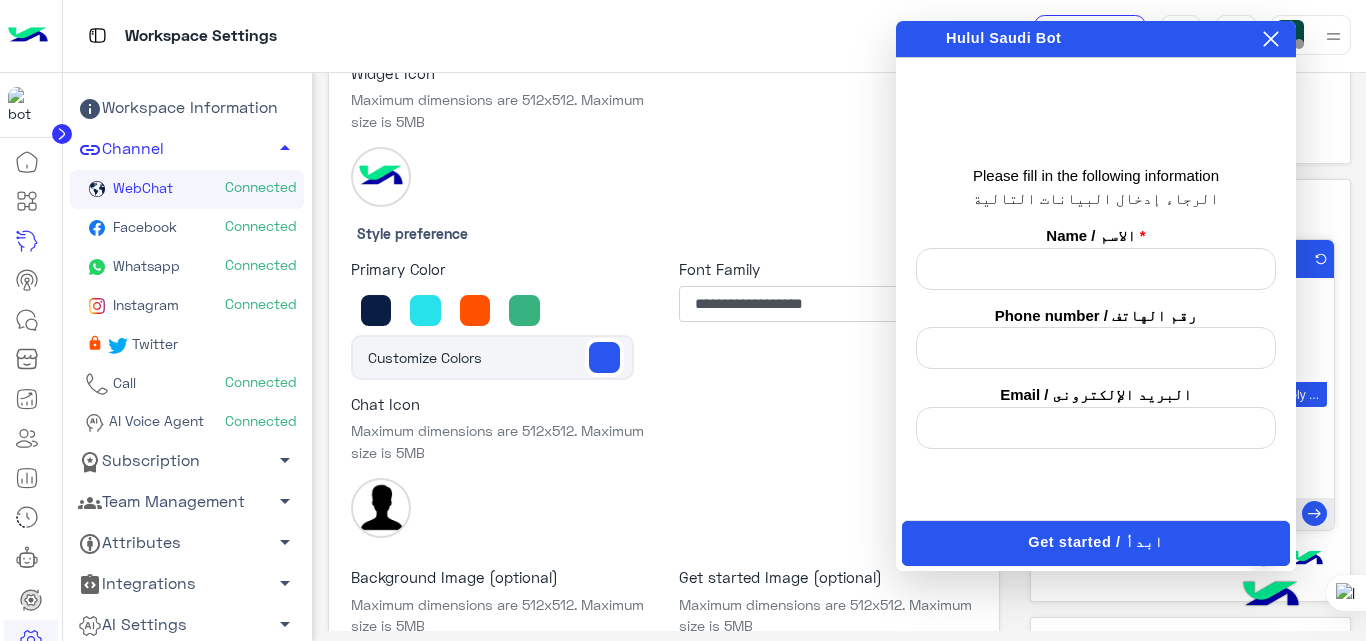 click at bounding box center (1271, 596) 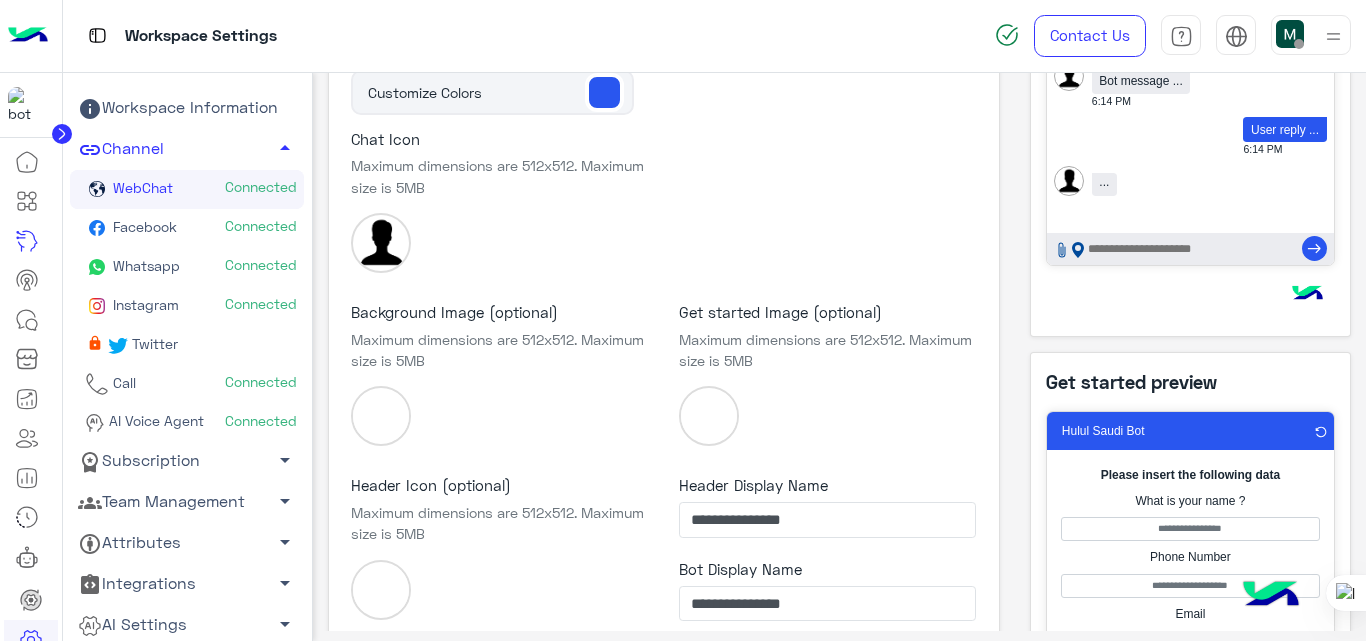scroll, scrollTop: 418, scrollLeft: 0, axis: vertical 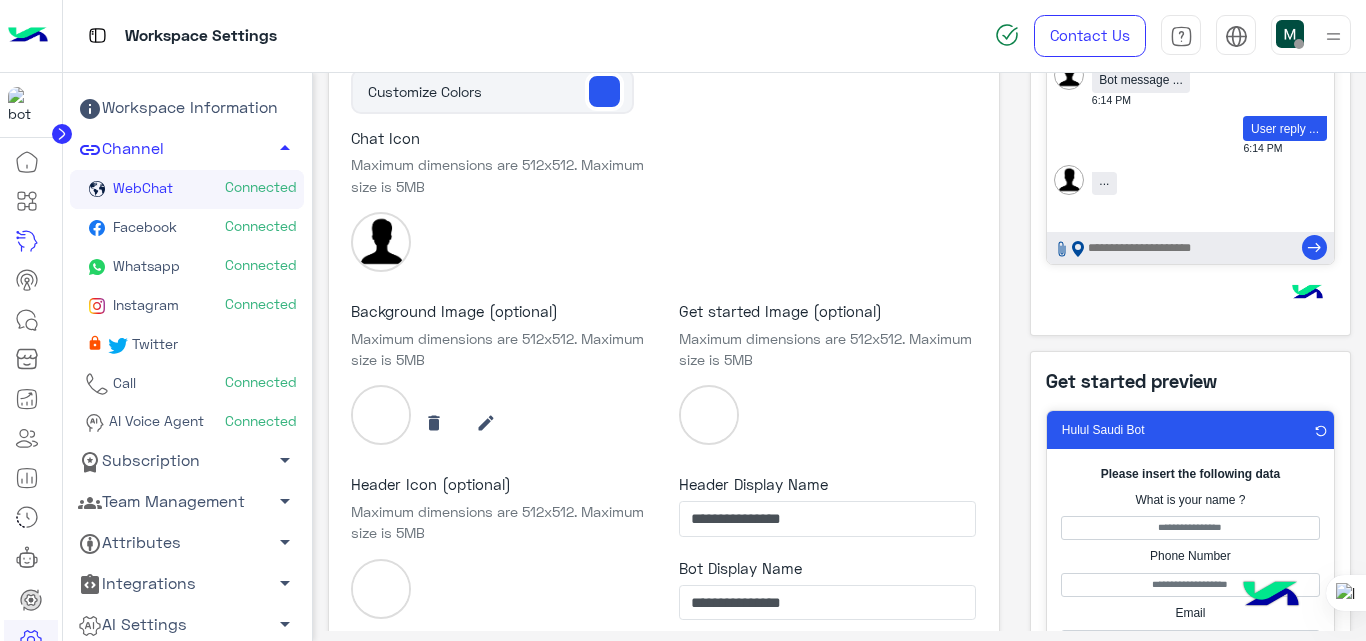 drag, startPoint x: 662, startPoint y: 526, endPoint x: 366, endPoint y: 404, distance: 320.15622 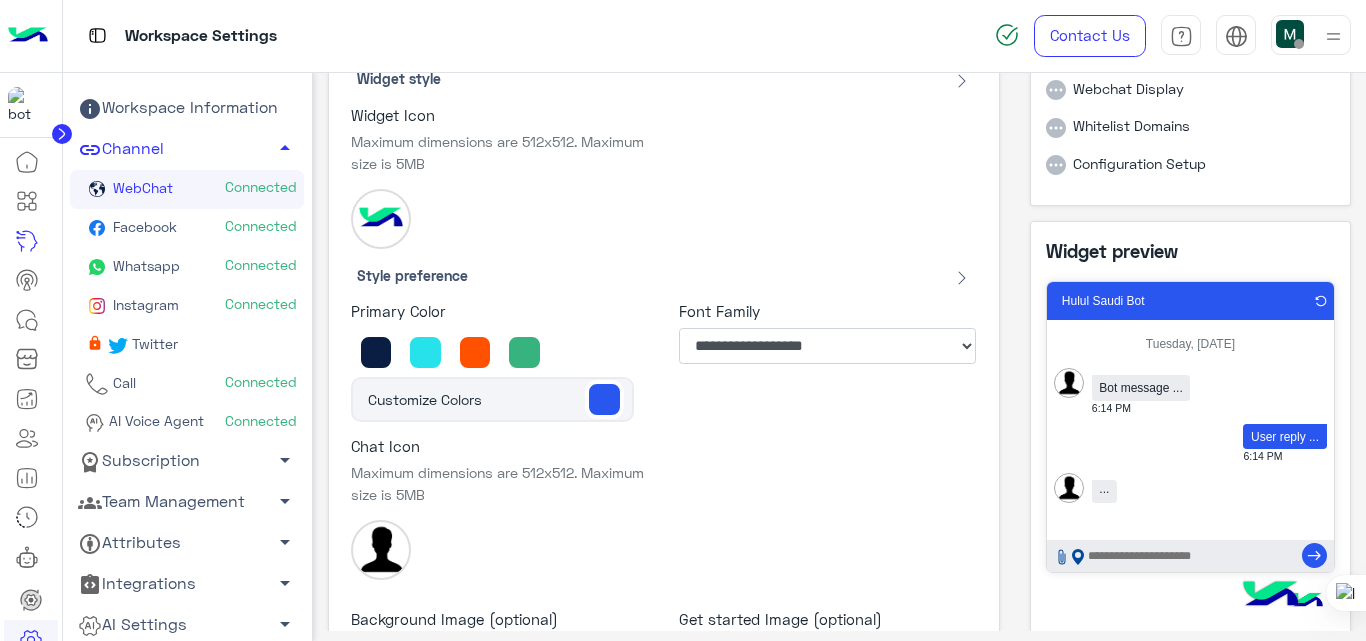 scroll, scrollTop: 109, scrollLeft: 0, axis: vertical 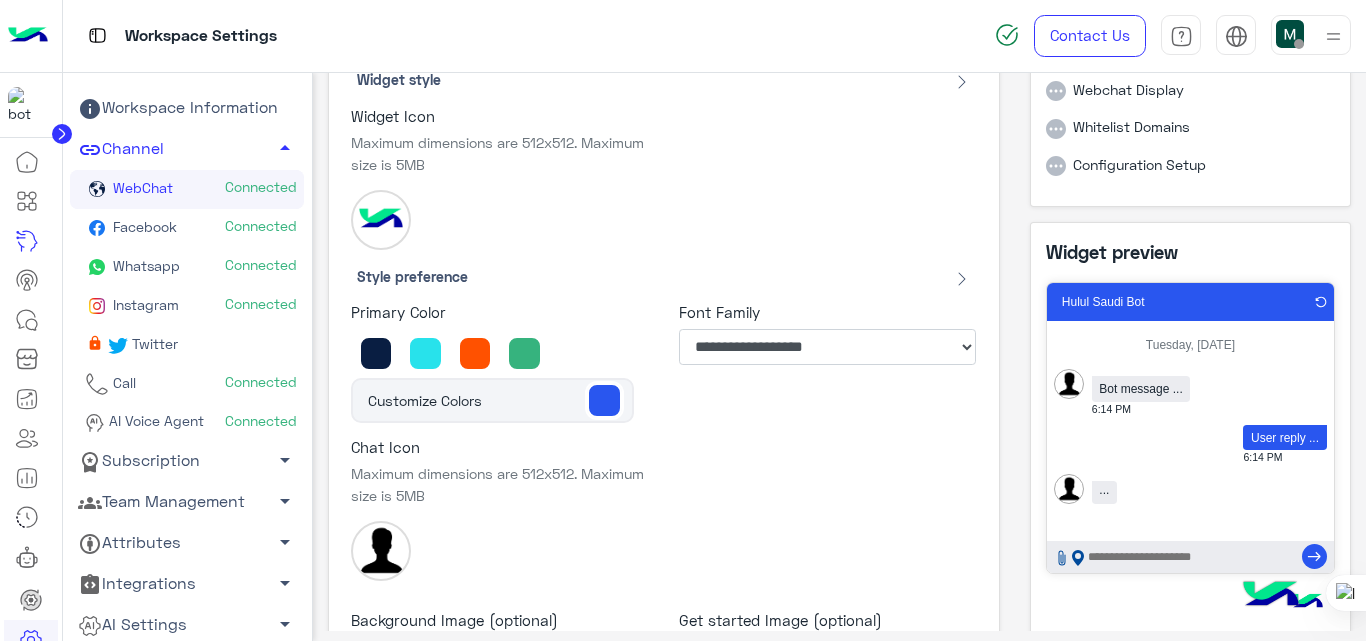 click on "Style preference" at bounding box center (412, 276) 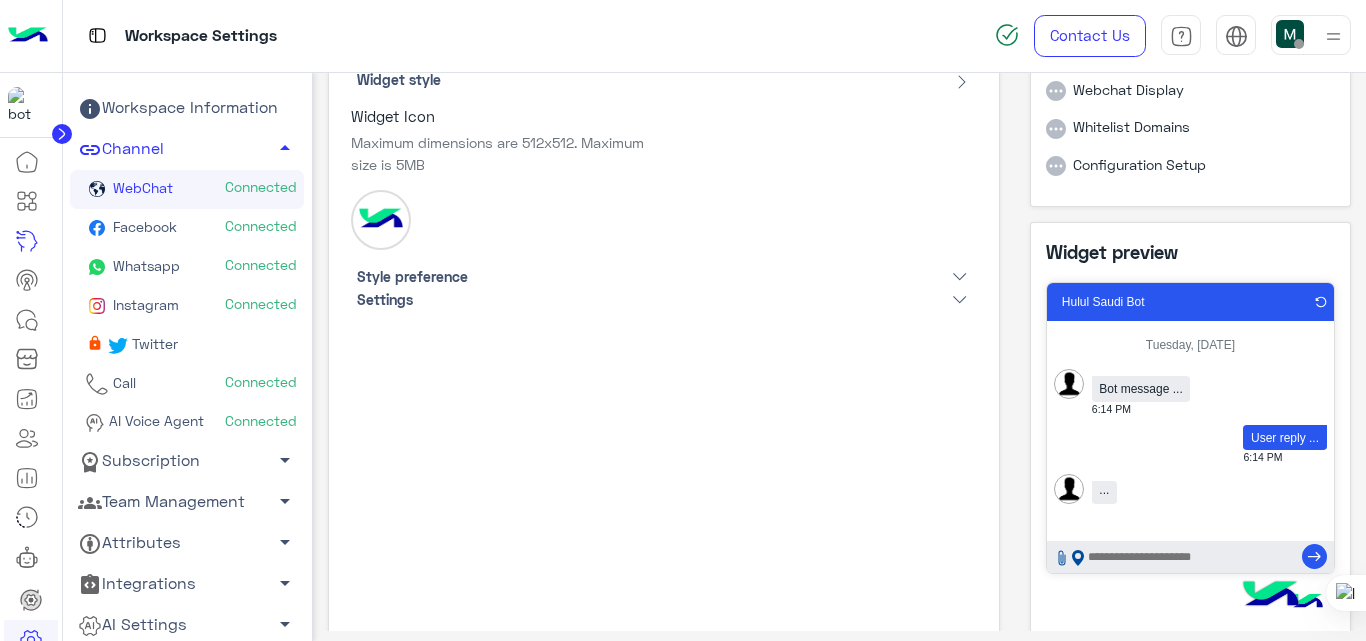 click on "Style preference" at bounding box center (412, 276) 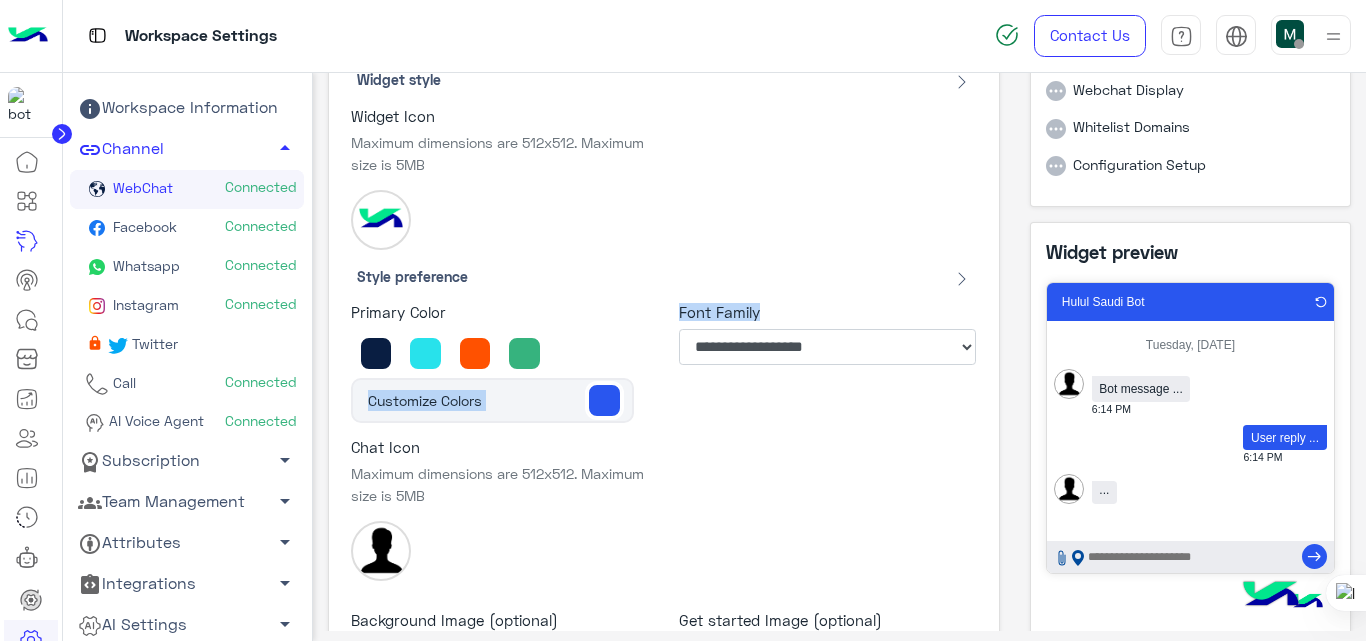 drag, startPoint x: 764, startPoint y: 317, endPoint x: 658, endPoint y: 299, distance: 107.51744 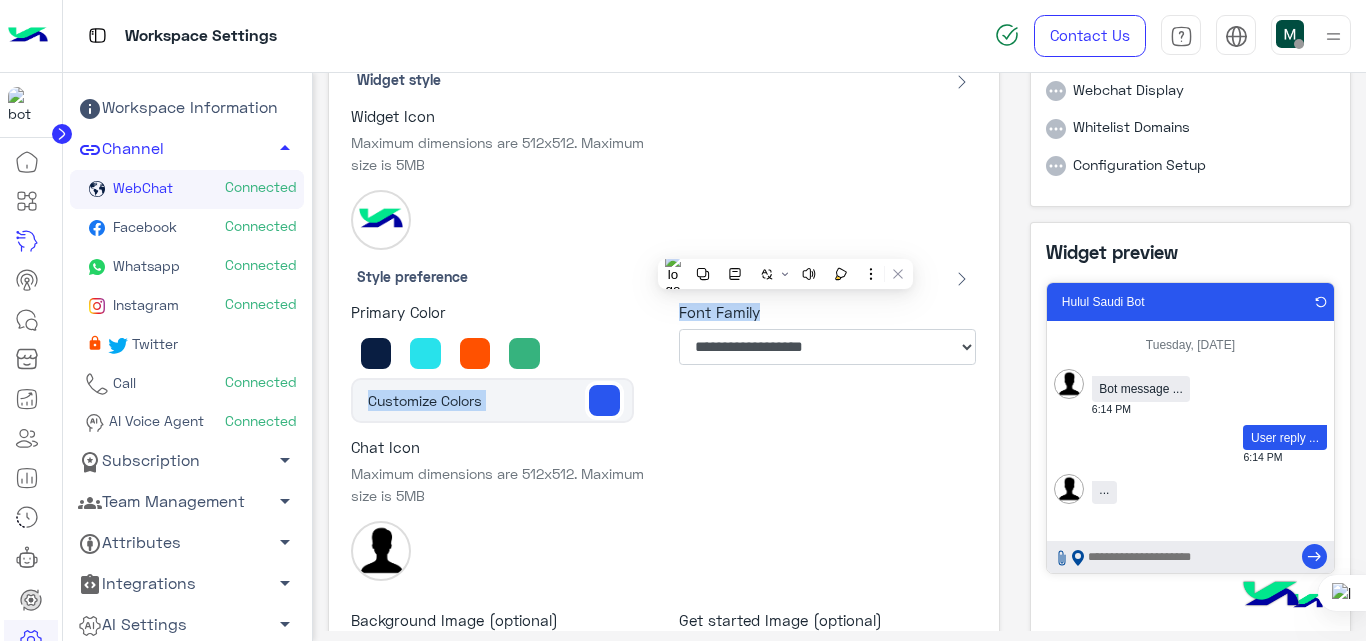 click on "**********" at bounding box center [828, 355] 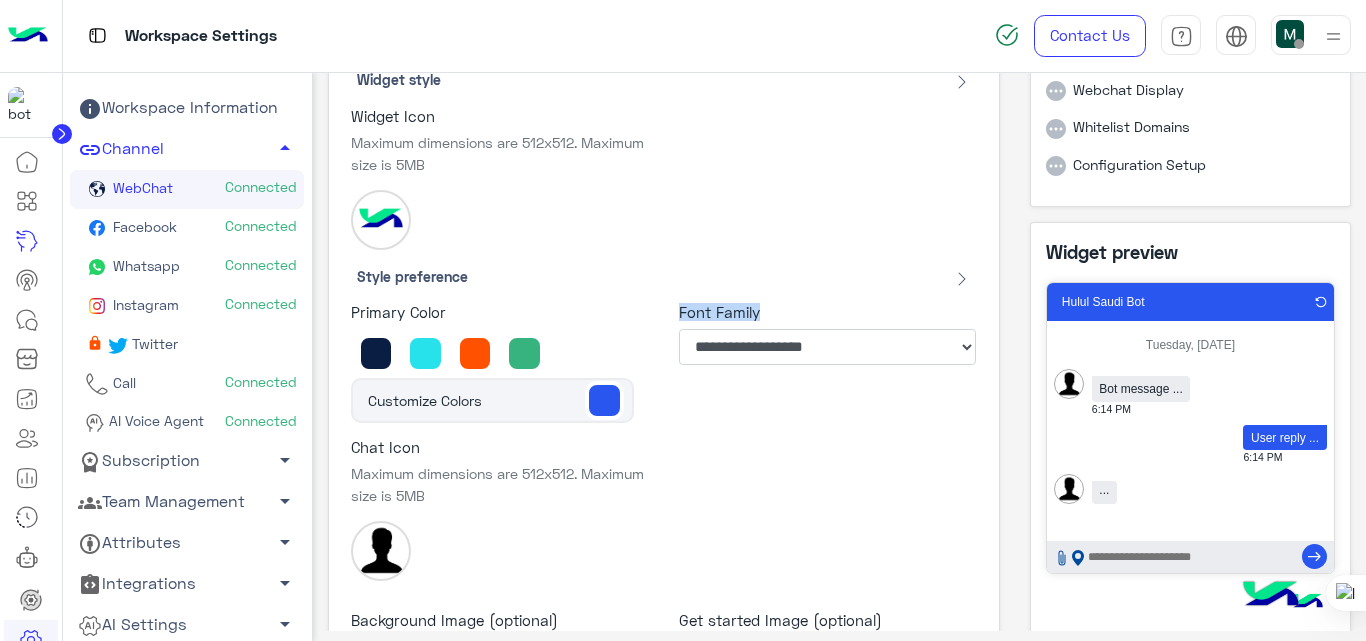 drag, startPoint x: 759, startPoint y: 311, endPoint x: 676, endPoint y: 316, distance: 83.15047 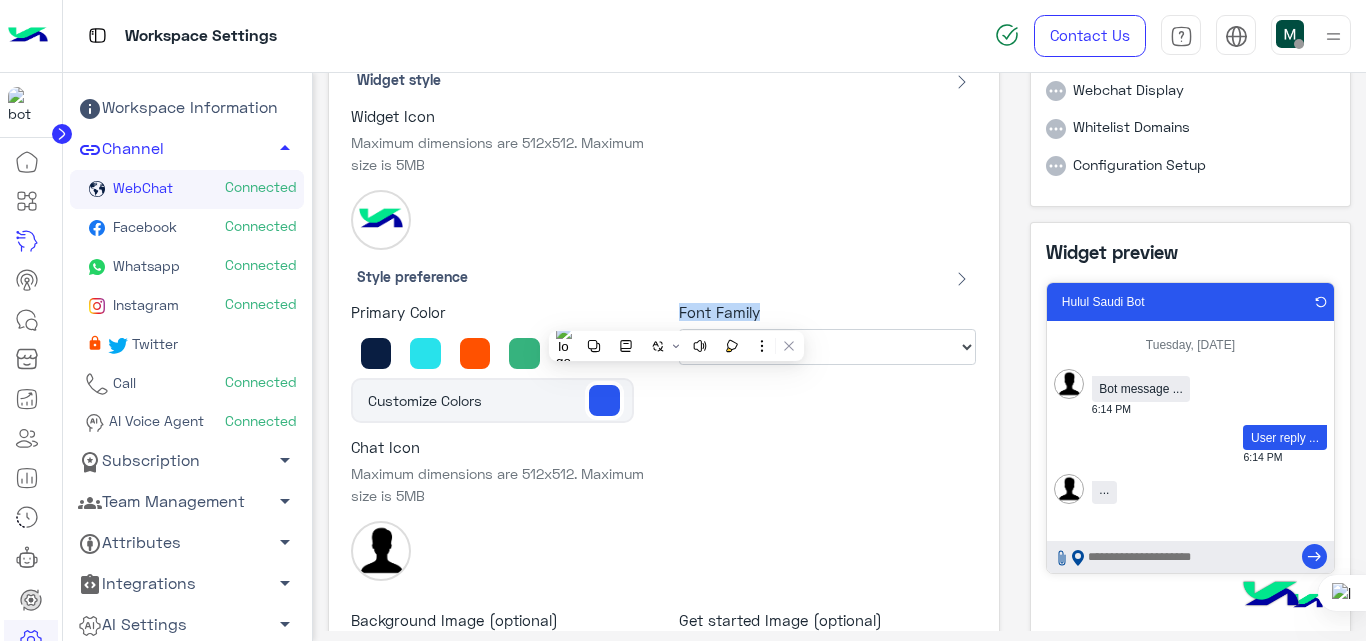 copy on "Font Family" 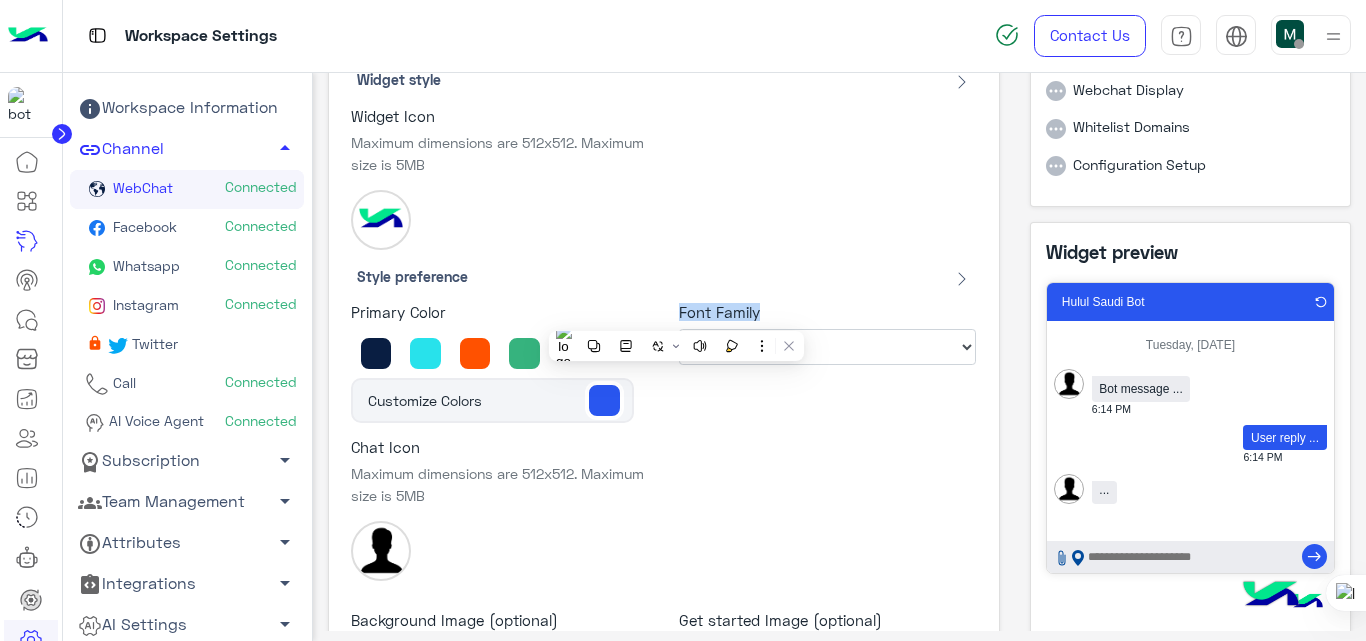 click at bounding box center (1271, 596) 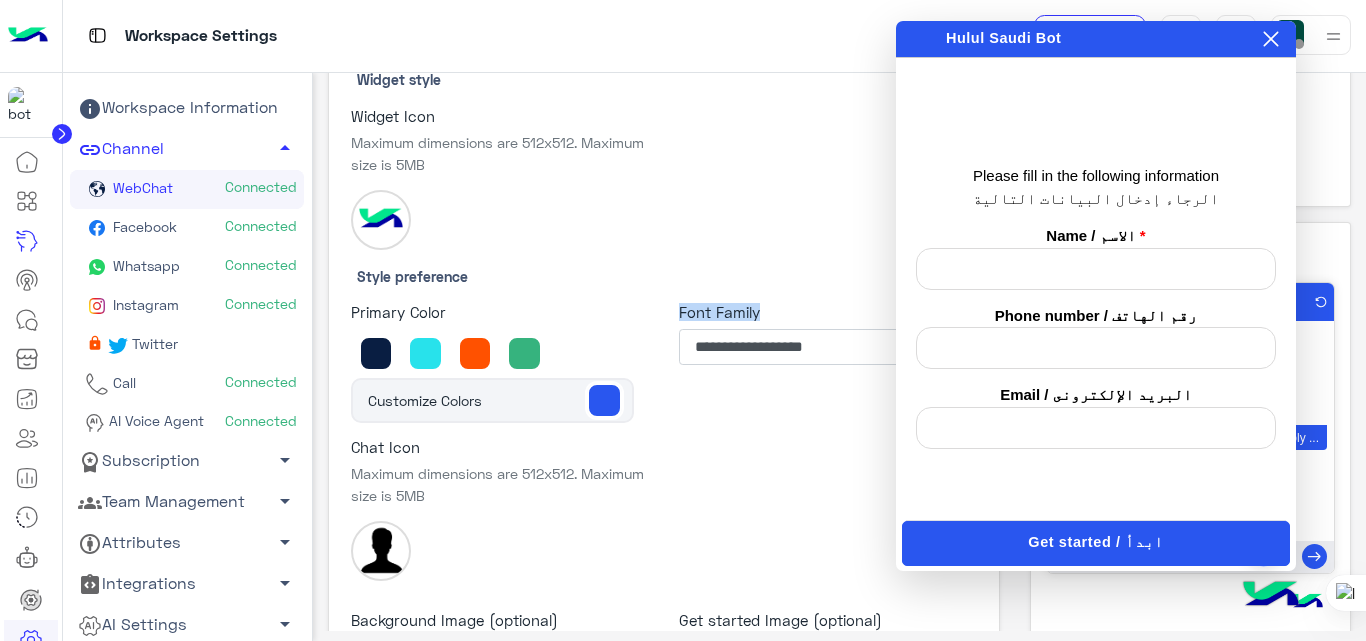 click at bounding box center [1271, 596] 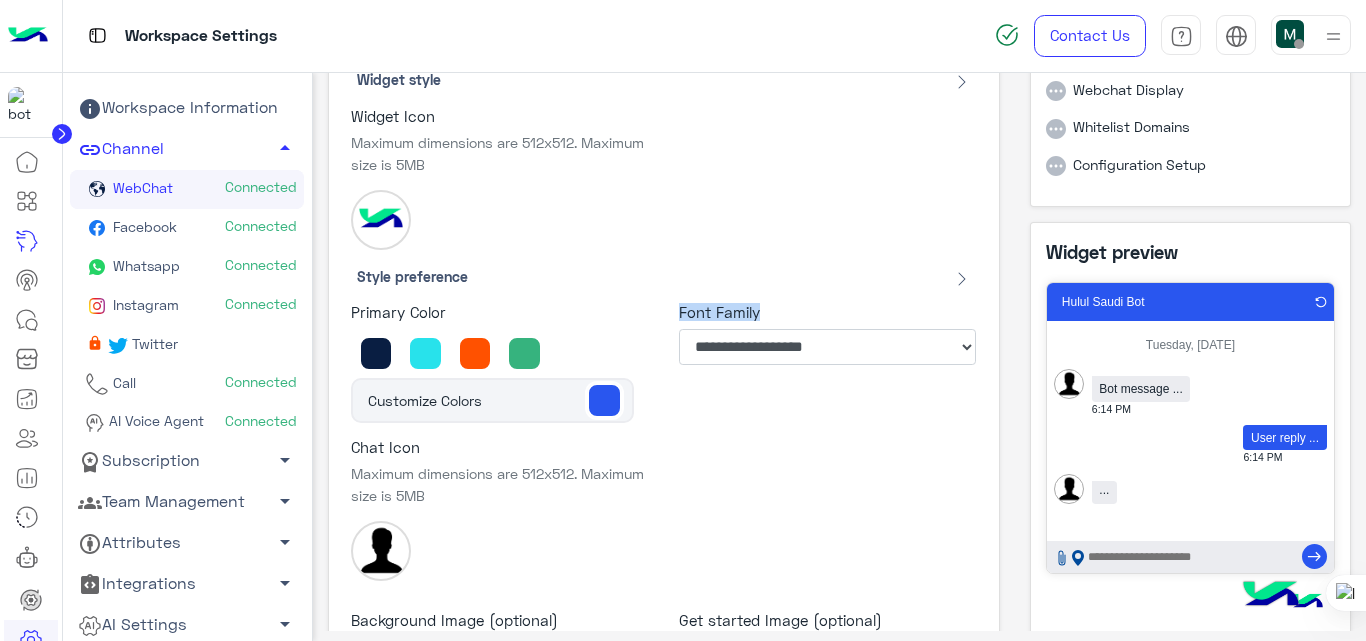 scroll, scrollTop: 0, scrollLeft: 0, axis: both 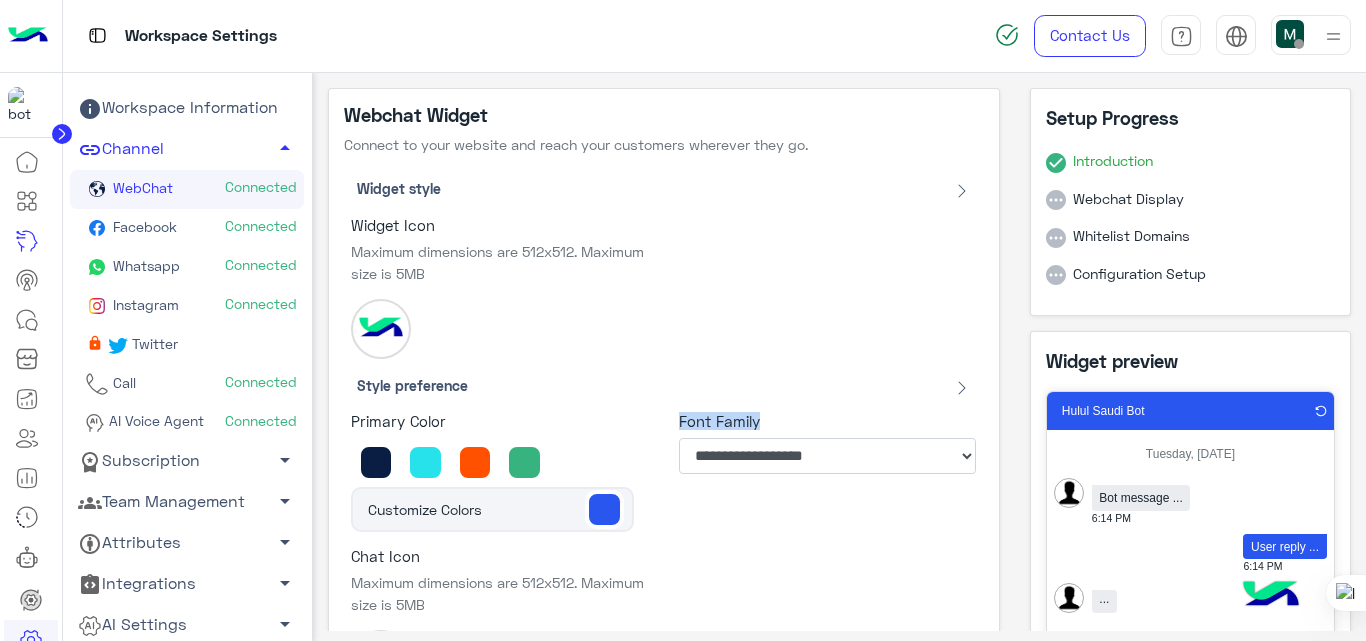 click 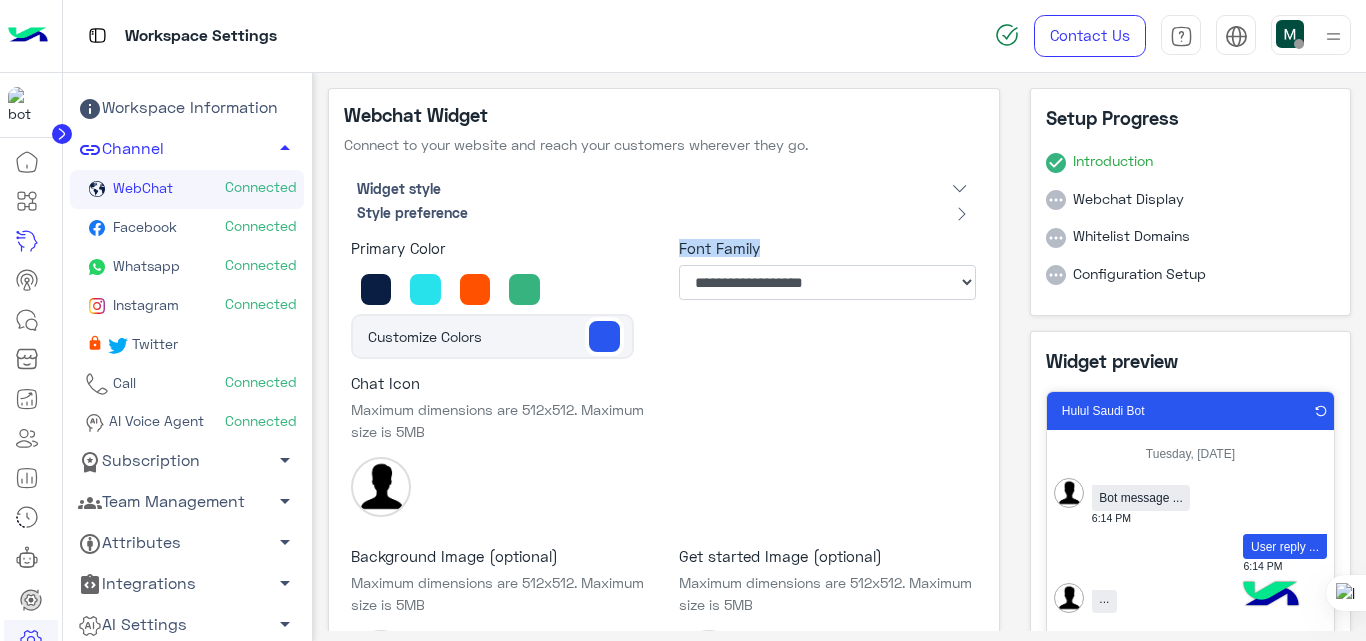 click 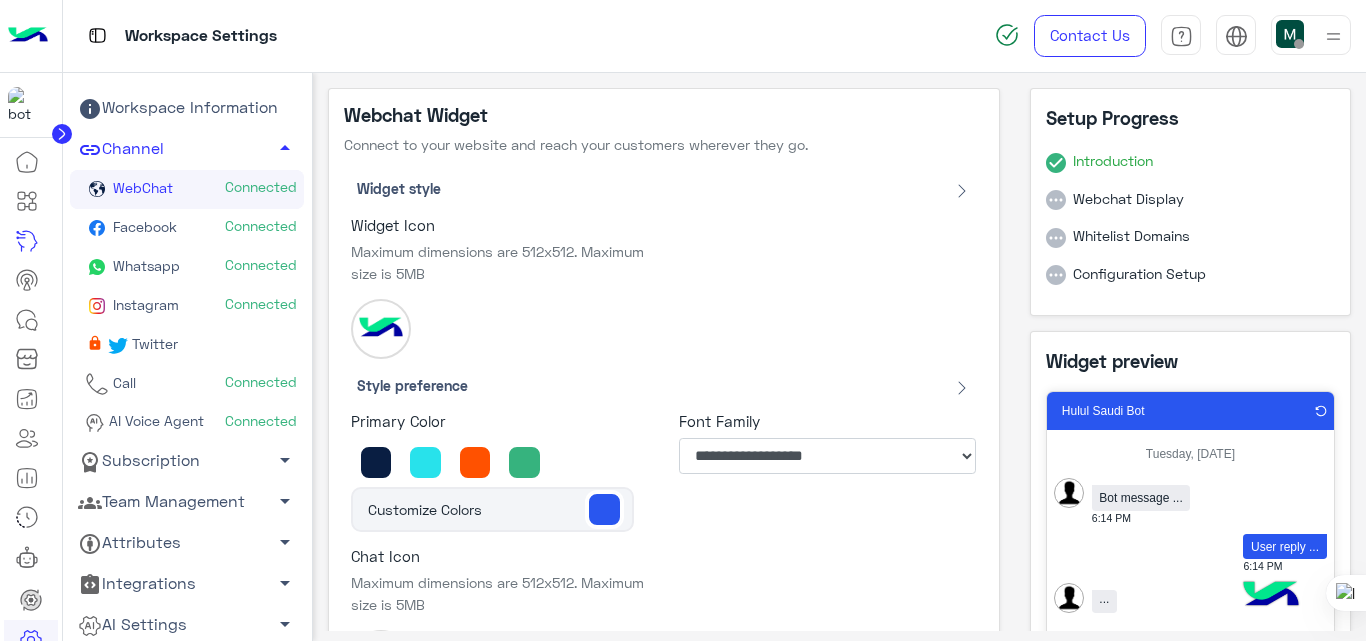 click on "Widget Icon  Maximum dimensions are 512x512. Maximum size is 5MB" at bounding box center (663, 287) 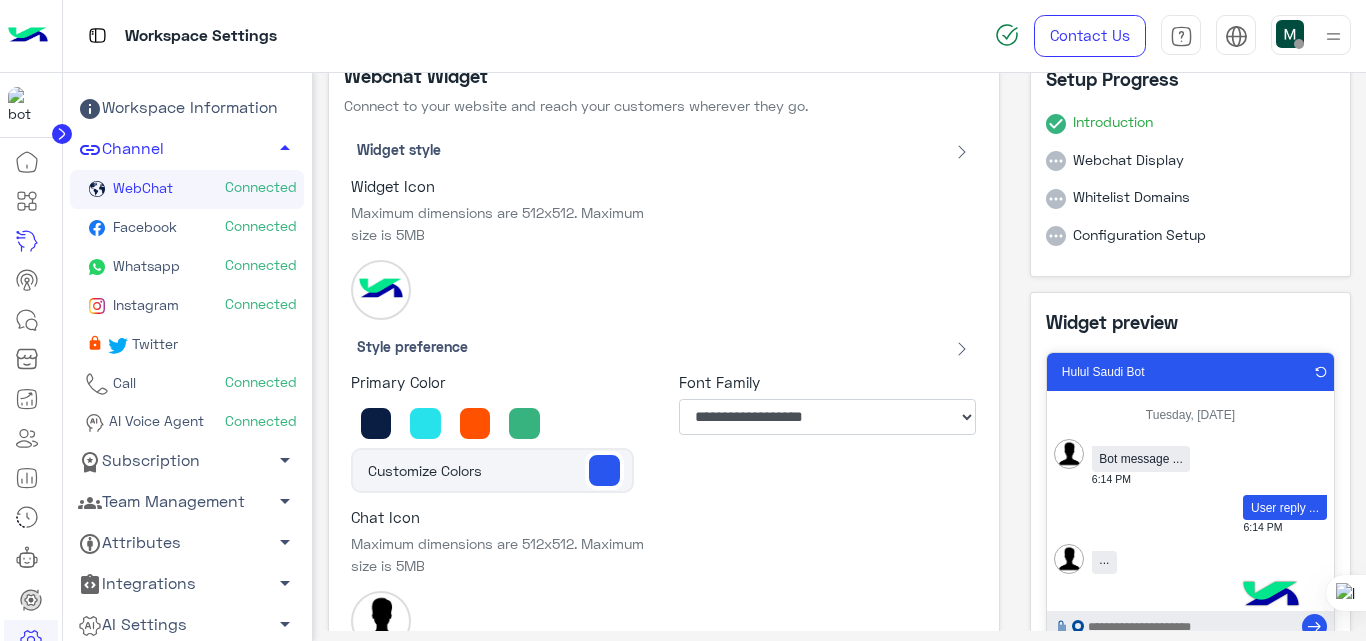 scroll, scrollTop: 40, scrollLeft: 0, axis: vertical 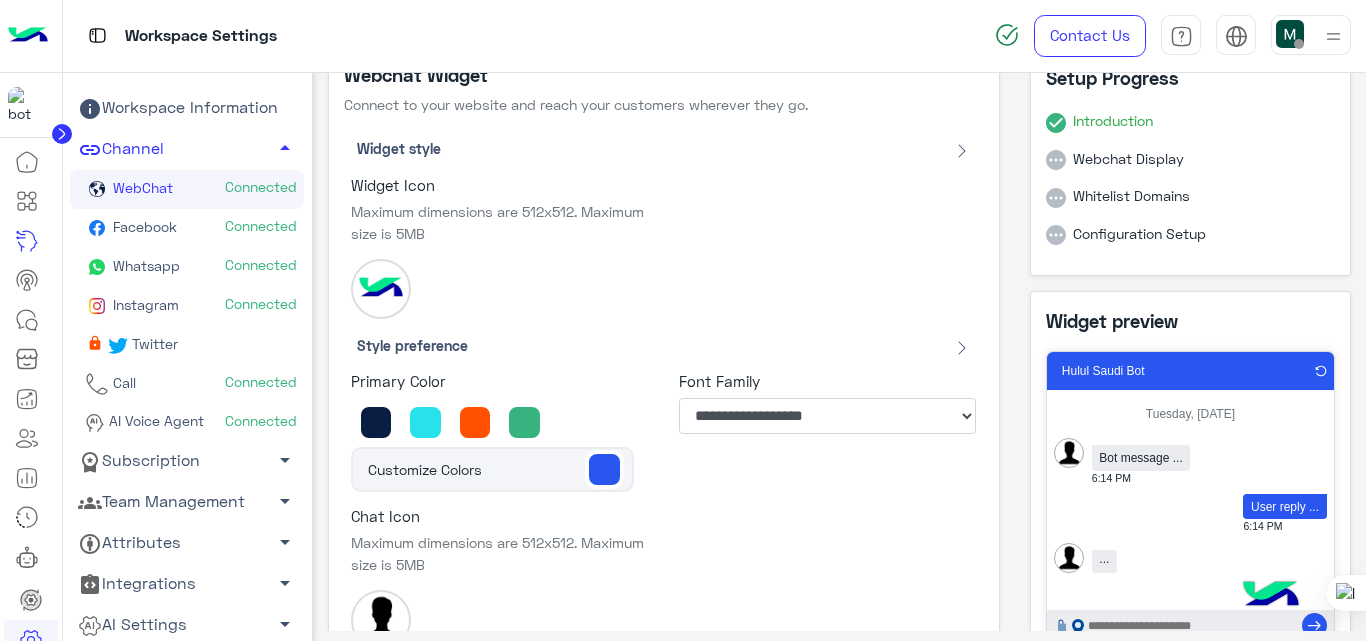 click on "Chat Icon" at bounding box center [500, 516] 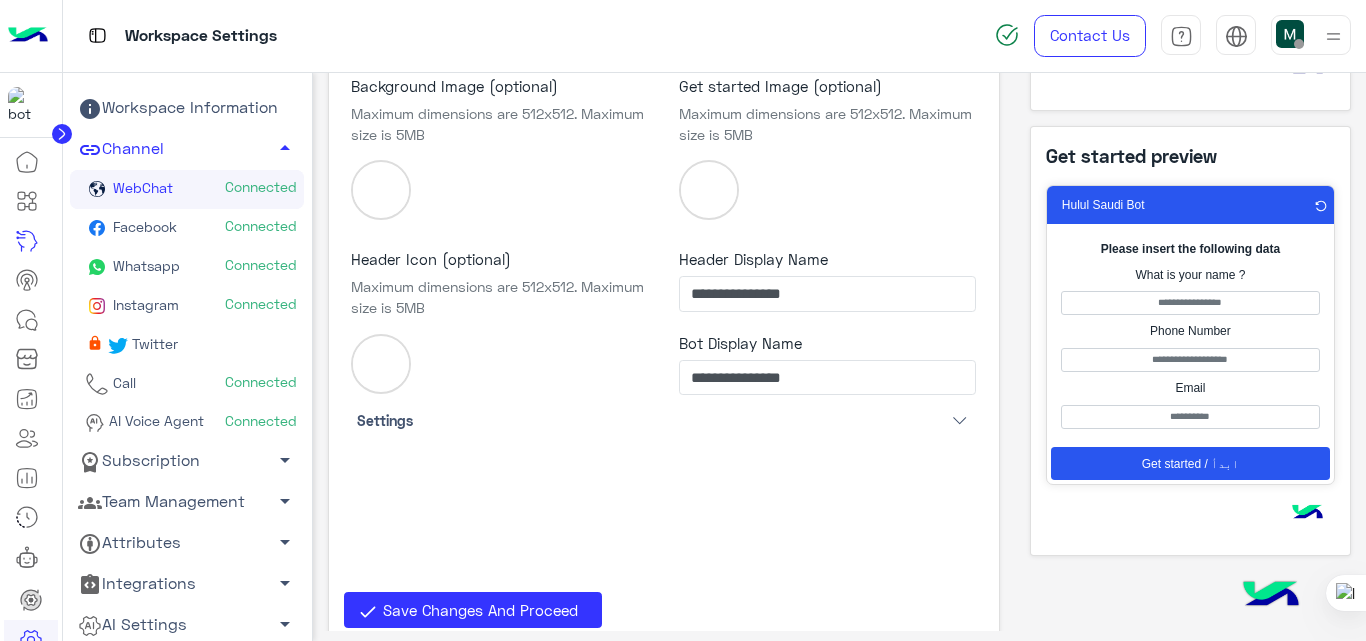 scroll, scrollTop: 655, scrollLeft: 0, axis: vertical 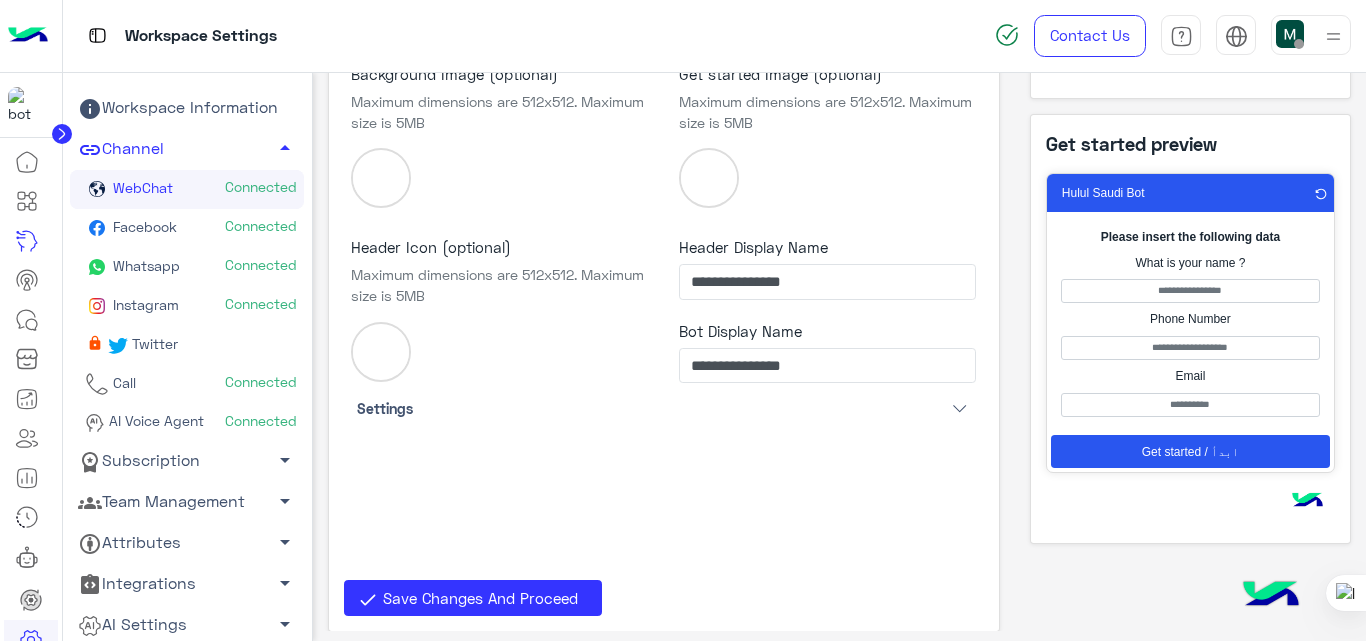 click on "Settings" at bounding box center (385, 408) 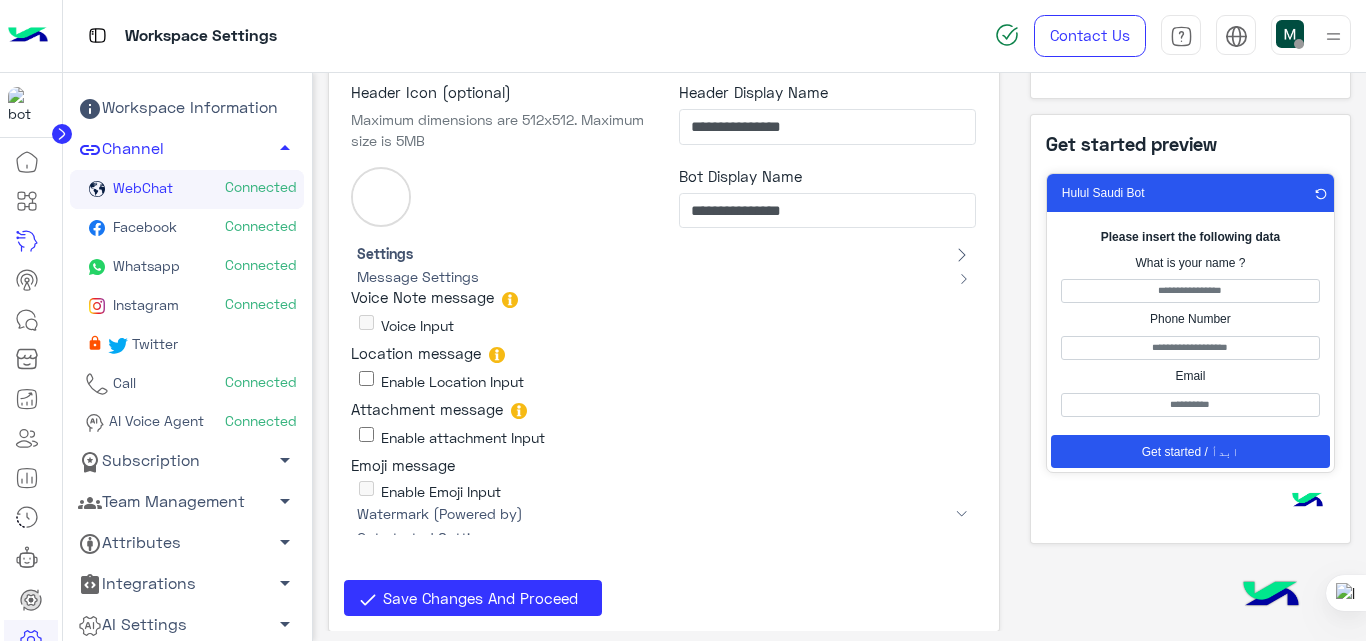 scroll, scrollTop: 154, scrollLeft: 0, axis: vertical 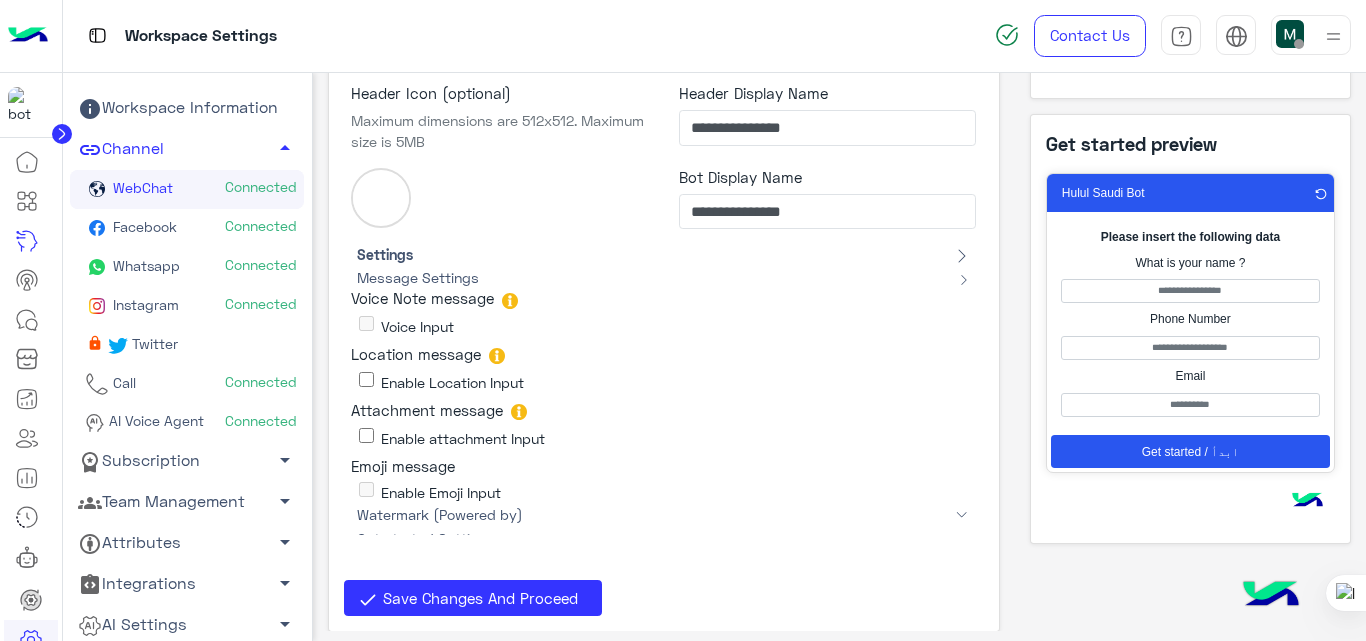 click on "Enable Location Input" at bounding box center [452, 382] 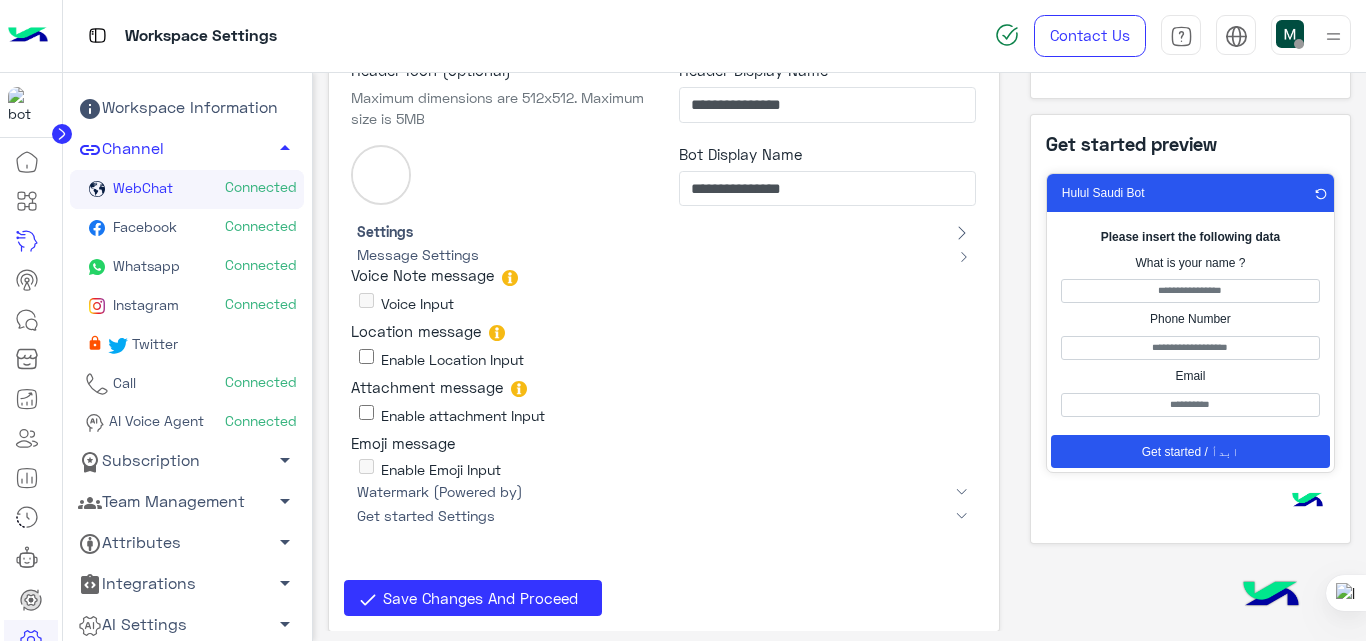 scroll, scrollTop: 0, scrollLeft: 0, axis: both 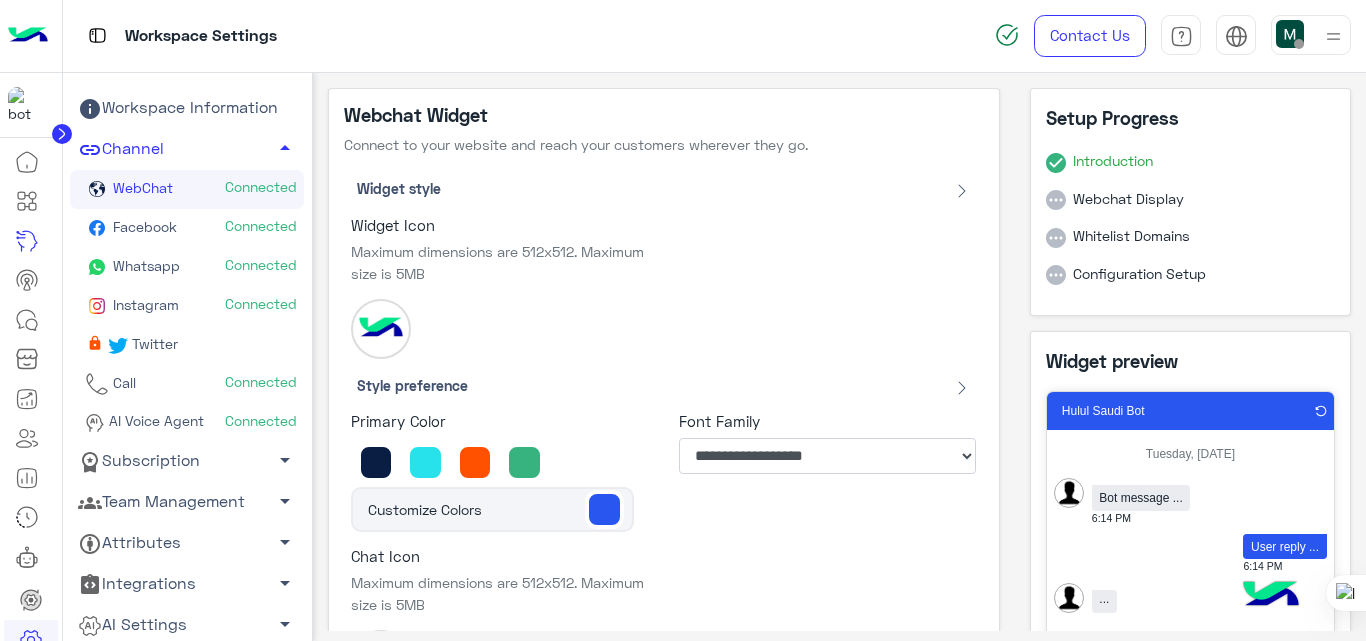 click on "Widget Icon  Maximum dimensions are 512x512. Maximum size is 5MB" at bounding box center [663, 287] 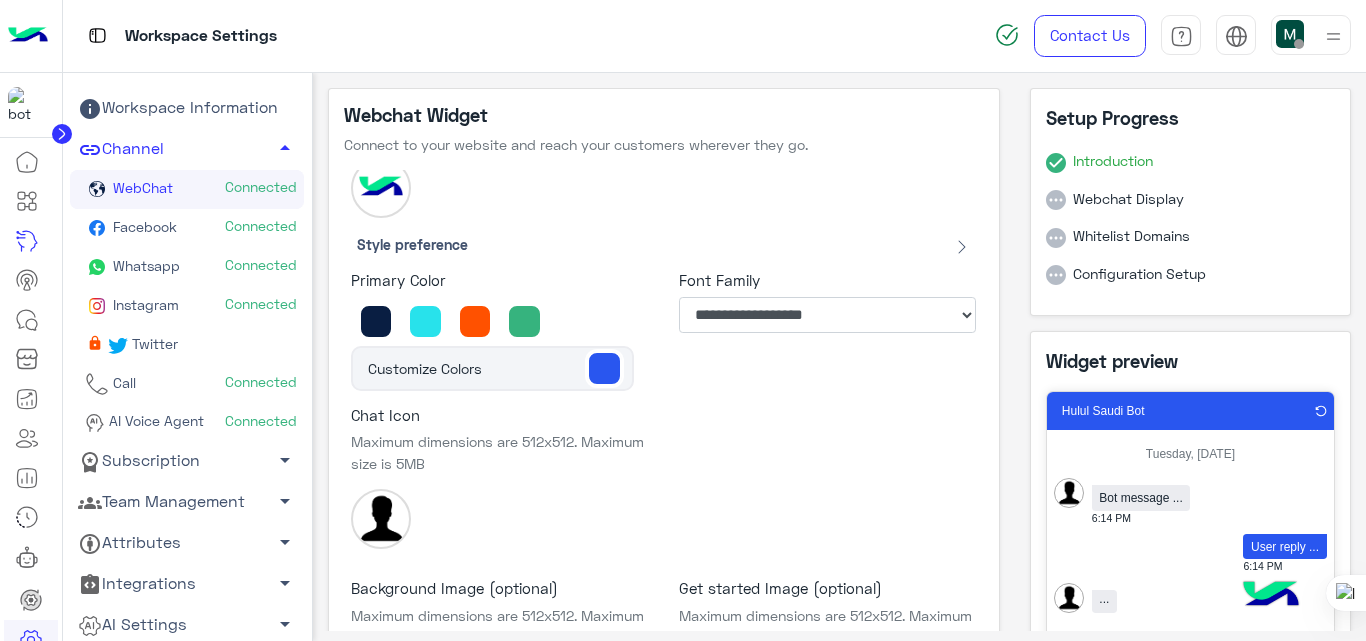 scroll, scrollTop: 177, scrollLeft: 0, axis: vertical 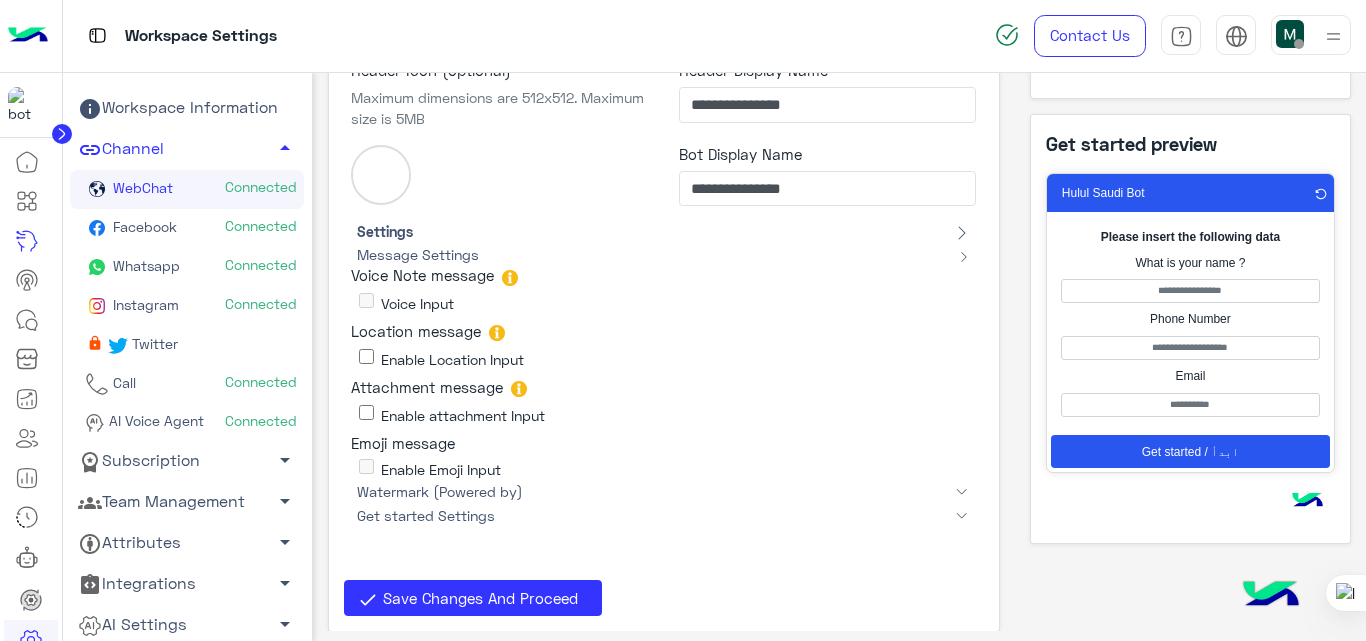 click on "Watermark (Powered by)" at bounding box center (440, 491) 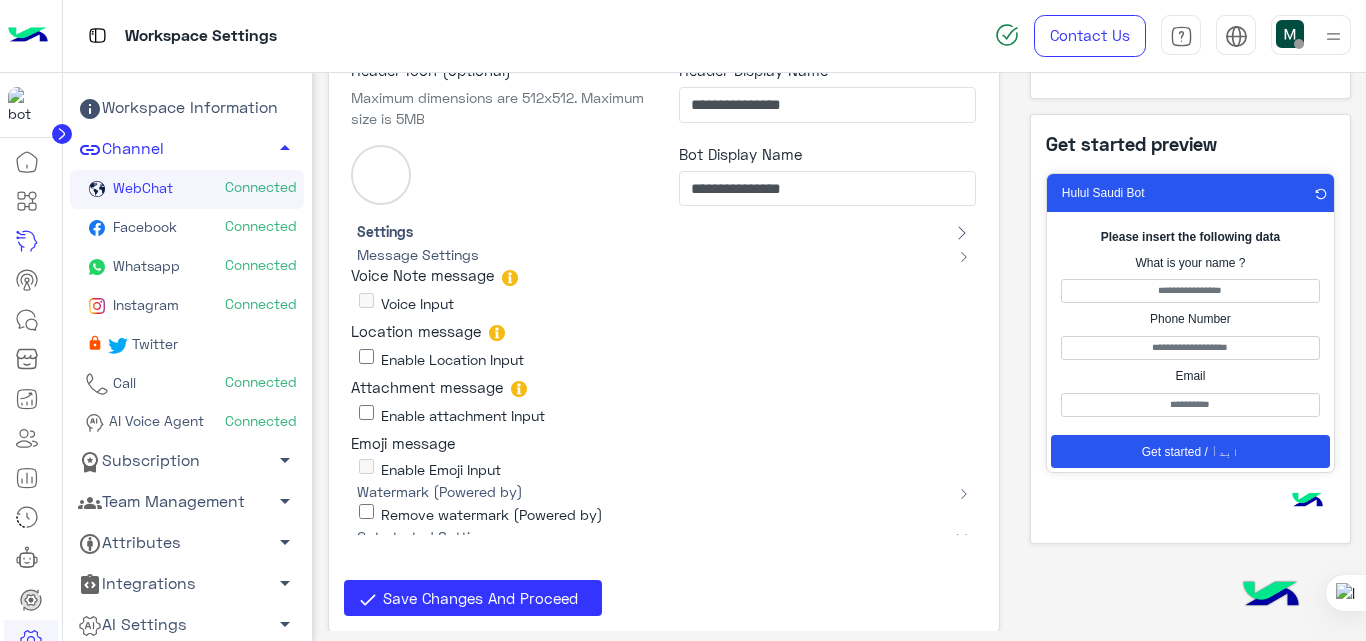 scroll, scrollTop: 198, scrollLeft: 0, axis: vertical 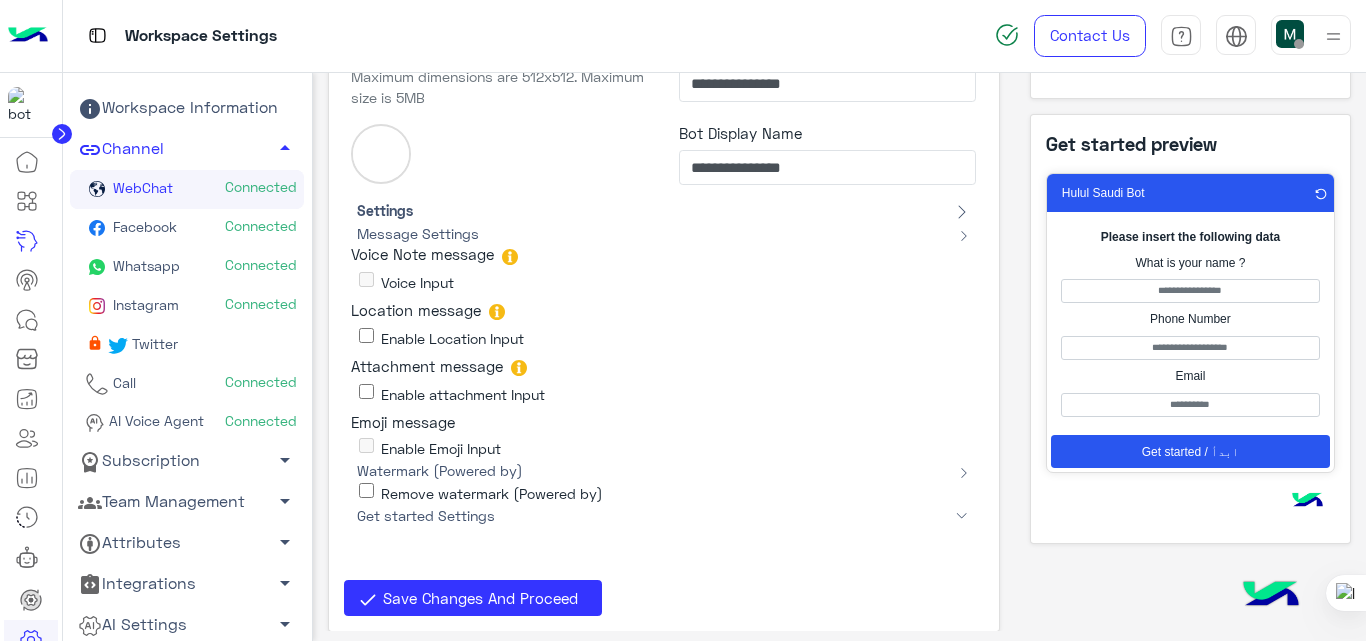 click on "Emoji message" at bounding box center [663, 422] 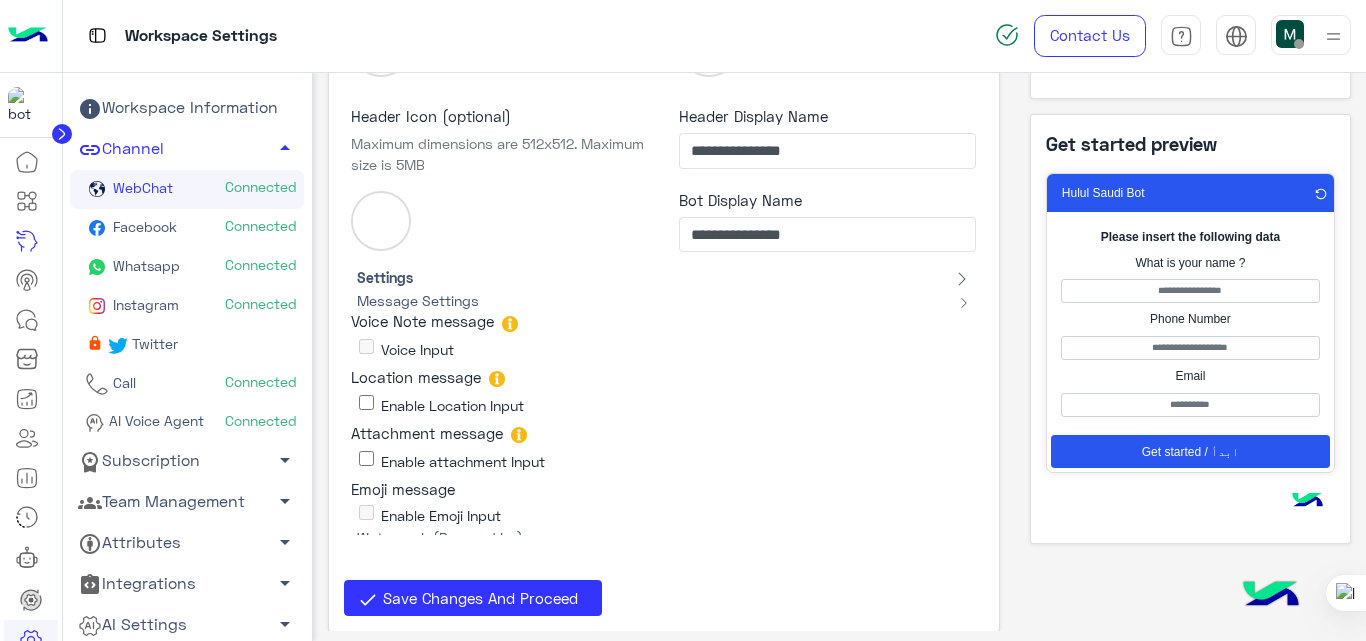 scroll, scrollTop: 198, scrollLeft: 0, axis: vertical 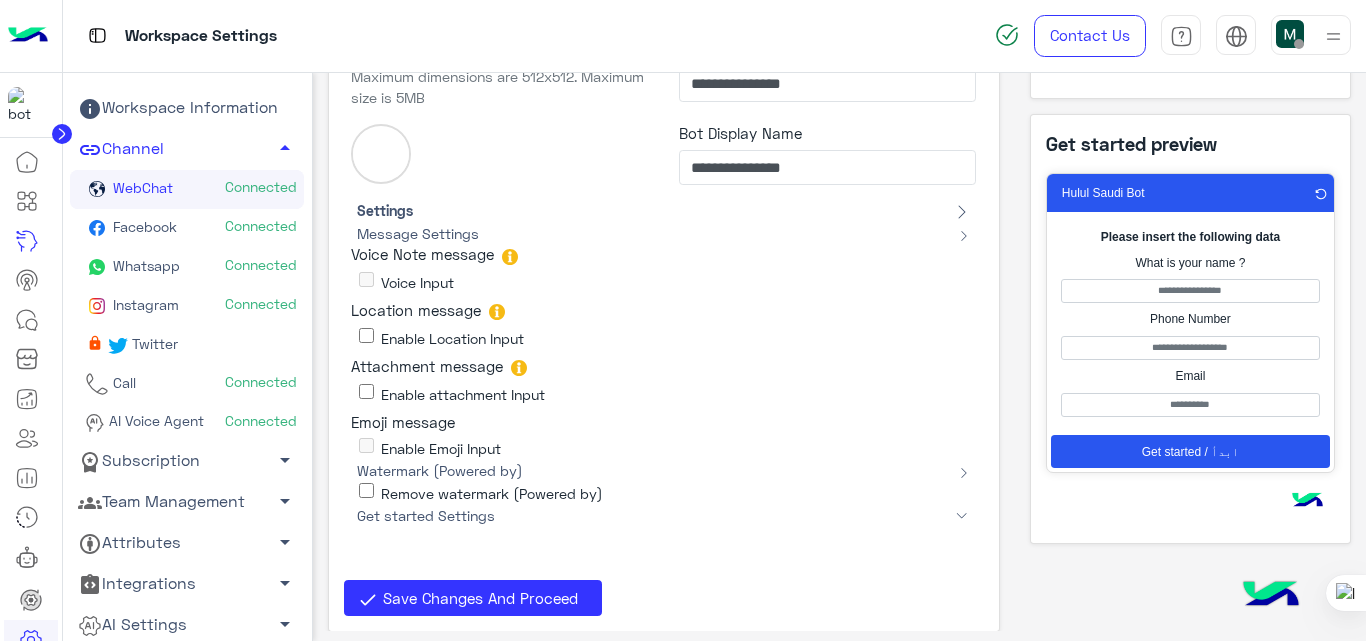 click on "Watermark (Powered by)" at bounding box center [440, 470] 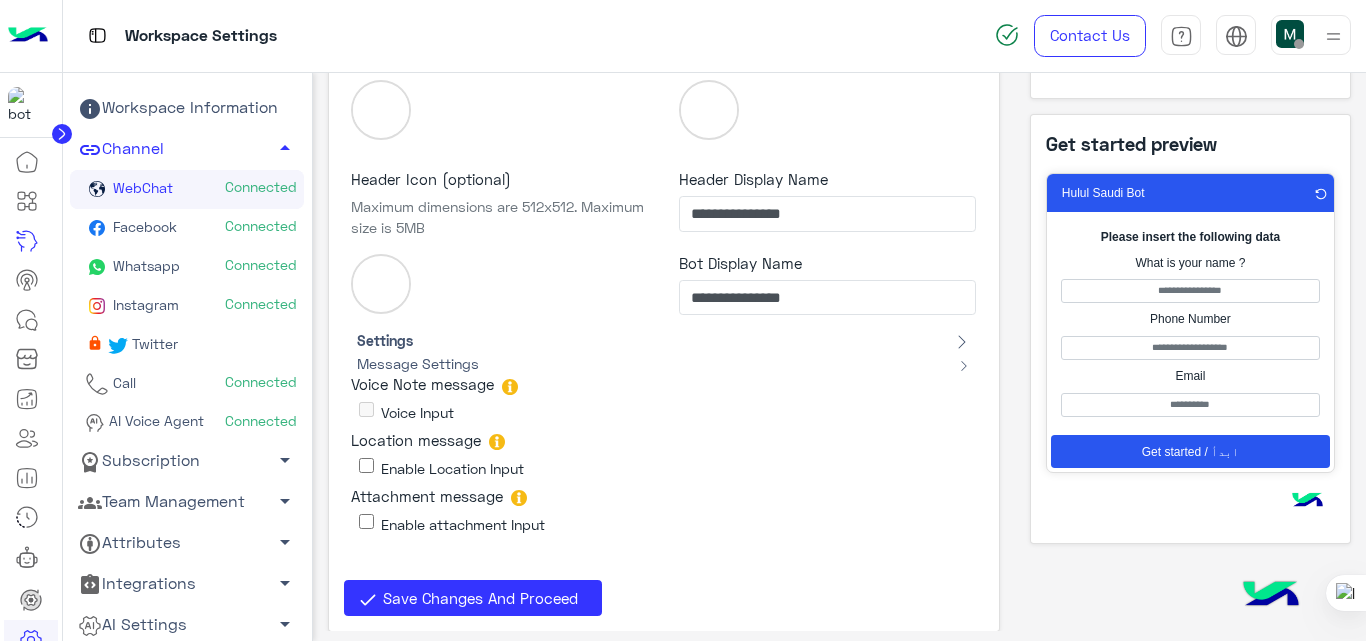 scroll, scrollTop: 0, scrollLeft: 0, axis: both 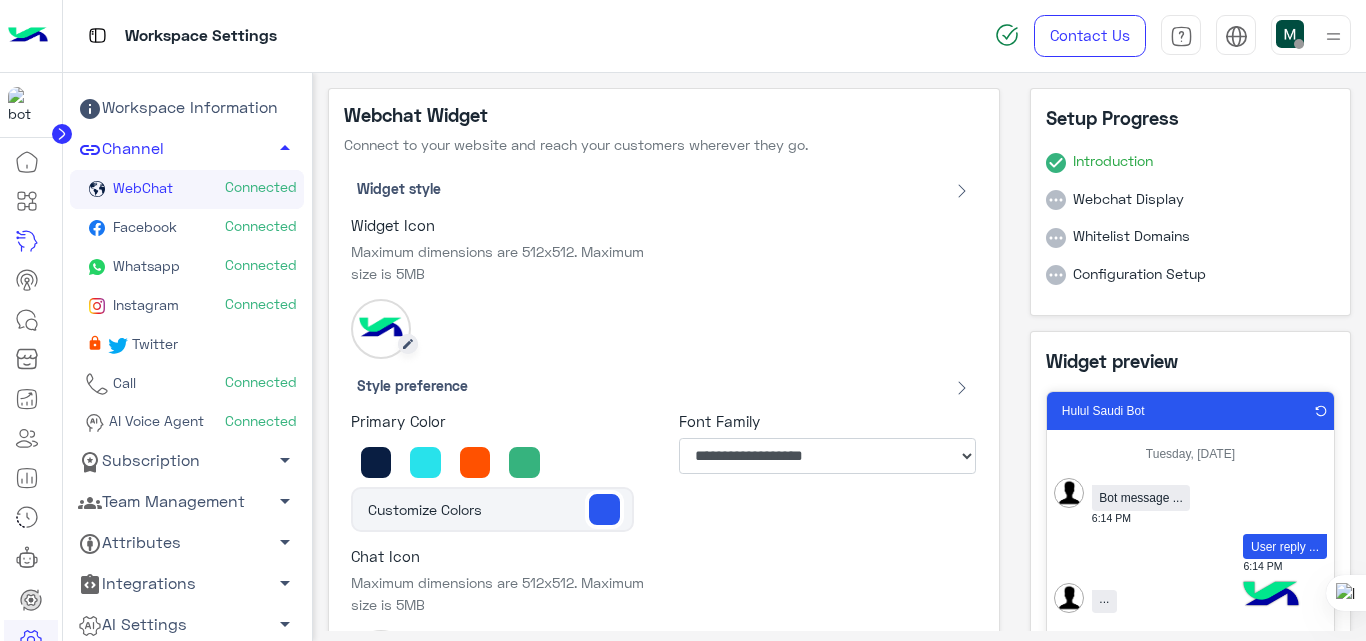 click at bounding box center (381, 329) 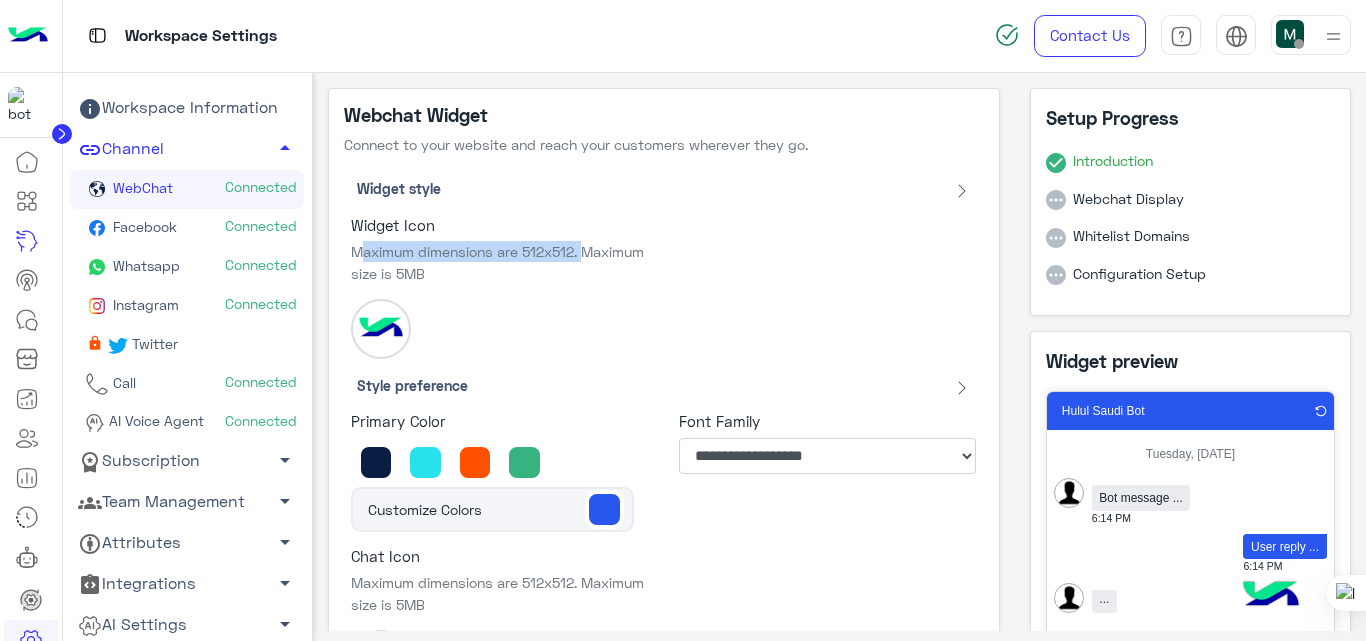 drag, startPoint x: 586, startPoint y: 256, endPoint x: 358, endPoint y: 245, distance: 228.2652 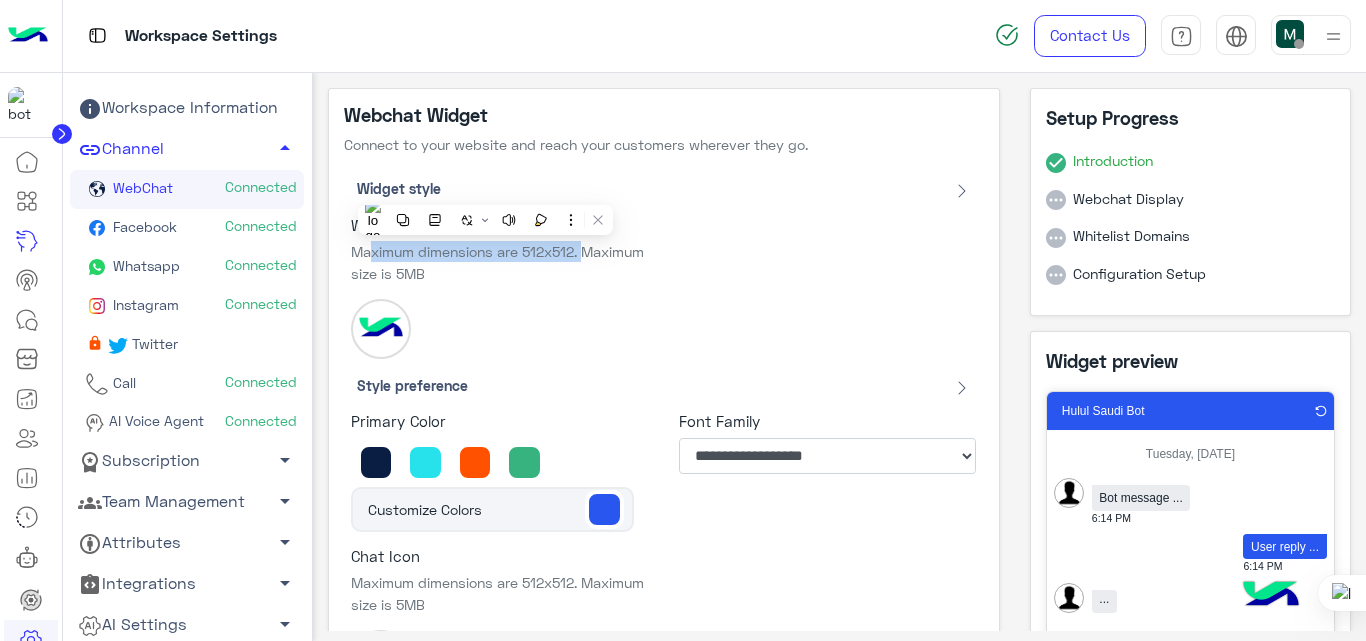 copy on "aximum dimensions are 512x512." 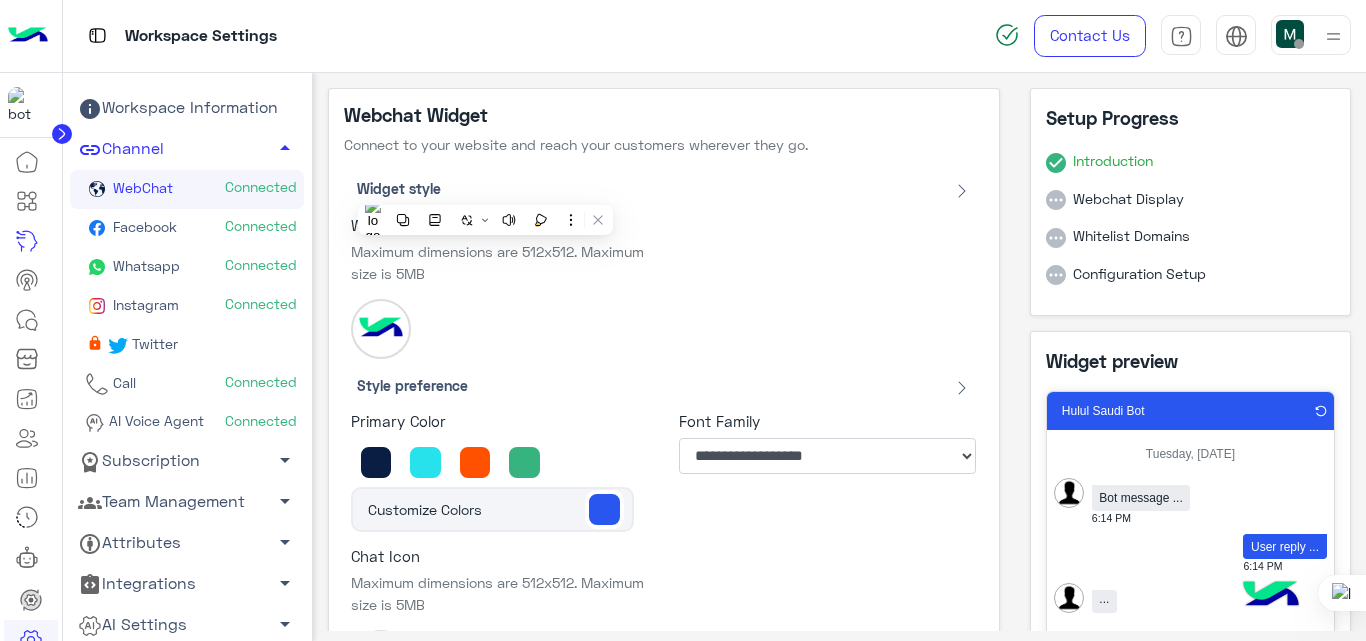 click on "Maximum dimensions are 512x512. Maximum size is 5MB" at bounding box center [500, 262] 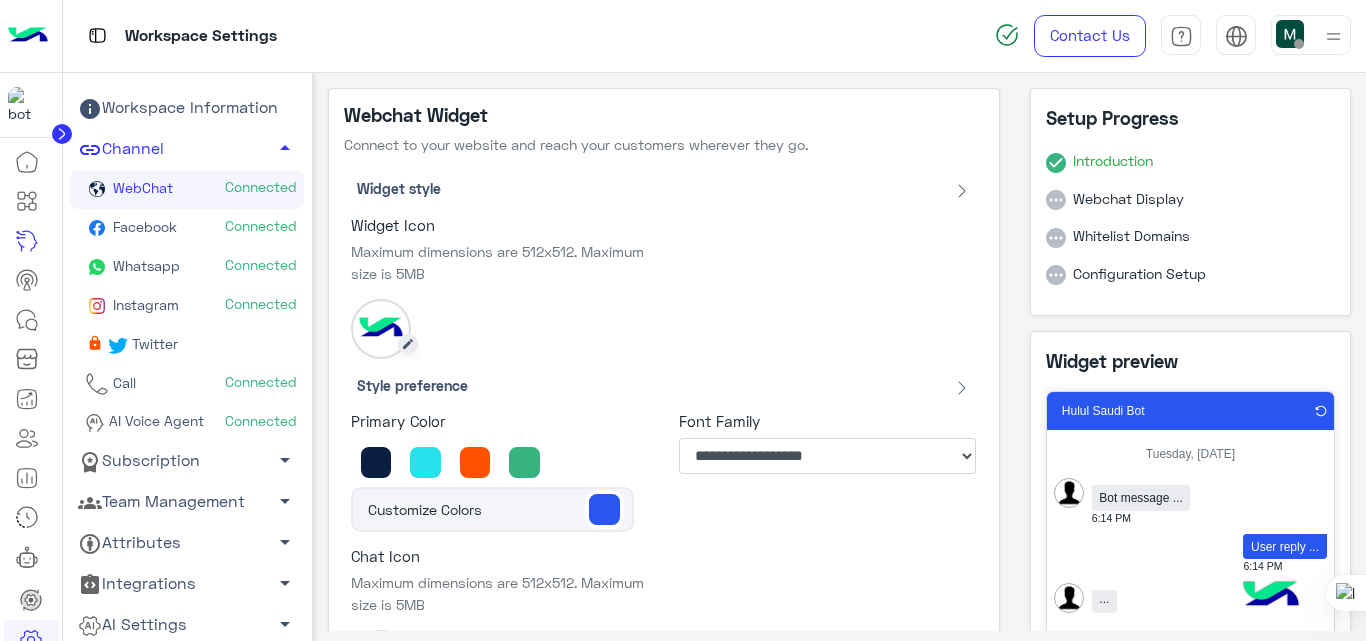 click at bounding box center [381, 329] 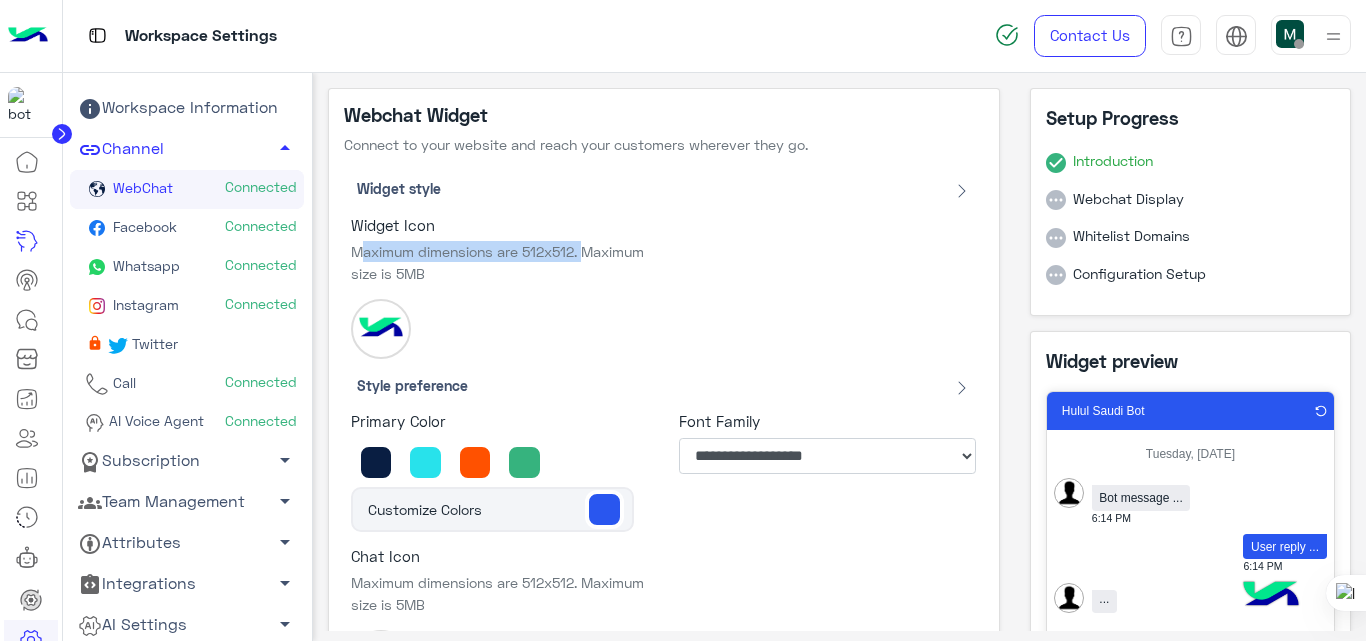 drag, startPoint x: 581, startPoint y: 252, endPoint x: 346, endPoint y: 236, distance: 235.54405 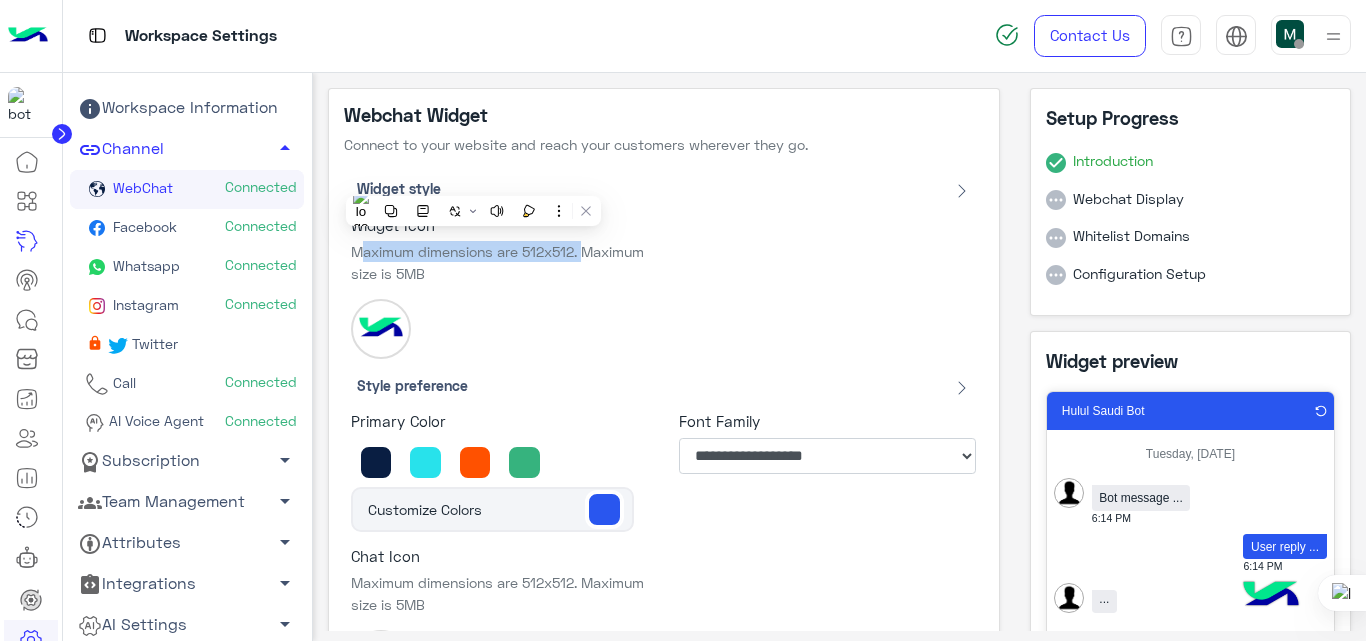 copy on "Maximum dimensions are 512x512." 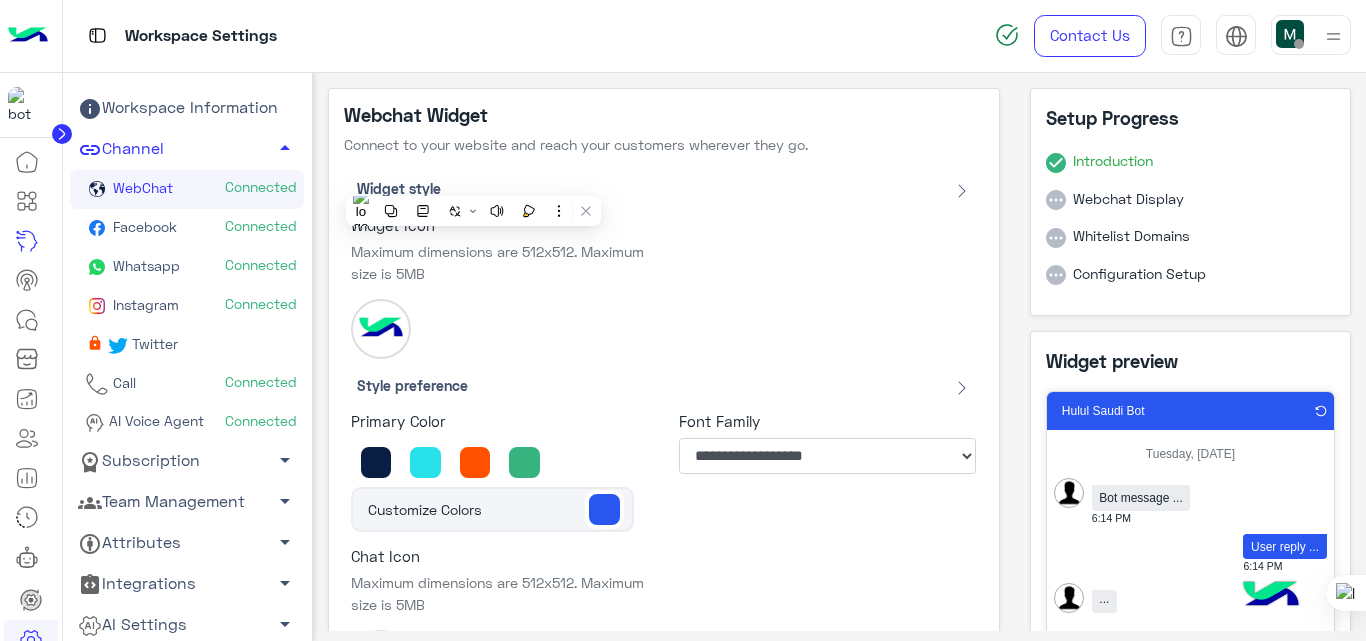 click on "Widget Icon  Maximum dimensions are 512x512. Maximum size is 5MB" at bounding box center (663, 287) 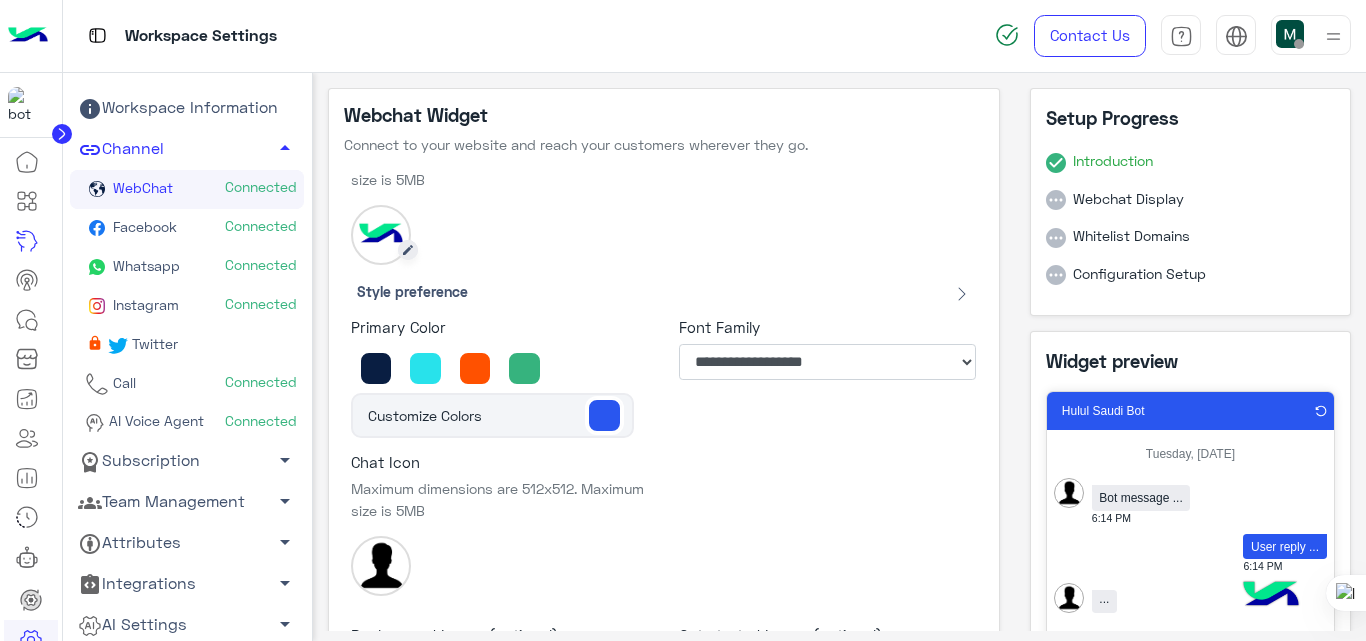 scroll, scrollTop: 177, scrollLeft: 0, axis: vertical 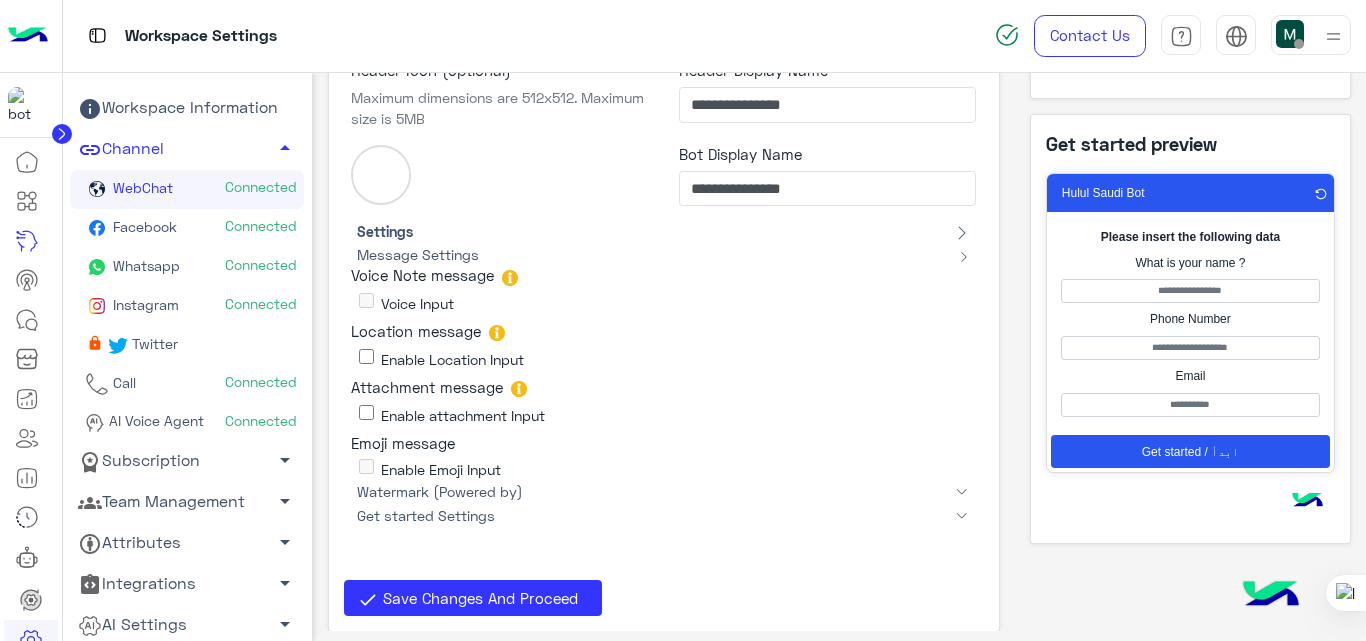 click on "Voice Input" at bounding box center [417, 303] 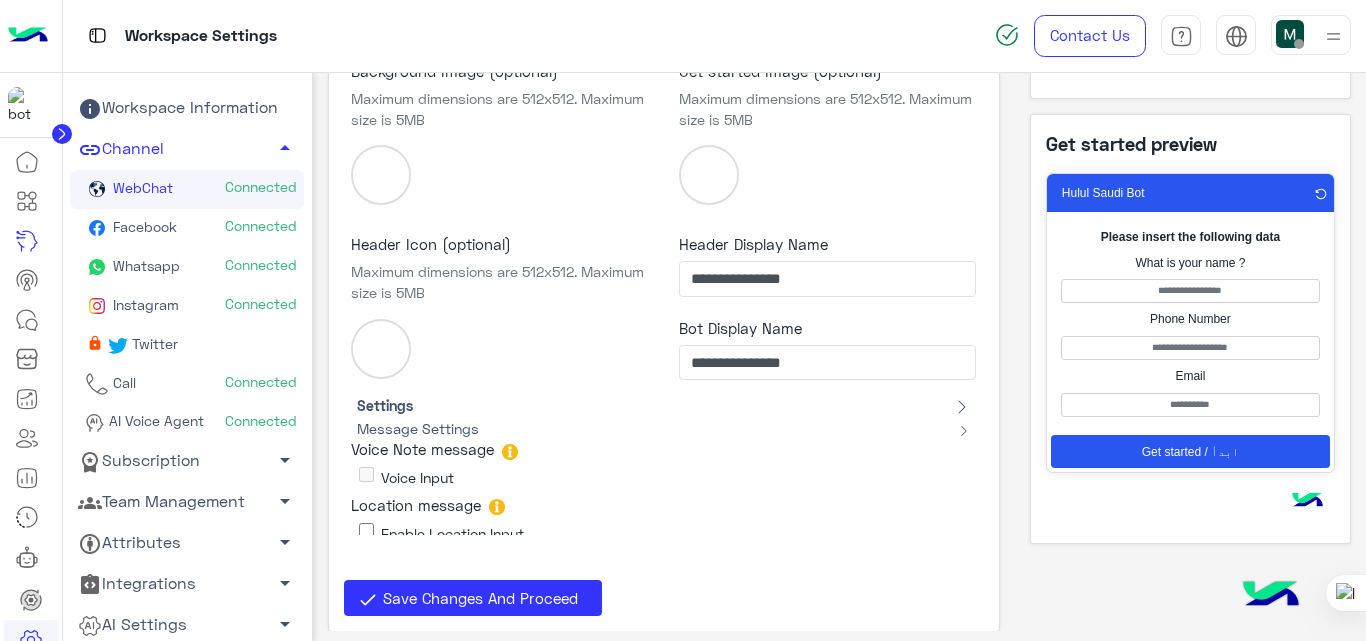 scroll, scrollTop: 0, scrollLeft: 0, axis: both 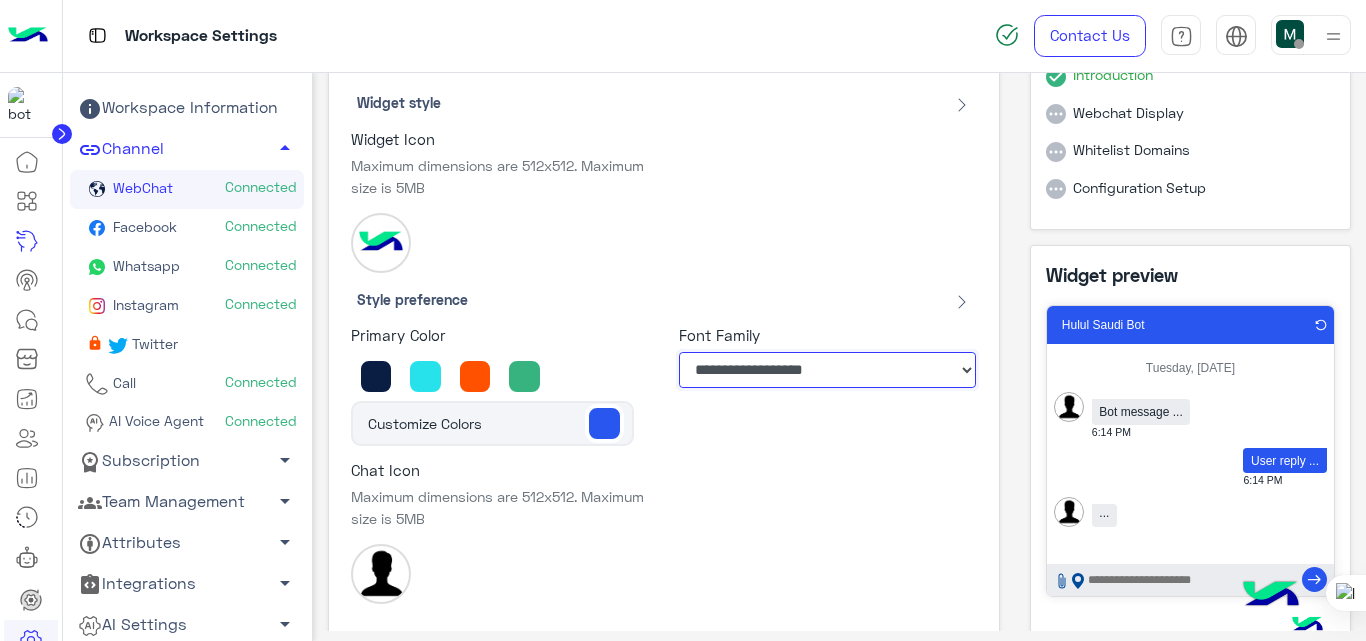 click on "**********" at bounding box center [828, 370] 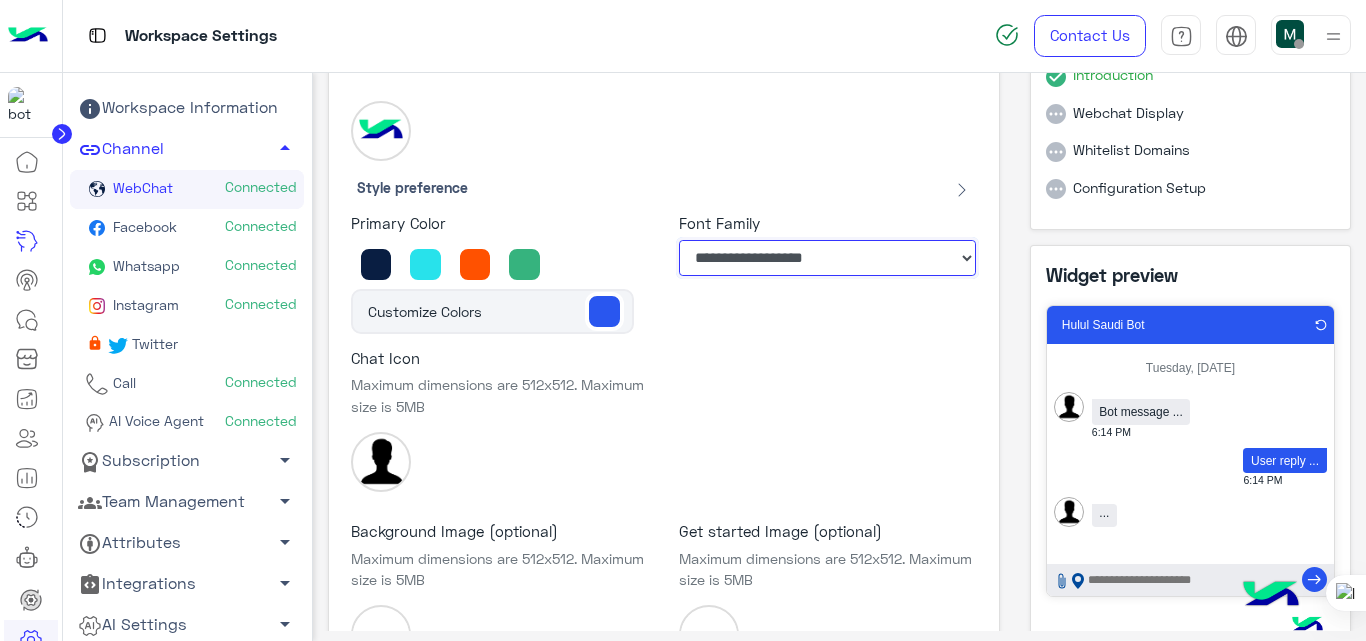 scroll, scrollTop: 177, scrollLeft: 0, axis: vertical 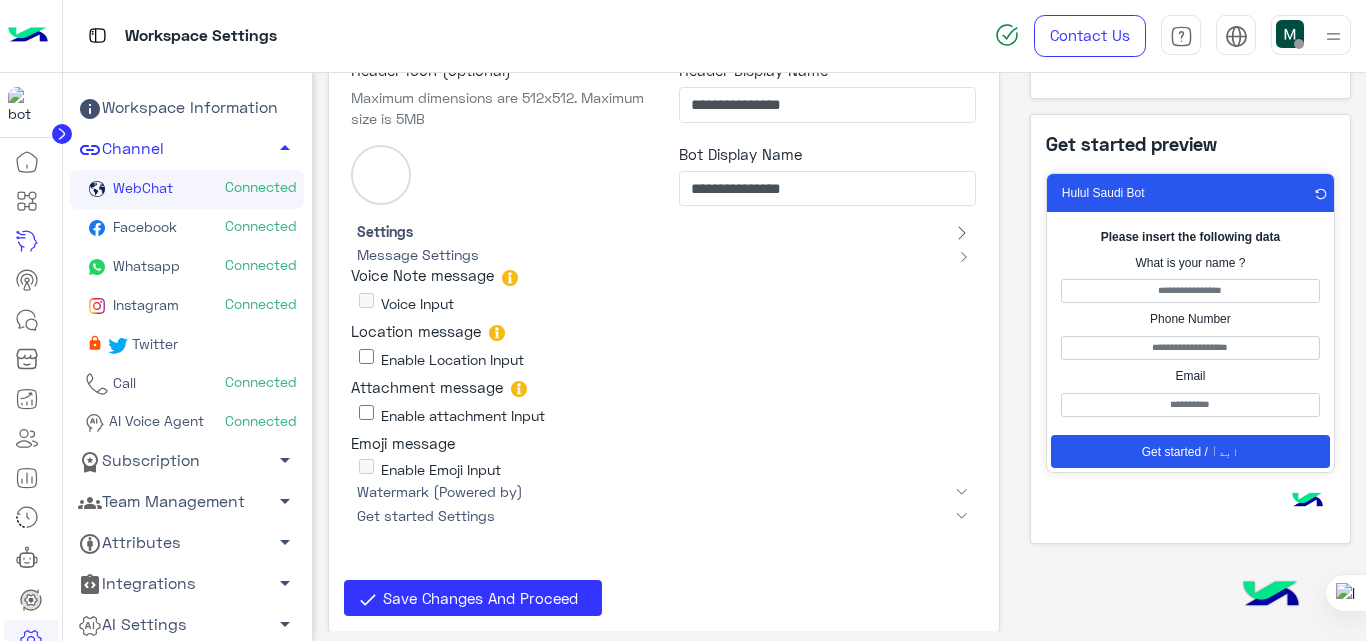 click on "Setup Progress Introduction Webchat Display Whitelist Domains Configuration Setup Widget preview Hulul Saudi Bot  Tuesday, 5 August   Bot message ...   6:14 PM  User reply ...  6:14 PM   ...  → Powered by WideBot Get started preview Hulul Saudi Bot Please insert the following data  What is your name ?  Phone Number   Email  Get started / ابدأ Powered by WideBot" 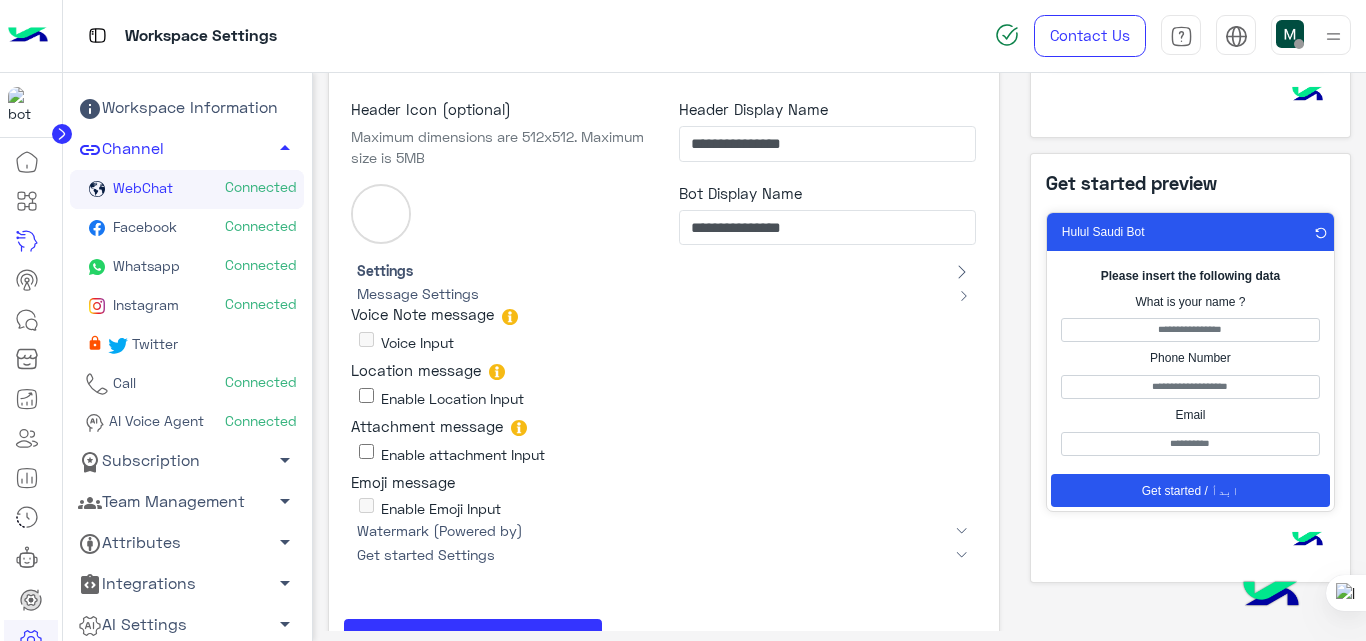 scroll, scrollTop: 655, scrollLeft: 0, axis: vertical 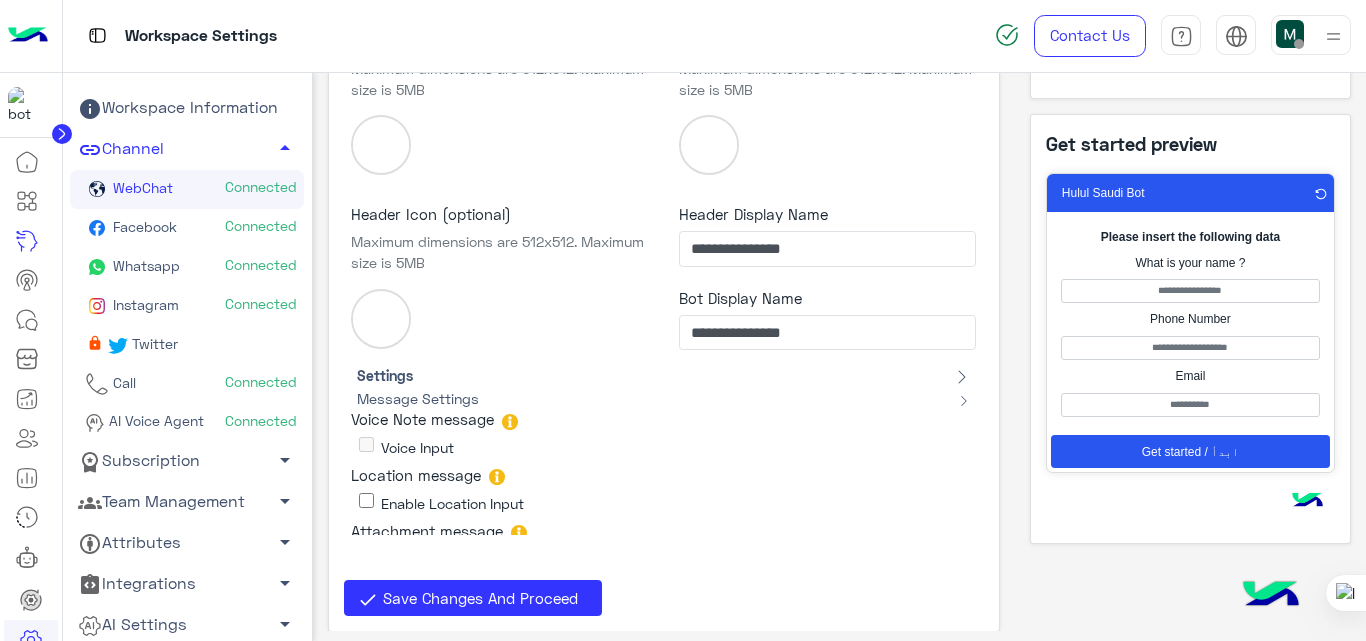 click on "Location message" at bounding box center [663, 475] 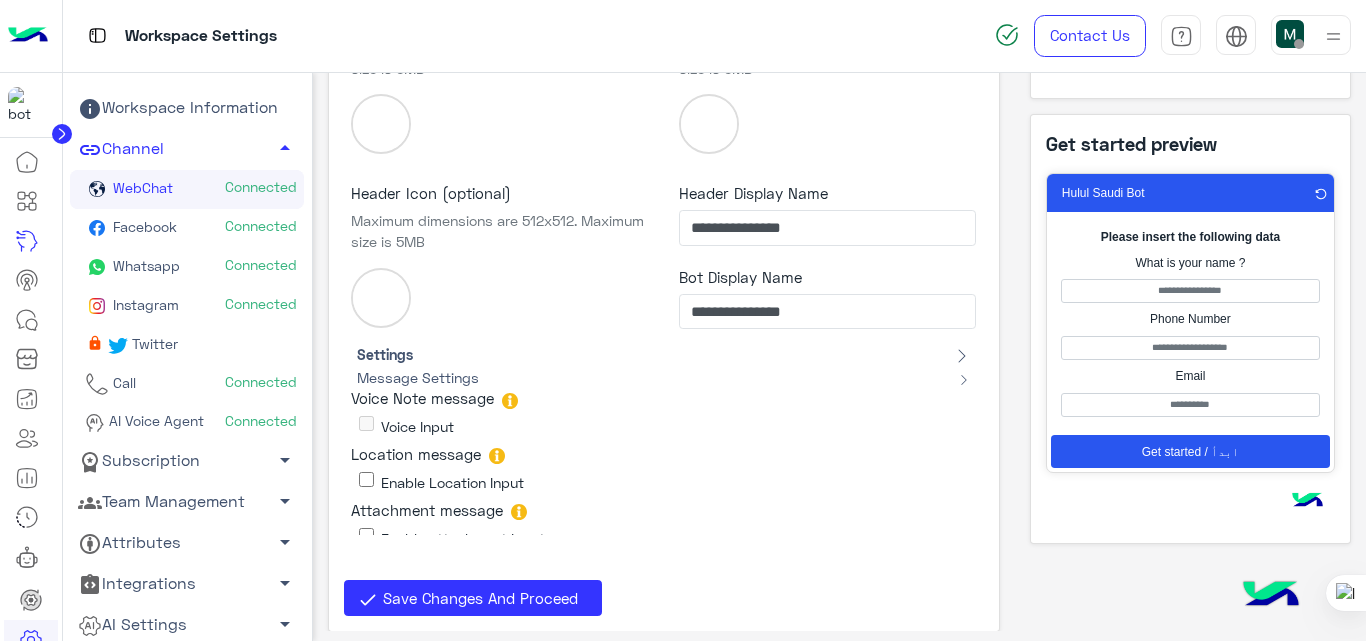 scroll, scrollTop: 0, scrollLeft: 0, axis: both 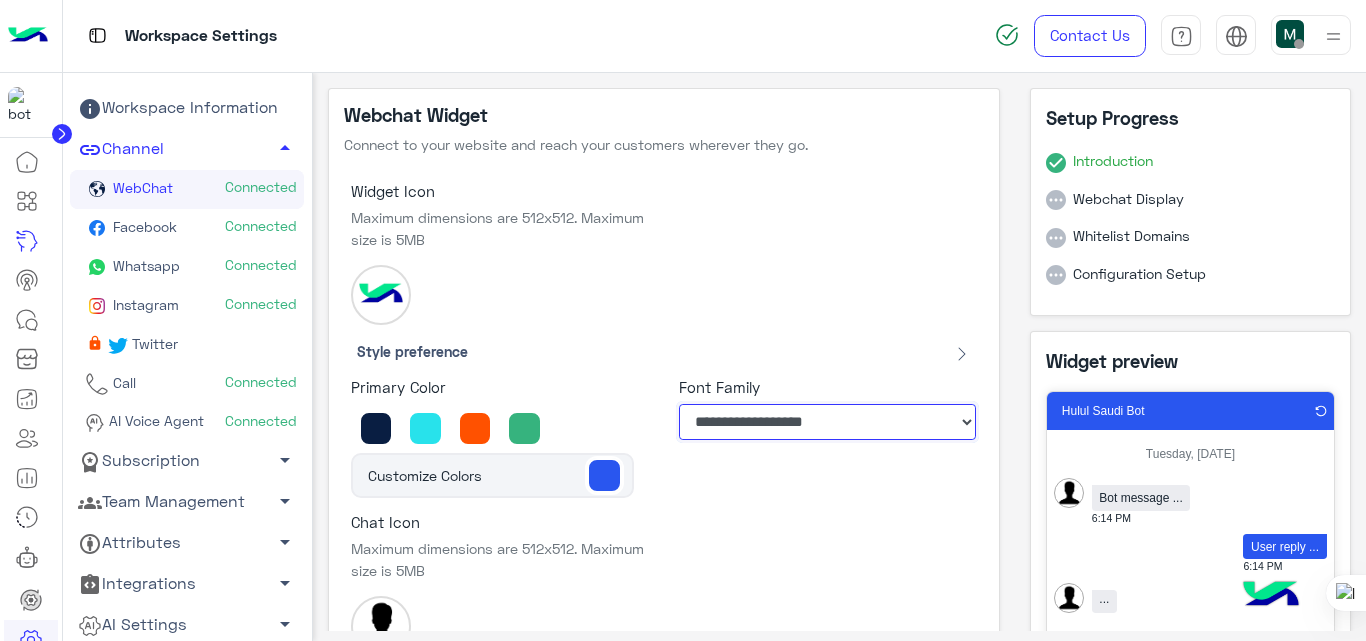 click on "**********" at bounding box center [828, 422] 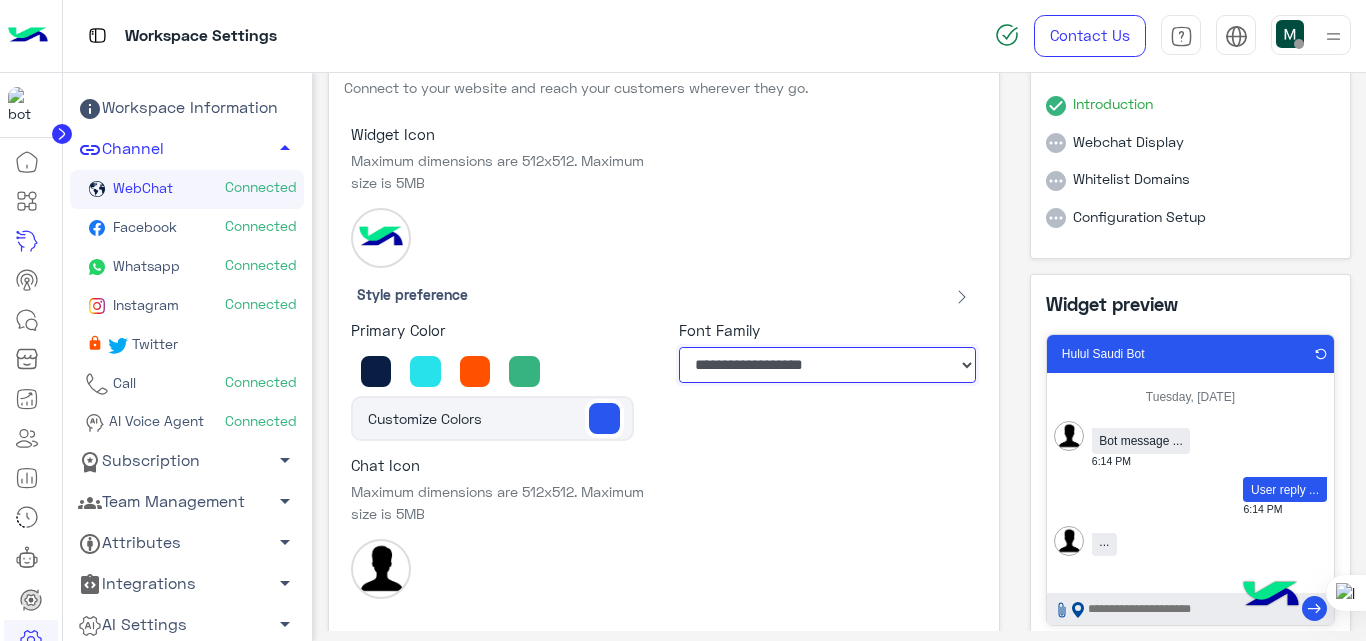 scroll, scrollTop: 0, scrollLeft: 0, axis: both 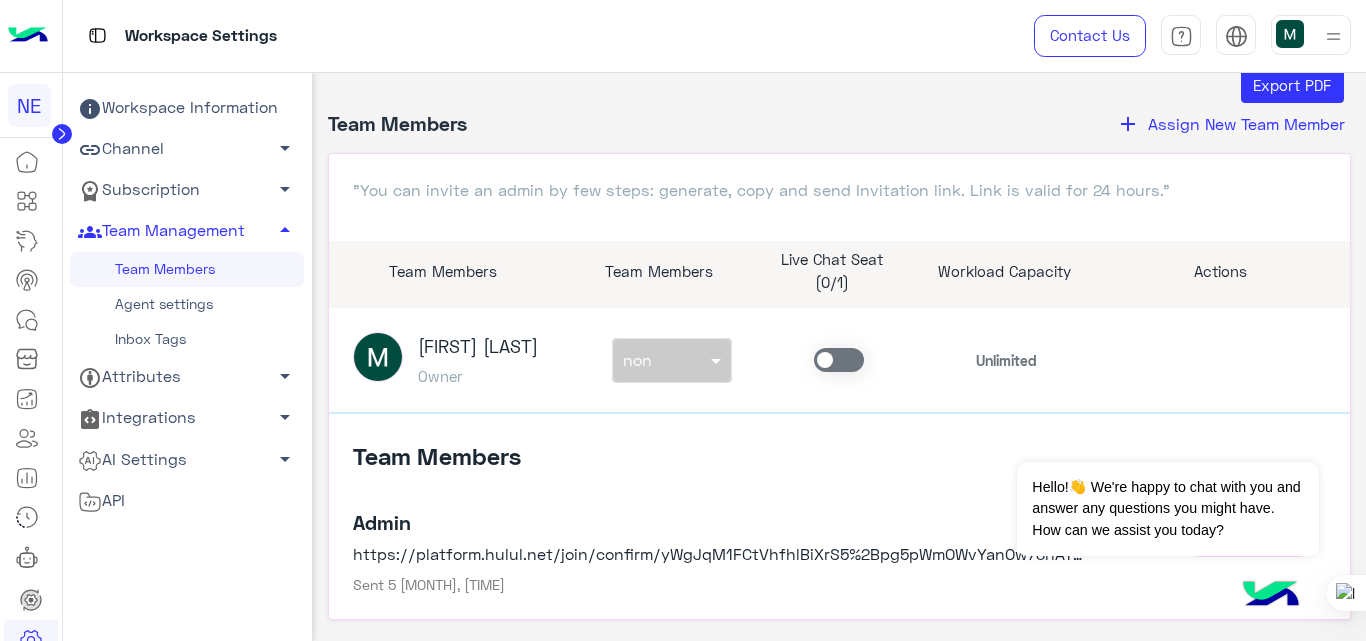 click 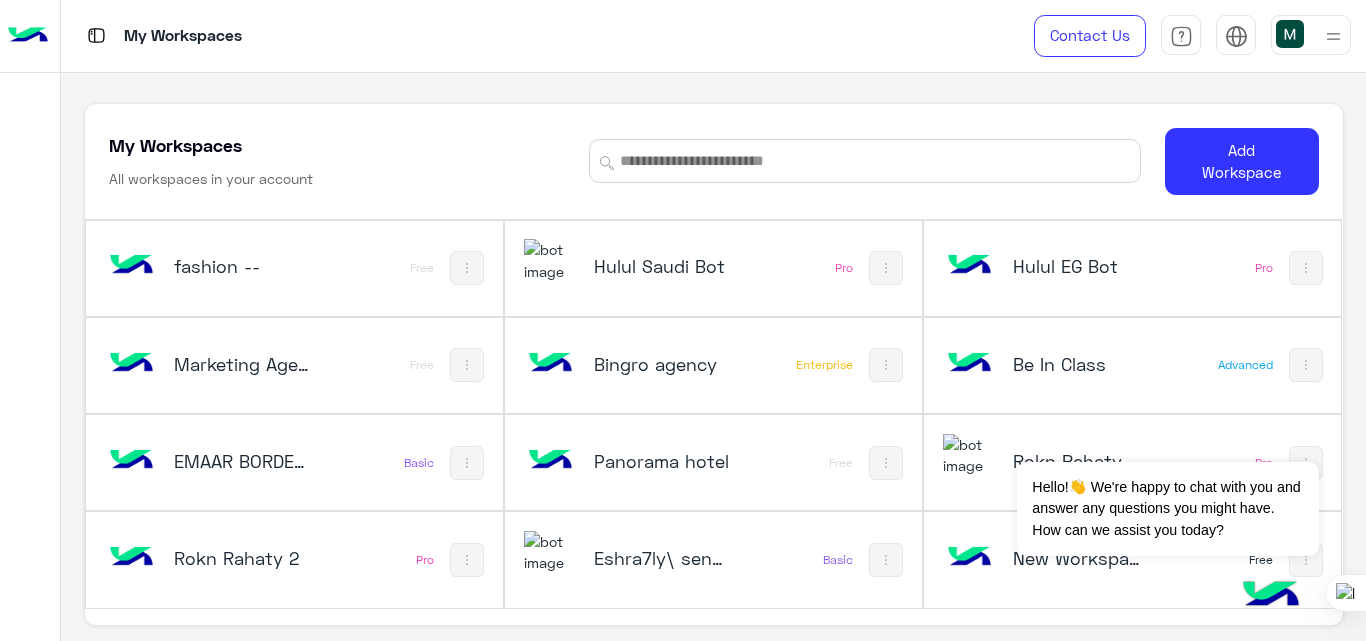 scroll, scrollTop: 0, scrollLeft: 0, axis: both 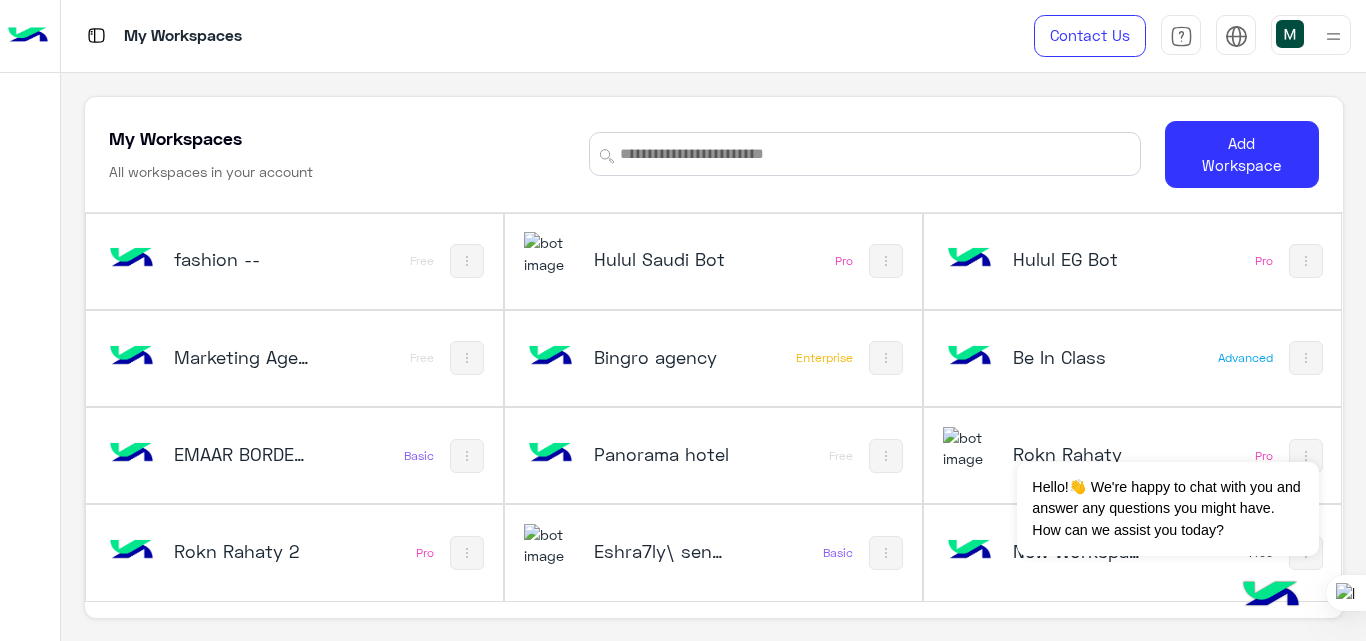 click at bounding box center (970, 551) 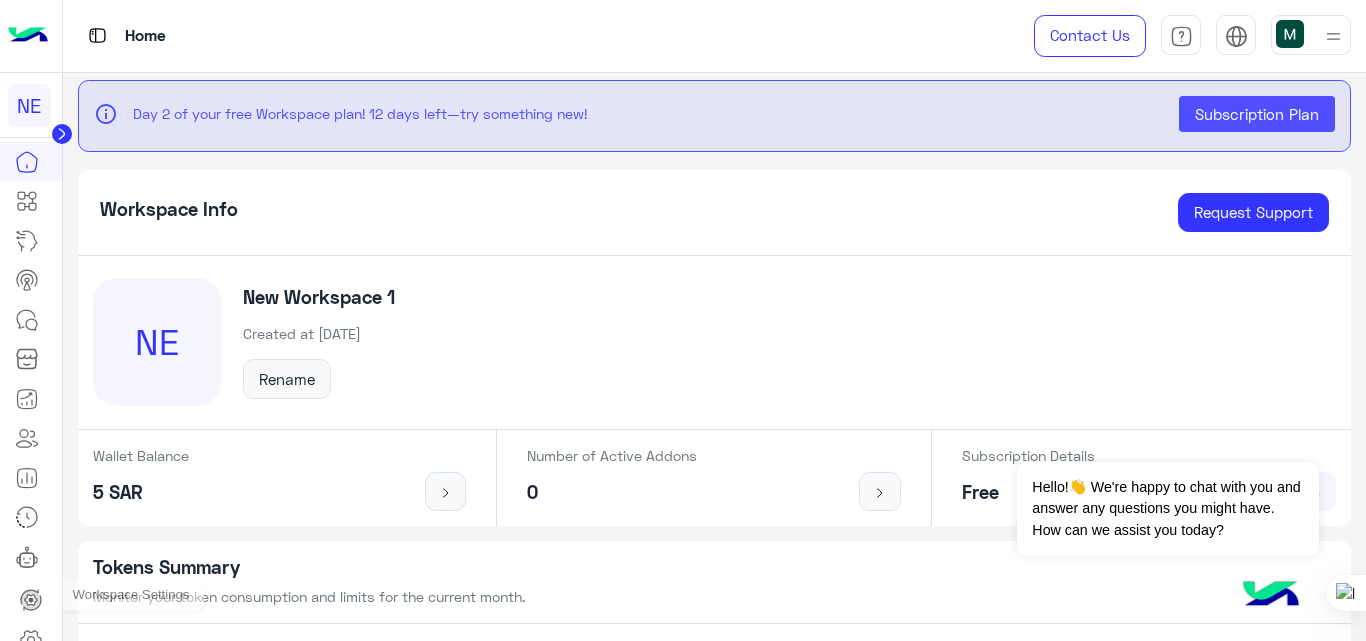 click 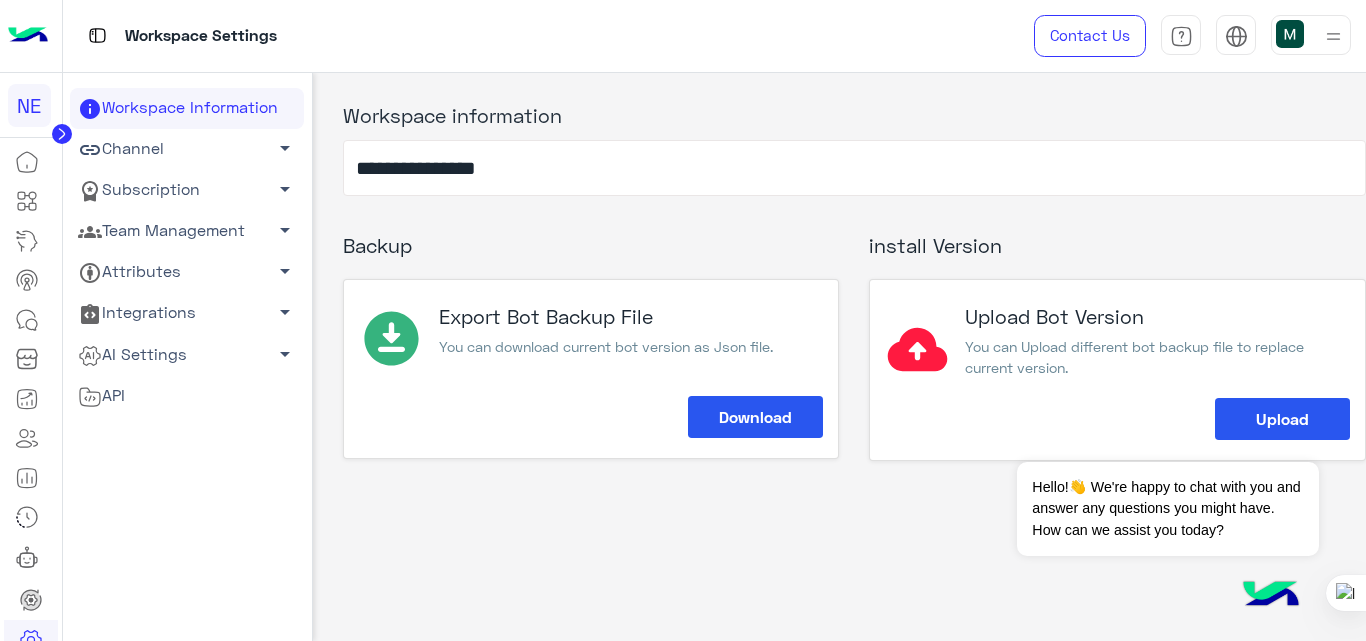 click on "Channel   arrow_drop_down" 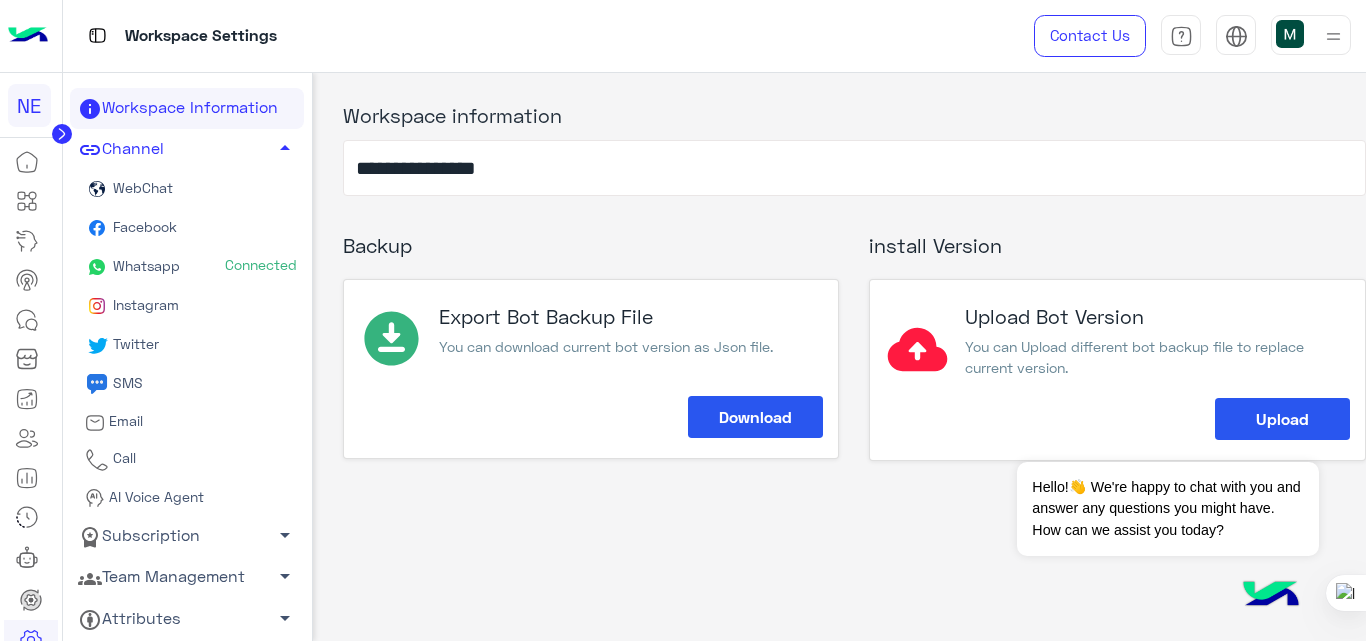 click on "Whatsapp  Connected" 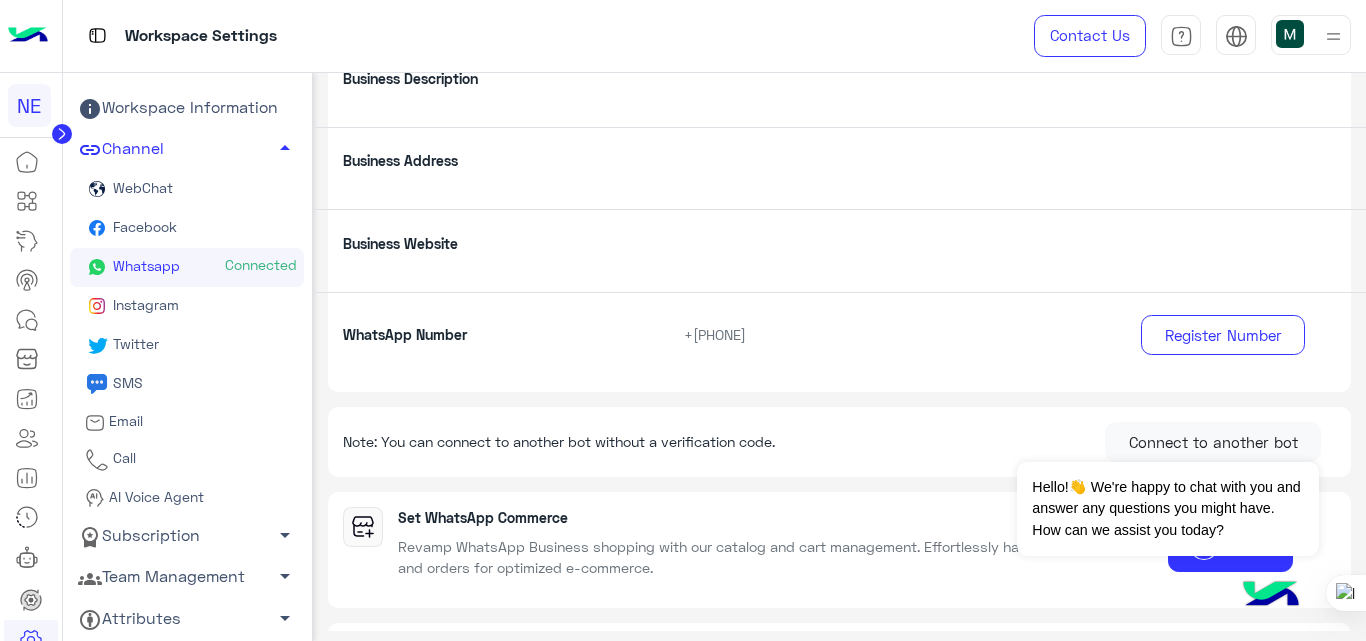 scroll, scrollTop: 305, scrollLeft: 0, axis: vertical 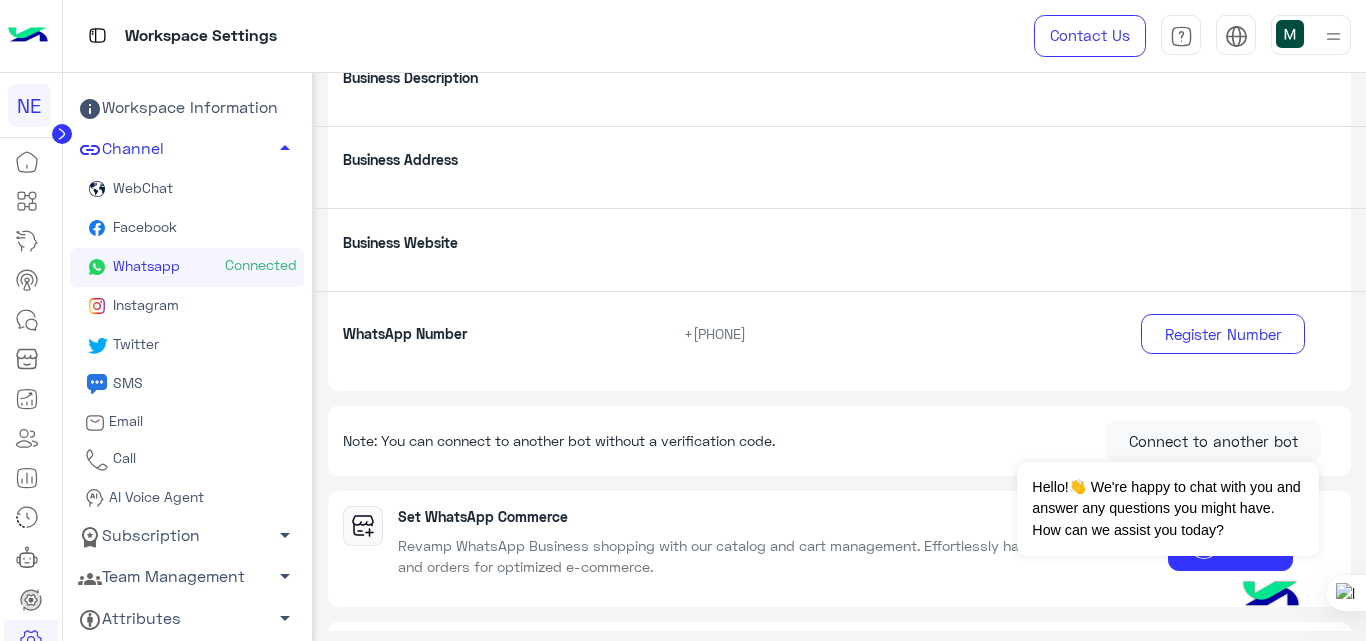 click on "+[PHONE]" 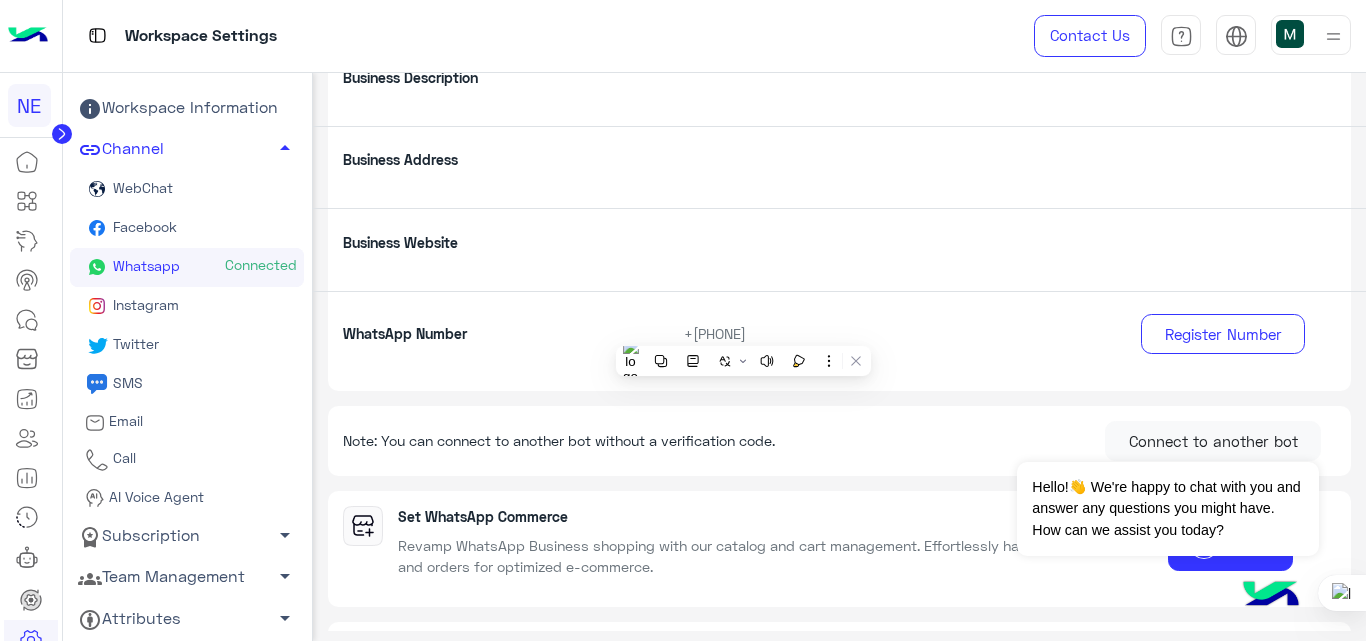 click on "WhatsApp Number" 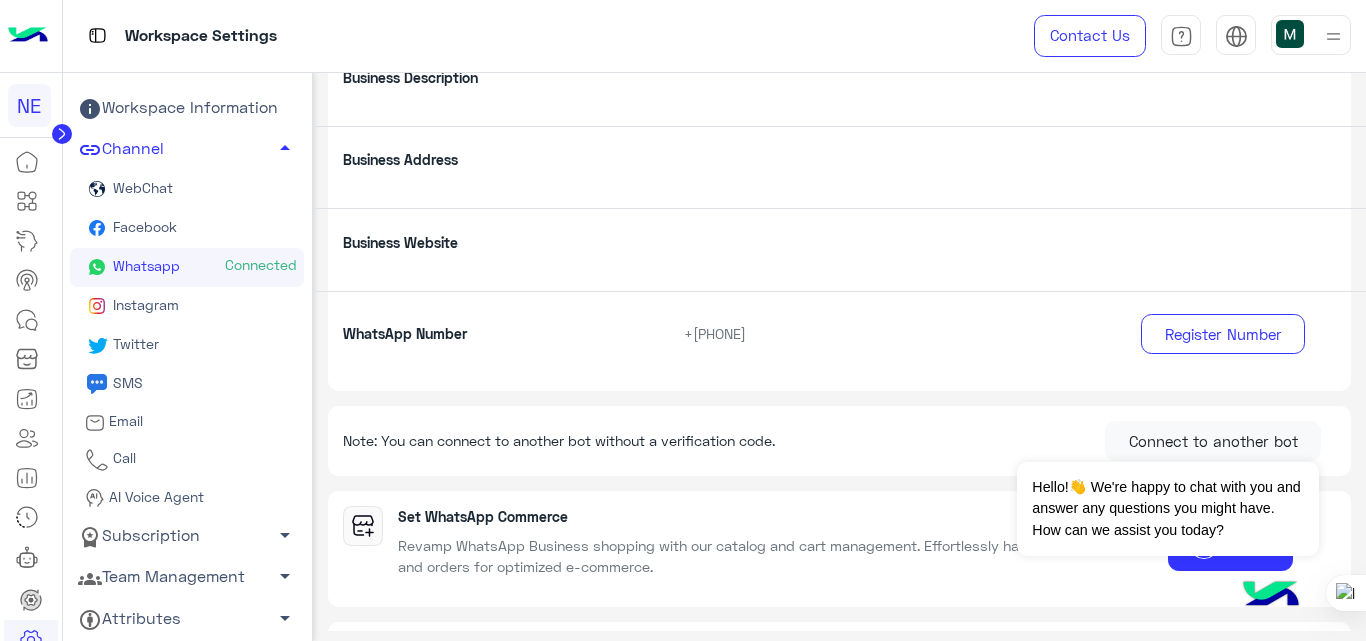 drag, startPoint x: 801, startPoint y: 333, endPoint x: 685, endPoint y: 321, distance: 116.61904 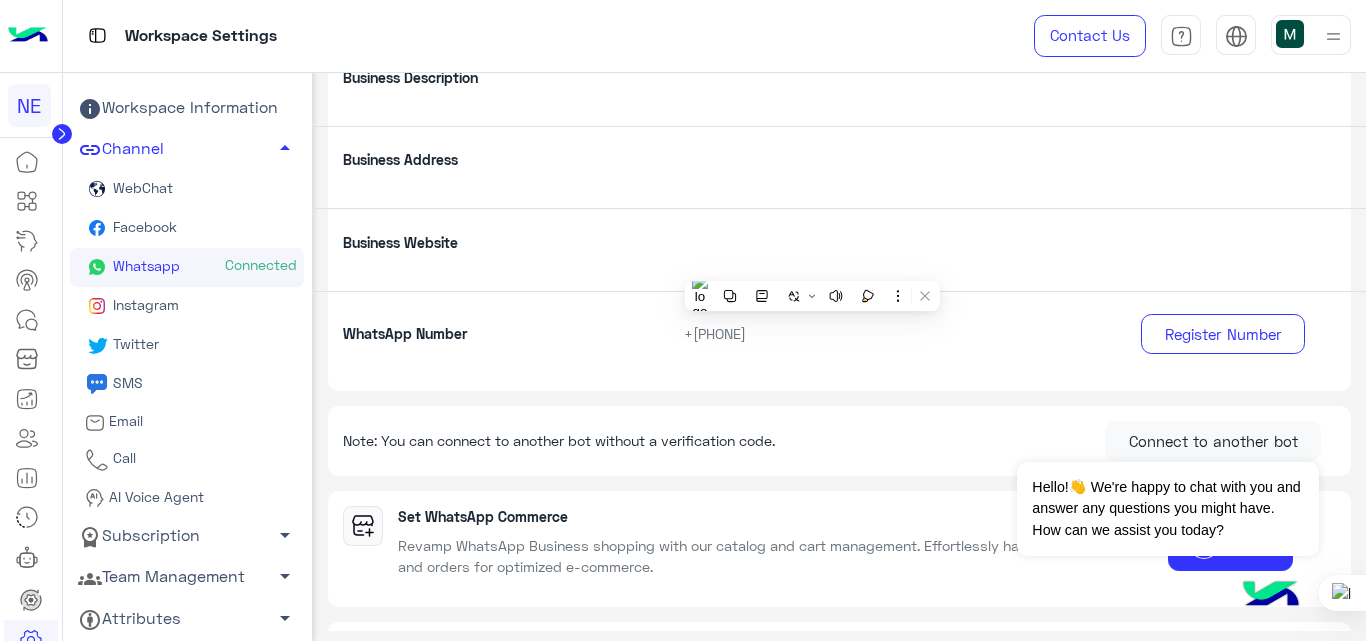 click on "+[PHONE]" 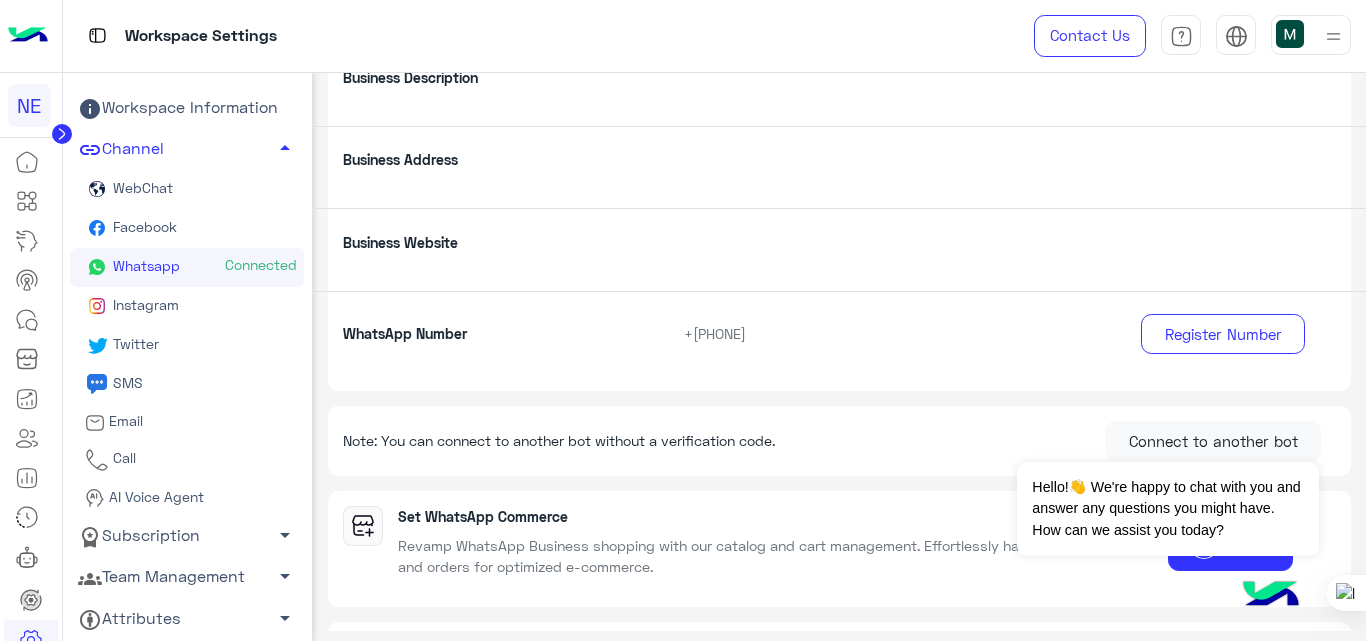 drag, startPoint x: 800, startPoint y: 331, endPoint x: 694, endPoint y: 327, distance: 106.07545 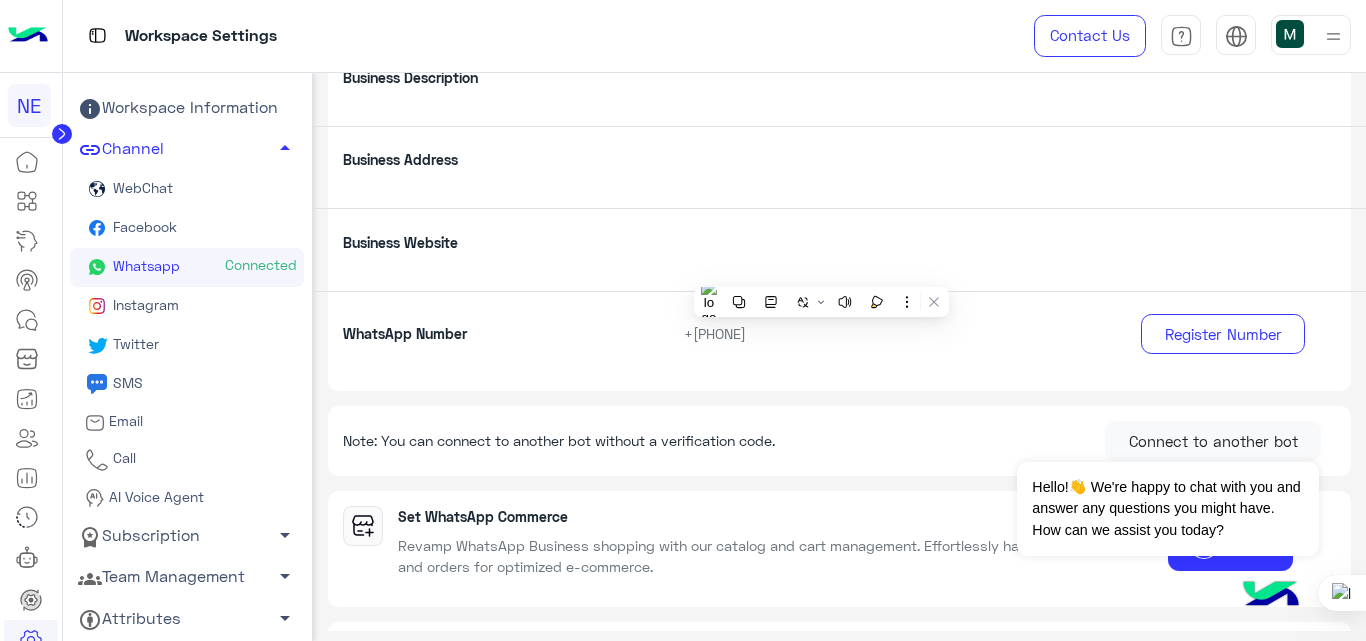 copy on "[PHONE]" 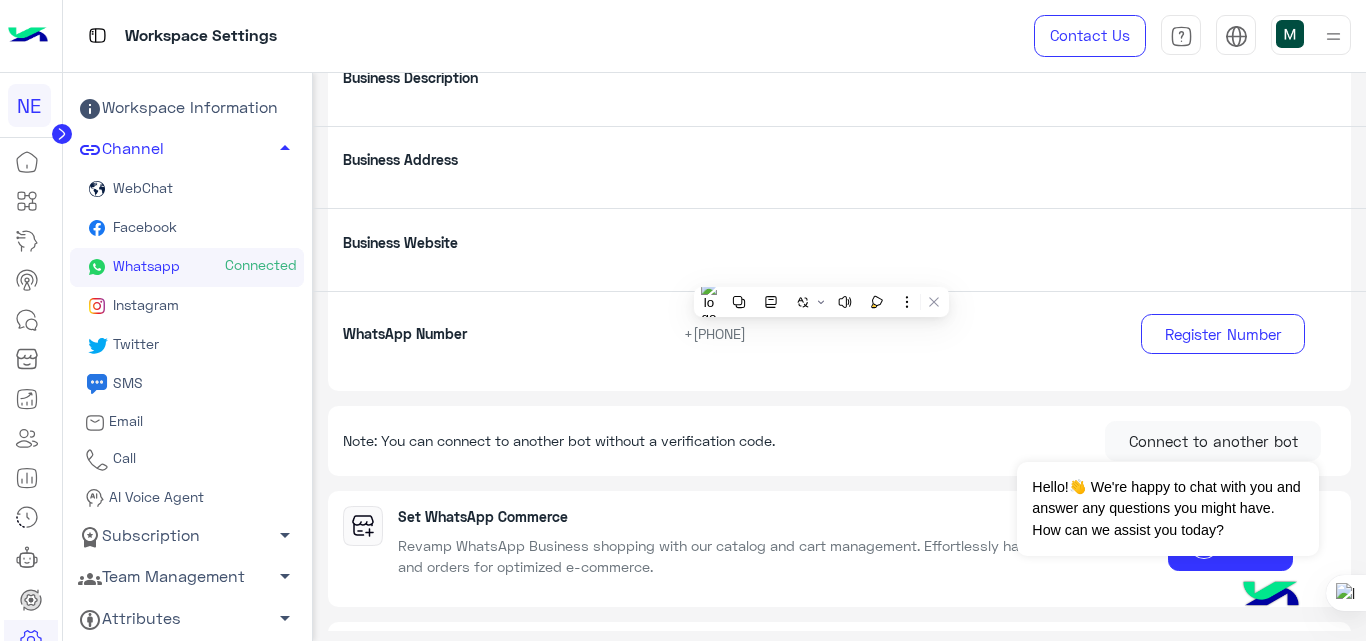 click on "WhatsApp Number" 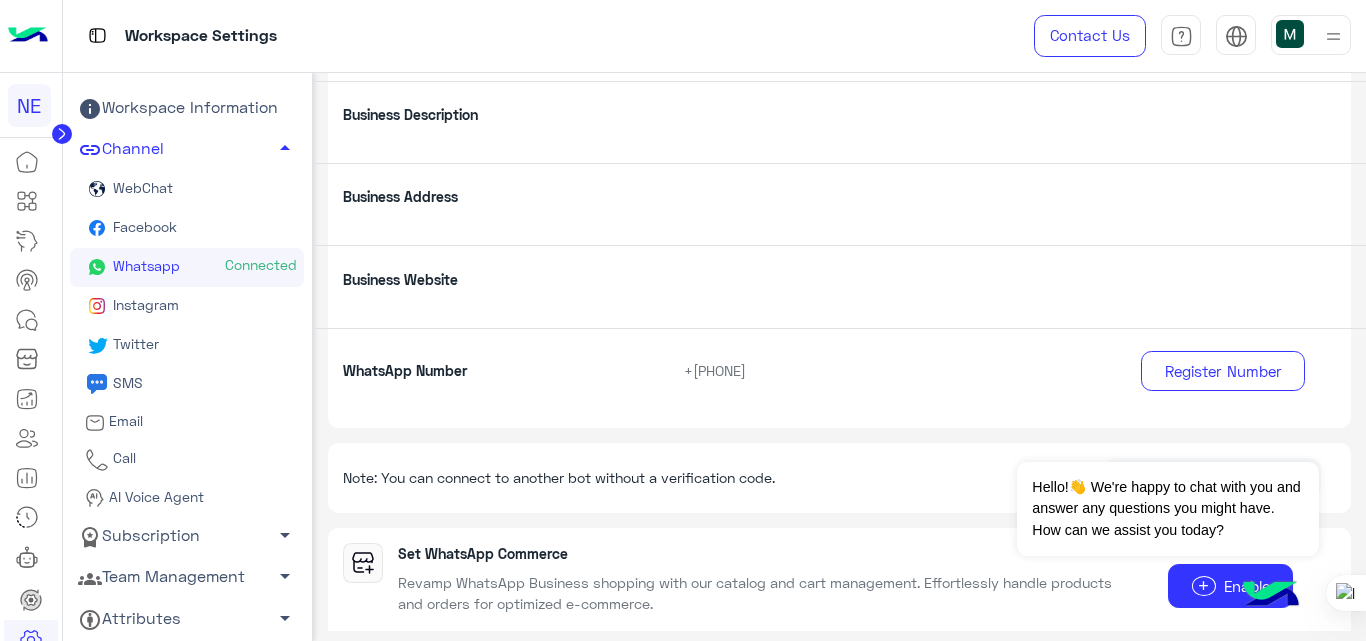scroll, scrollTop: 269, scrollLeft: 0, axis: vertical 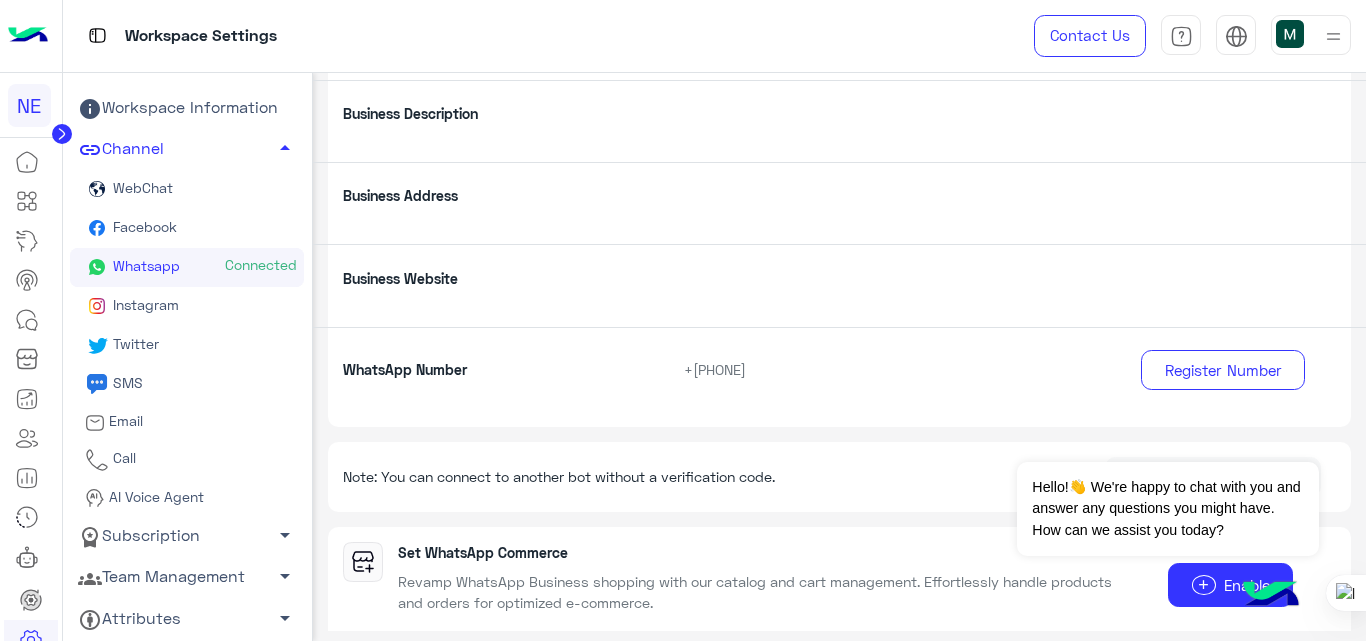 click on "+[PHONE]" 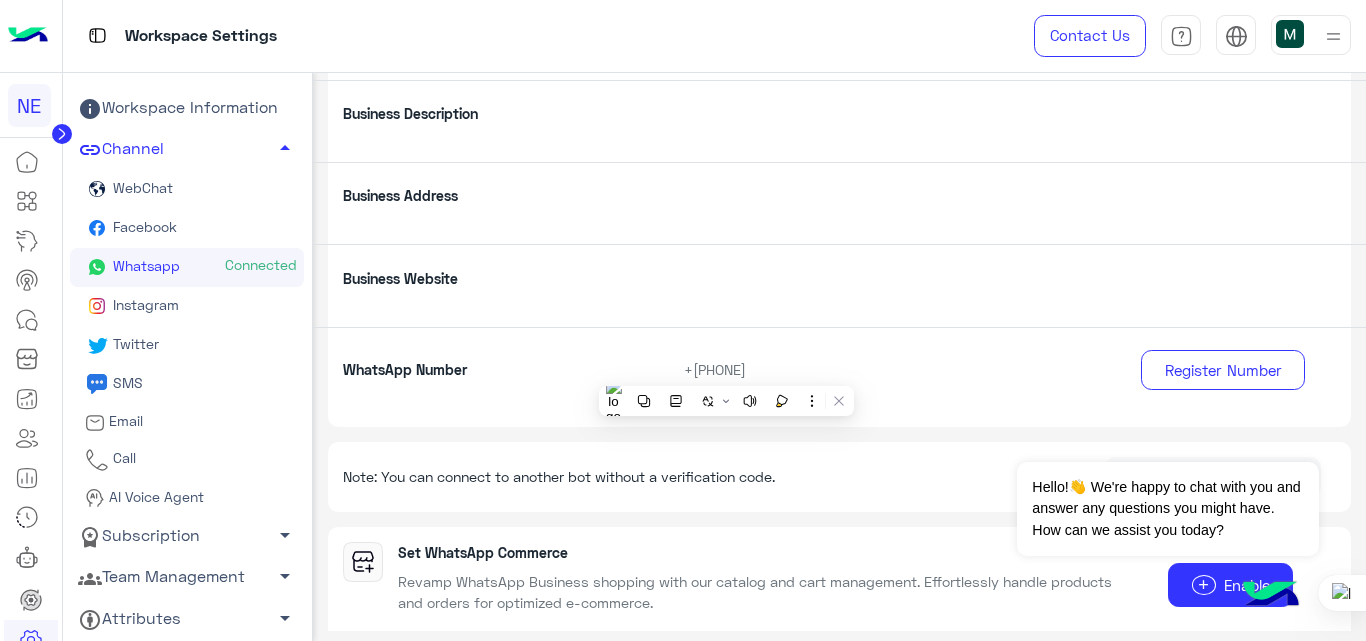 click on "+[PHONE]" 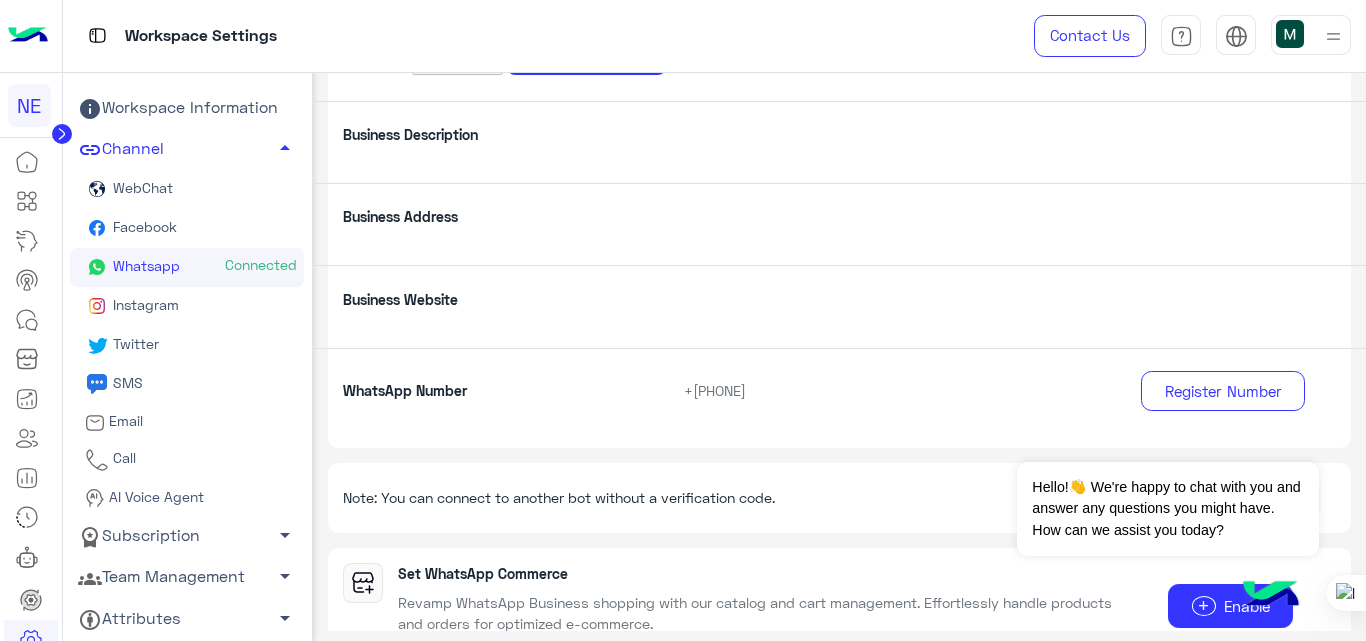 scroll, scrollTop: 247, scrollLeft: 0, axis: vertical 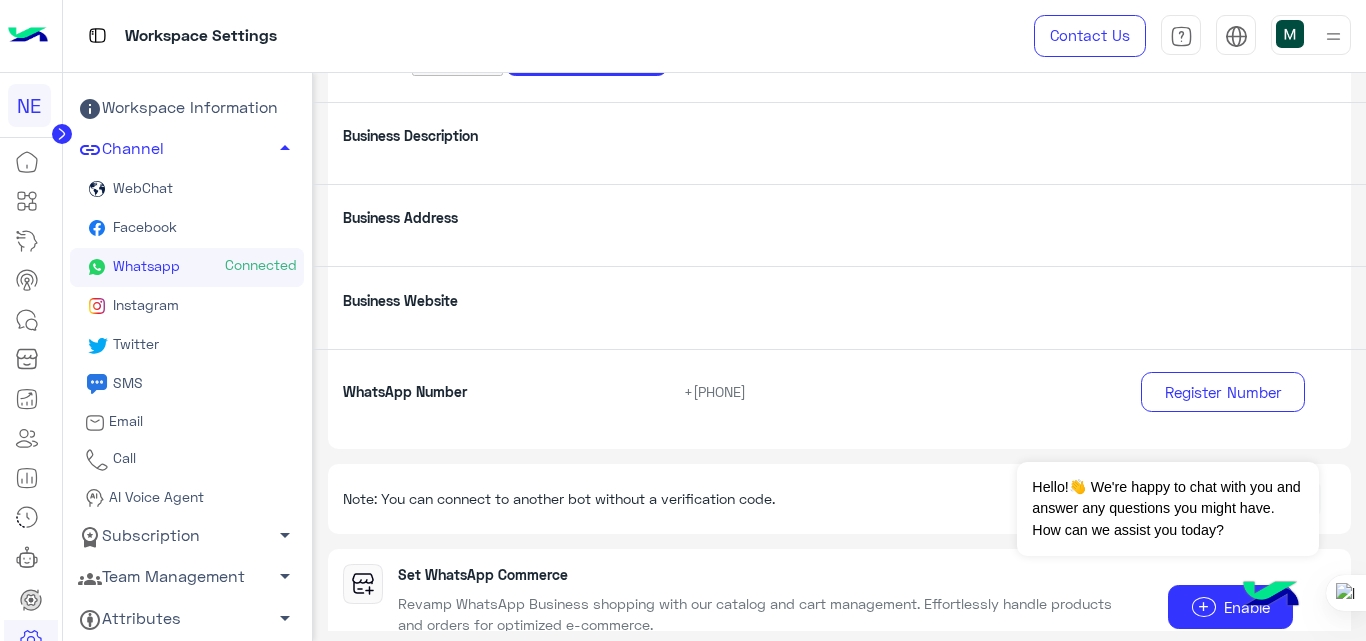 click on "+[PHONE]" 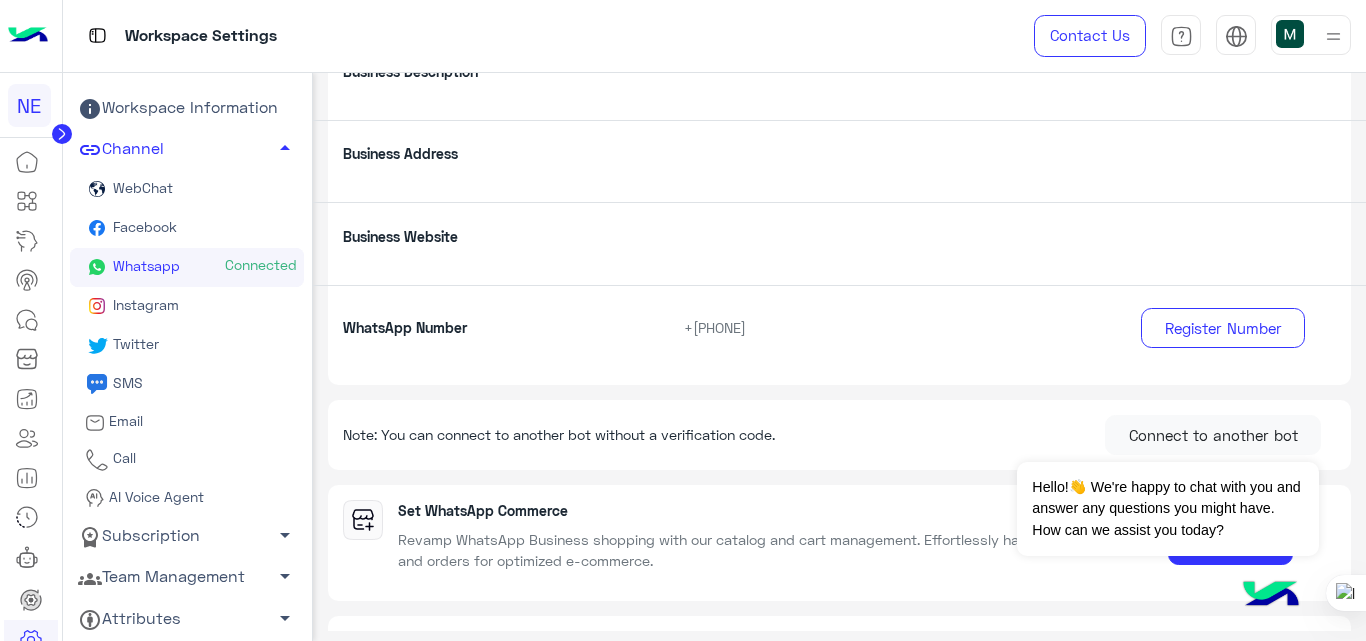 scroll, scrollTop: 315, scrollLeft: 0, axis: vertical 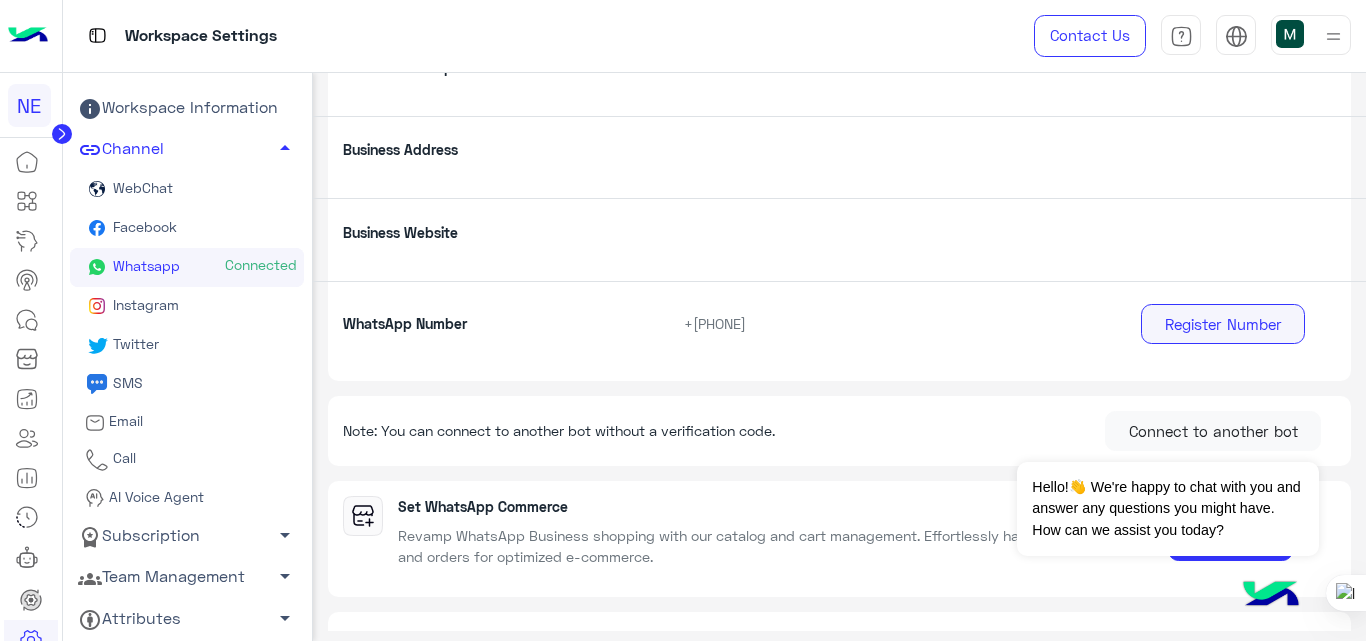 click on "Register Number" 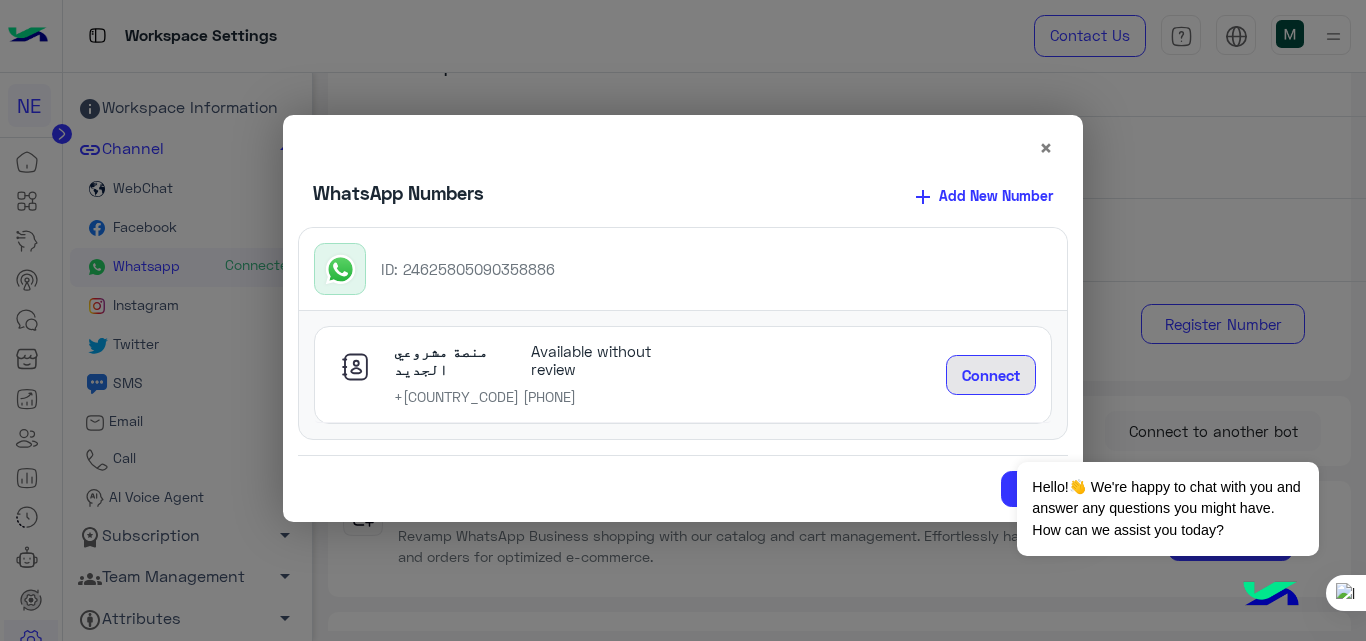 drag, startPoint x: 760, startPoint y: 137, endPoint x: 543, endPoint y: 109, distance: 218.799 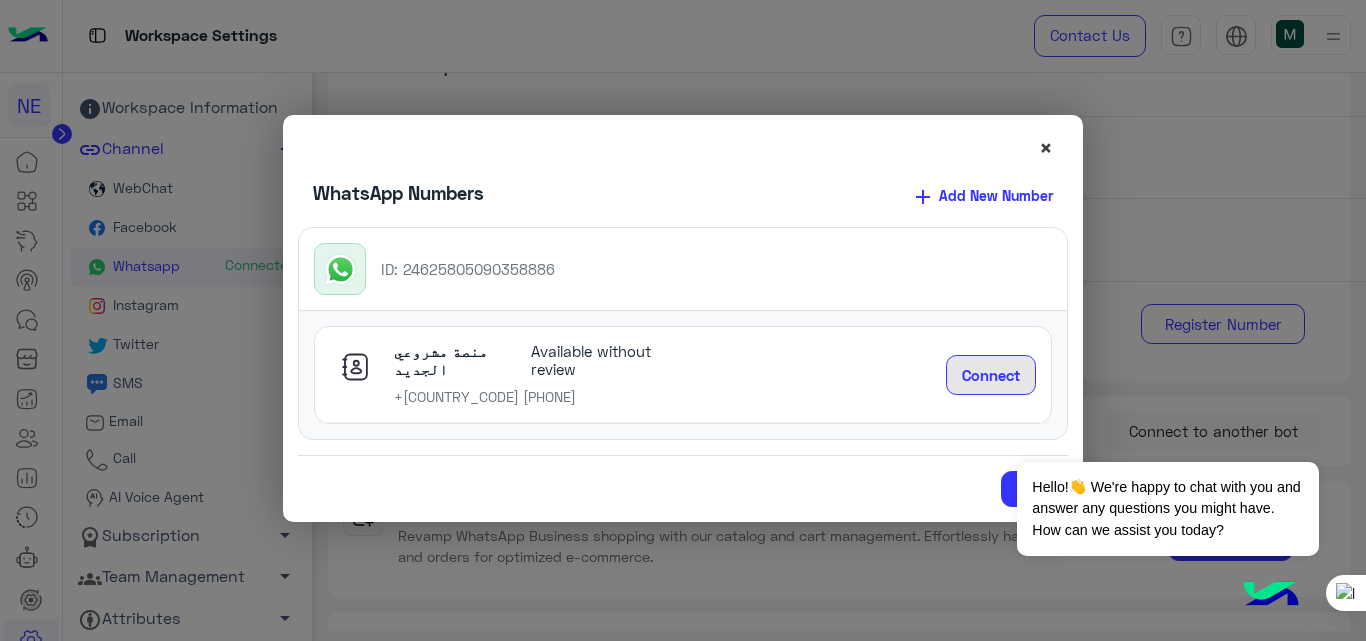 click on "×" 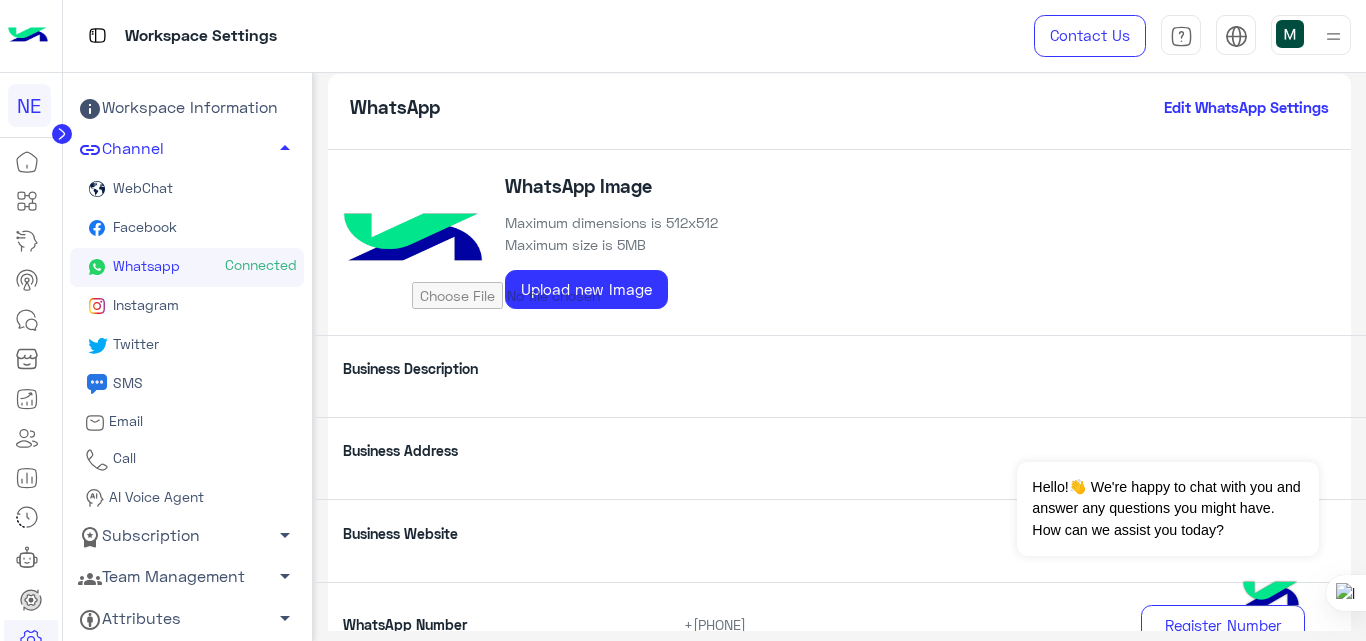 scroll, scrollTop: 0, scrollLeft: 0, axis: both 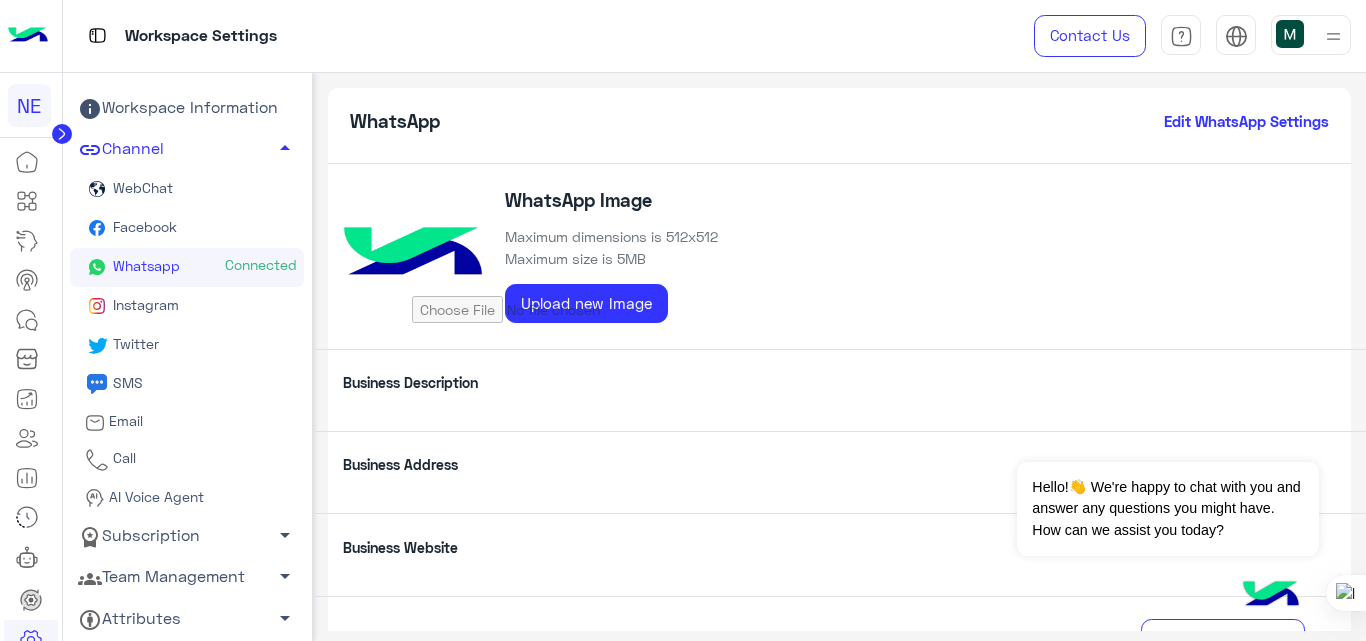 click on "Edit WhatsApp Settings" 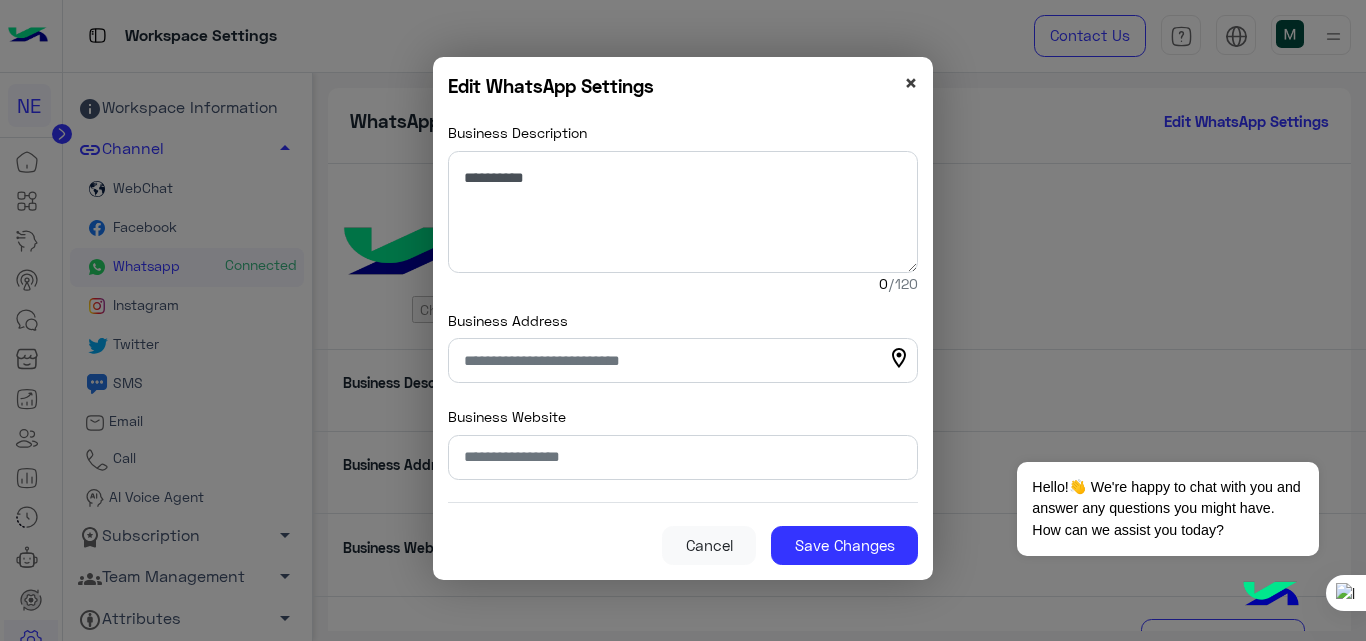 click on "×" 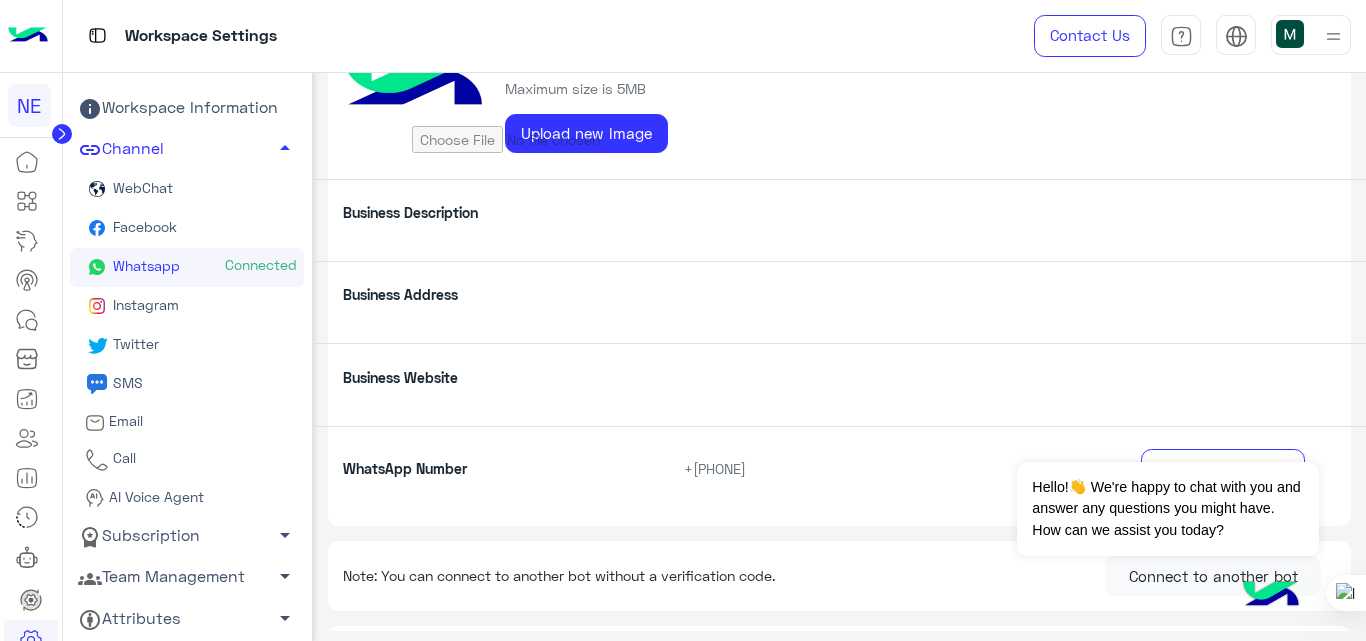 scroll, scrollTop: 0, scrollLeft: 0, axis: both 